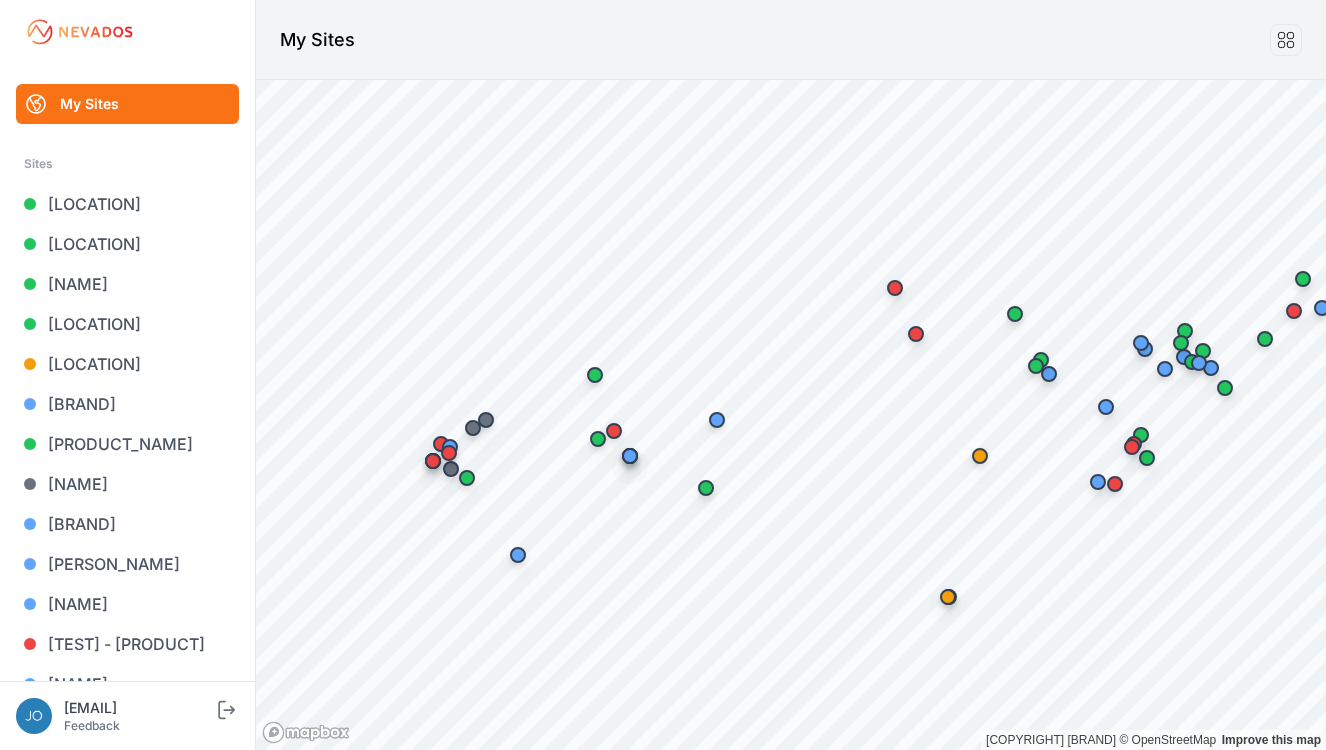 scroll, scrollTop: 0, scrollLeft: 0, axis: both 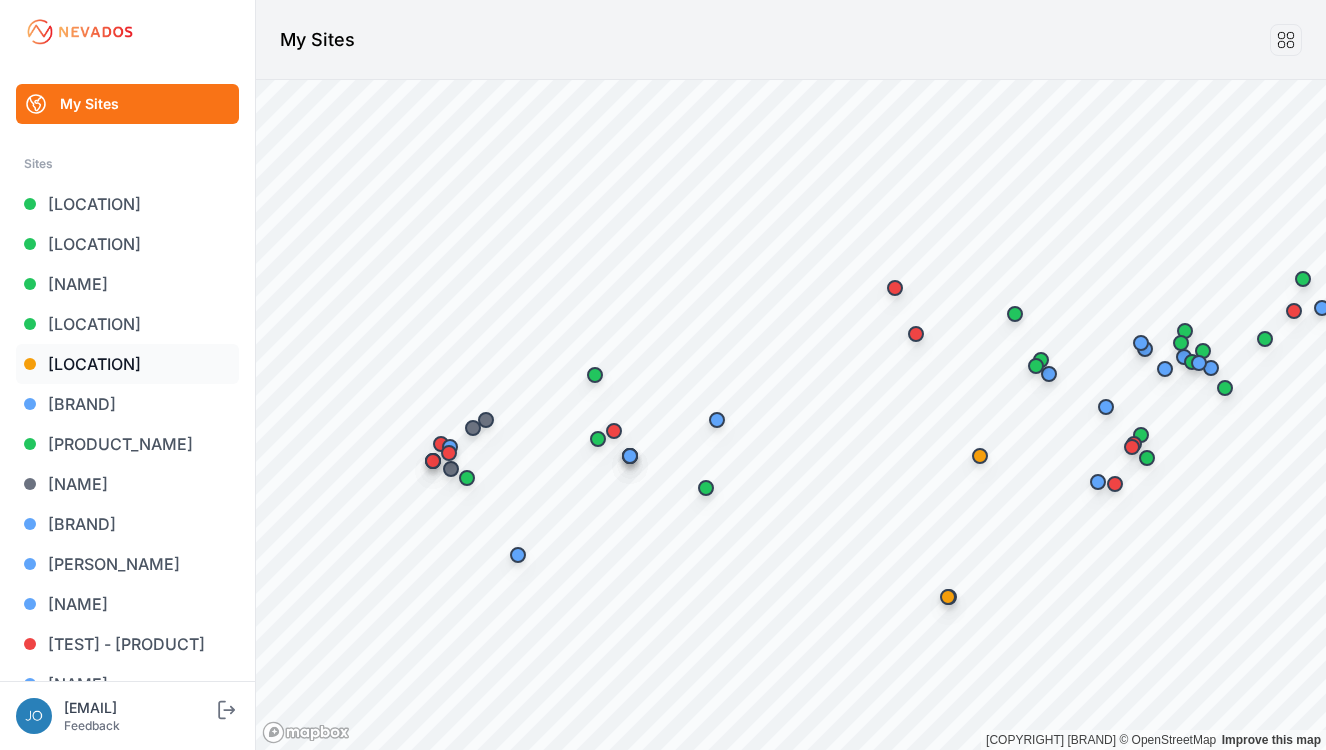 click on "[LOCATION]" at bounding box center [127, 364] 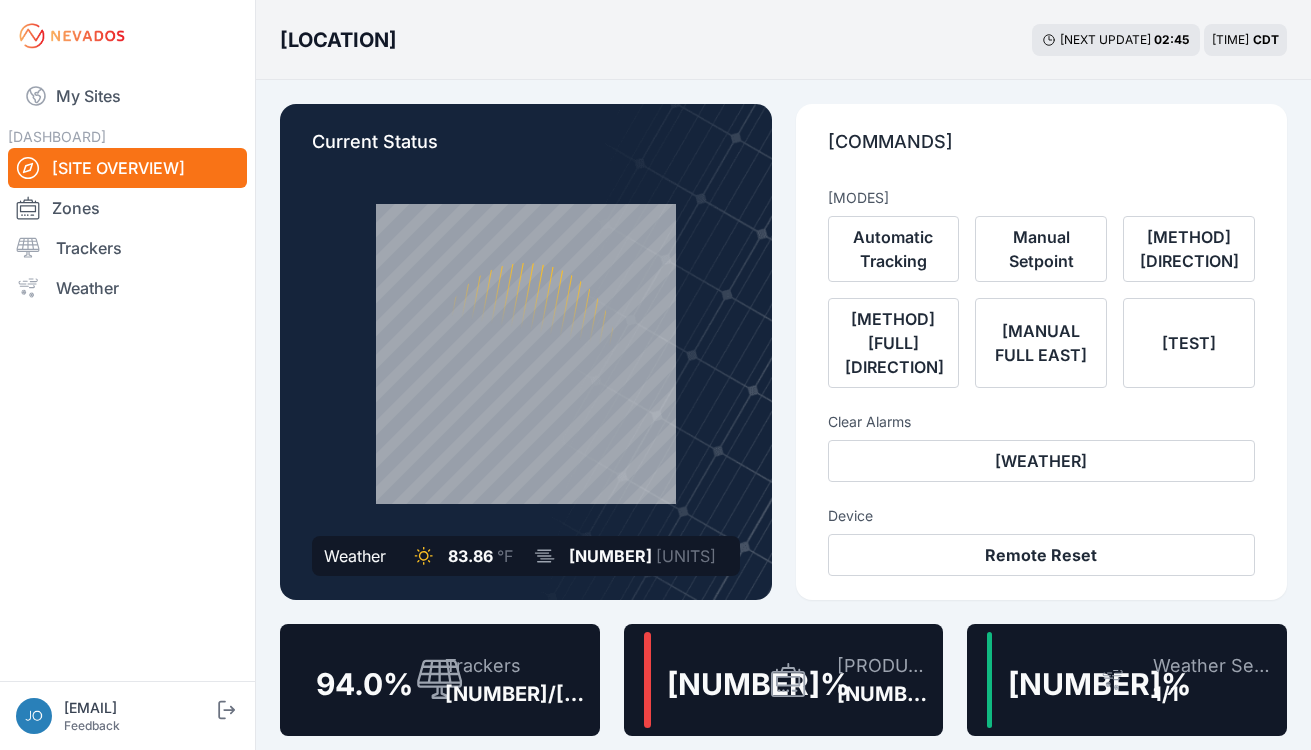 click on "126/134" at bounding box center [518, 694] 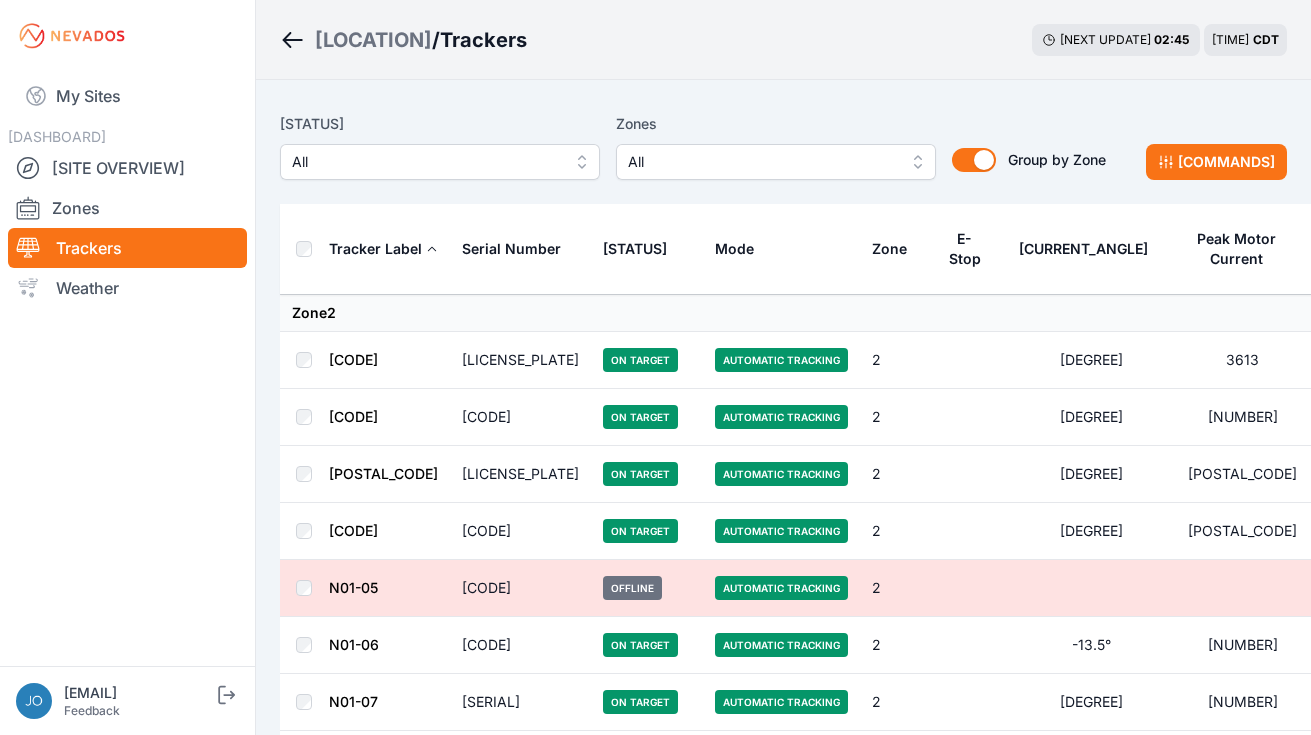 click on "All" at bounding box center [426, 162] 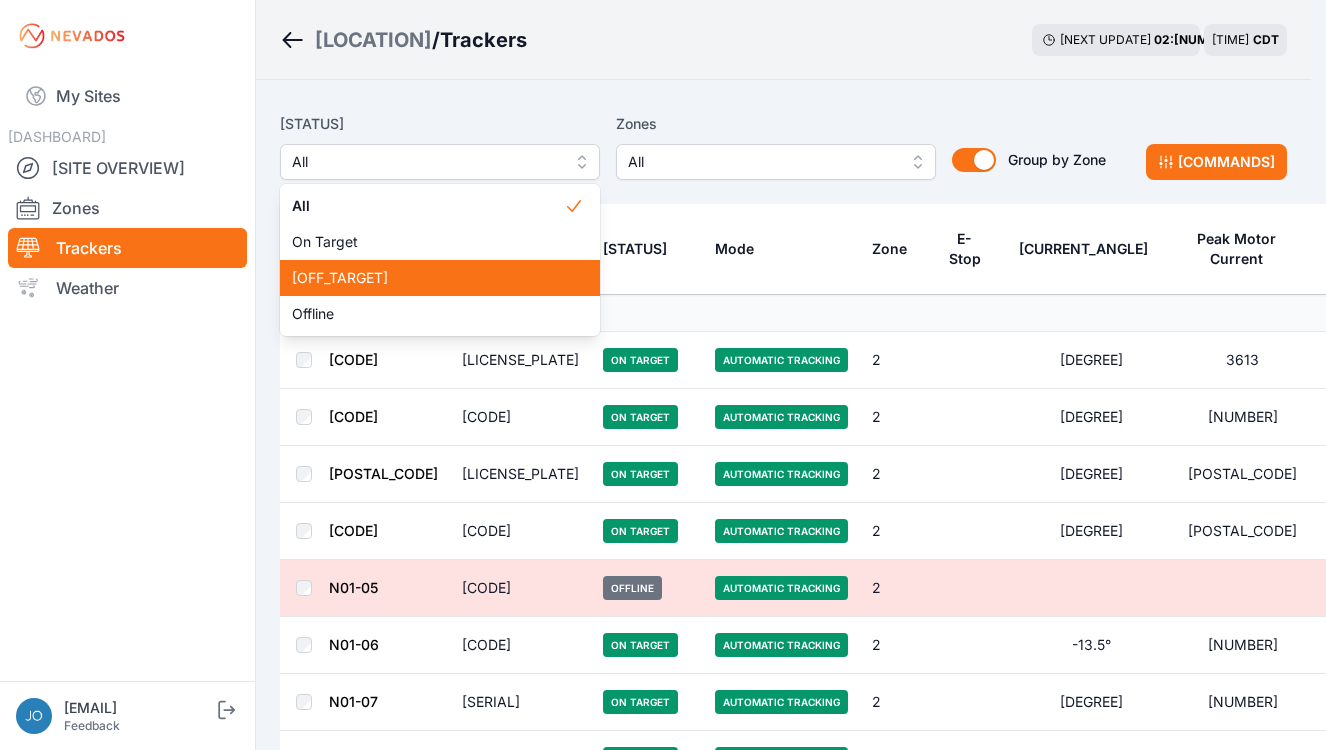 click on "Off Target" at bounding box center [428, 278] 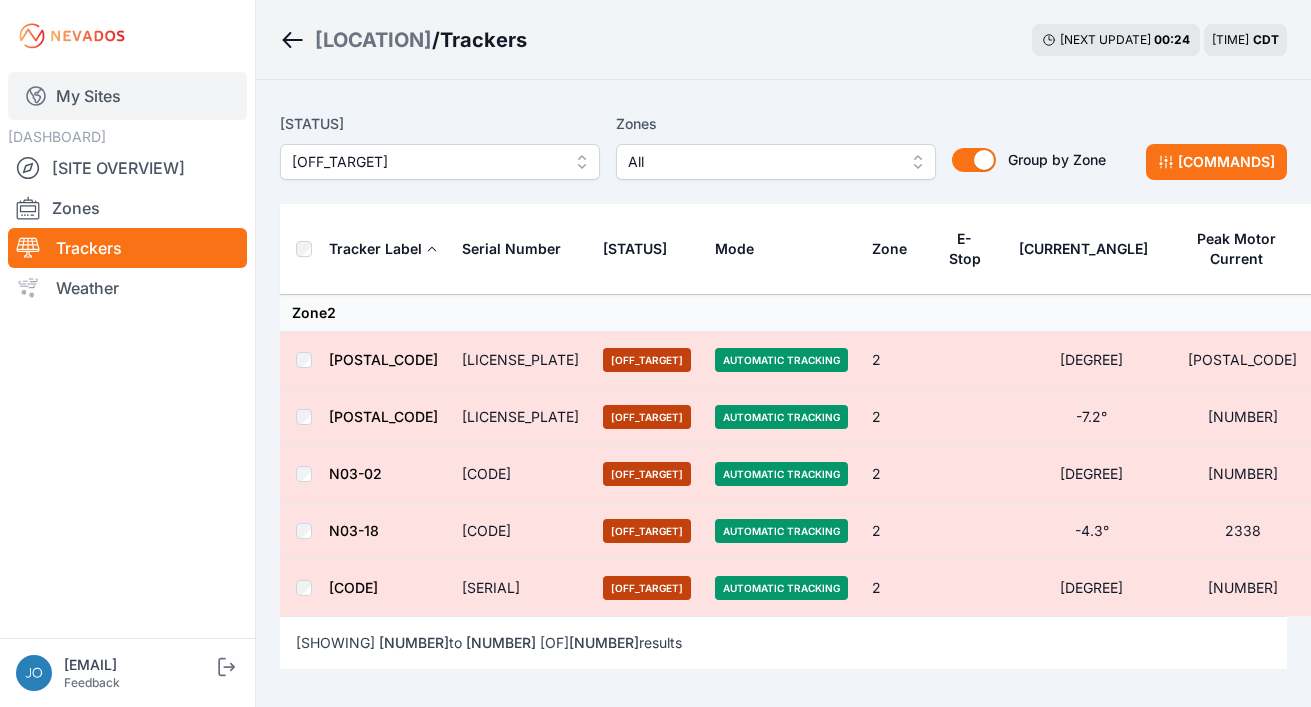 click on "My Sites" at bounding box center [127, 96] 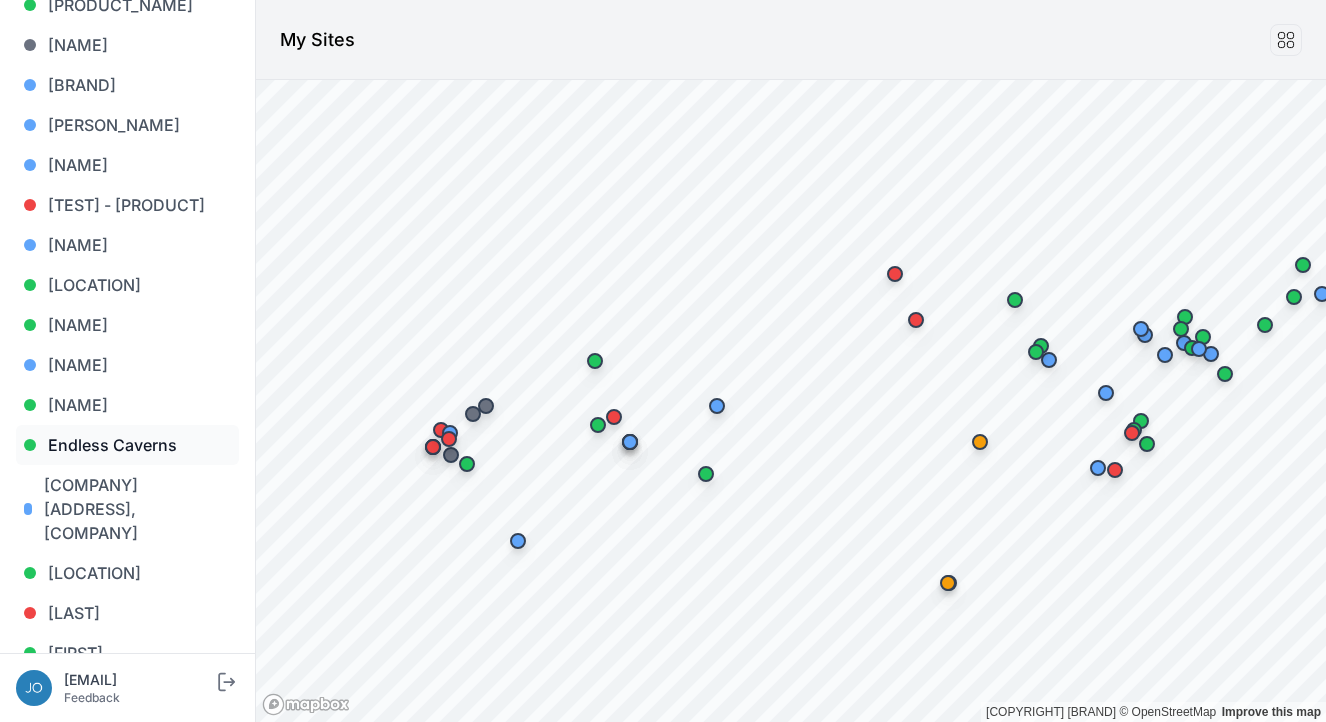 scroll, scrollTop: 593, scrollLeft: 0, axis: vertical 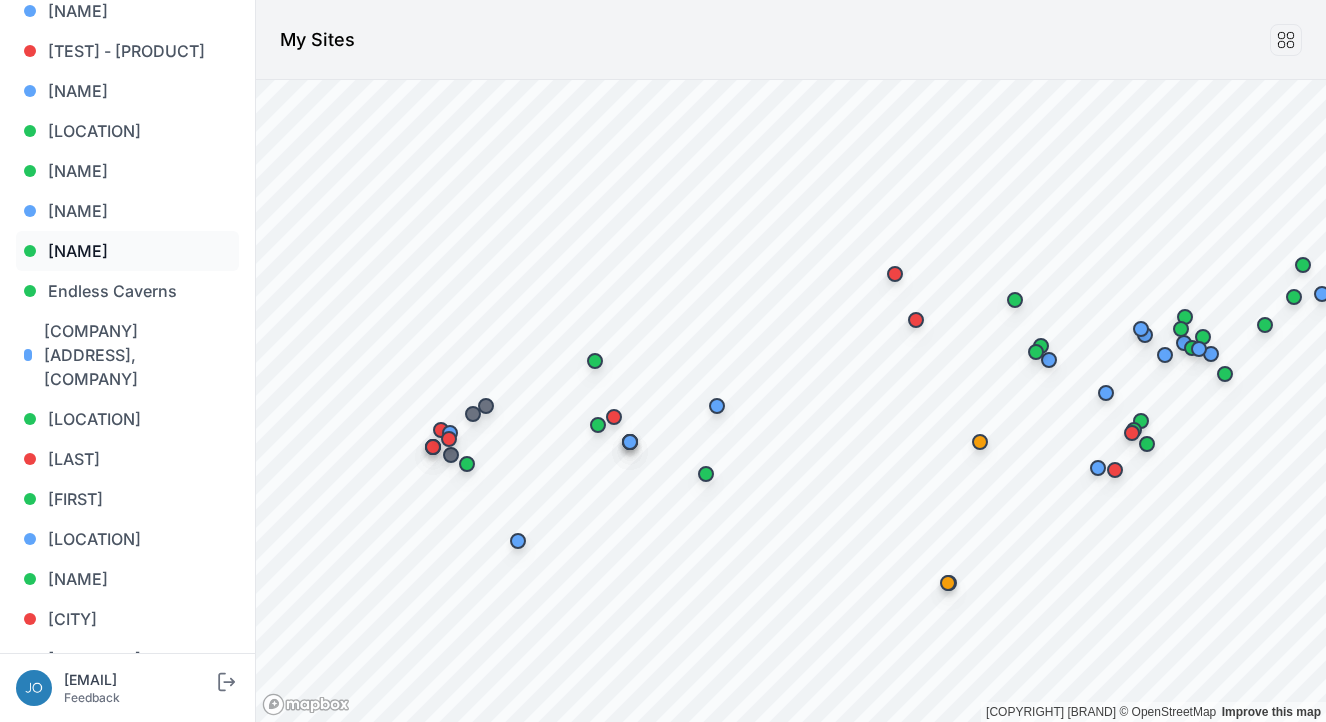 click on "[STREET]" at bounding box center [127, 251] 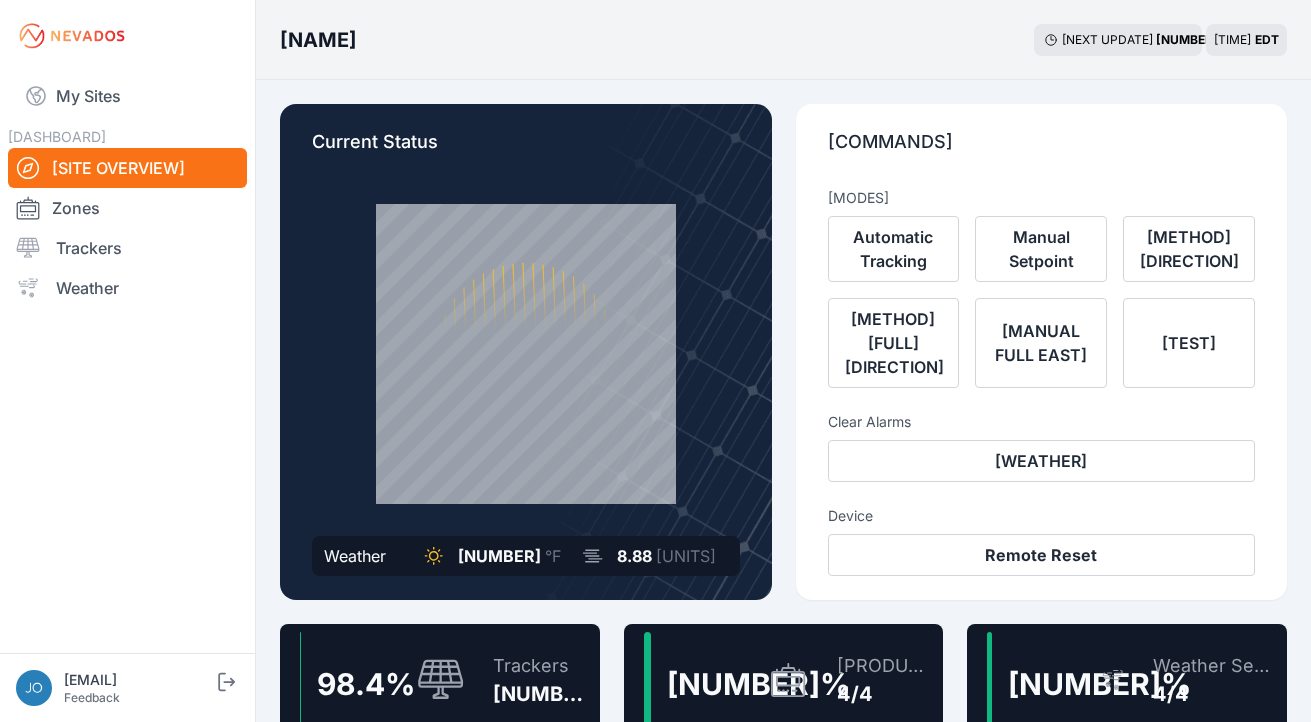 click on "Trackers" at bounding box center (542, 666) 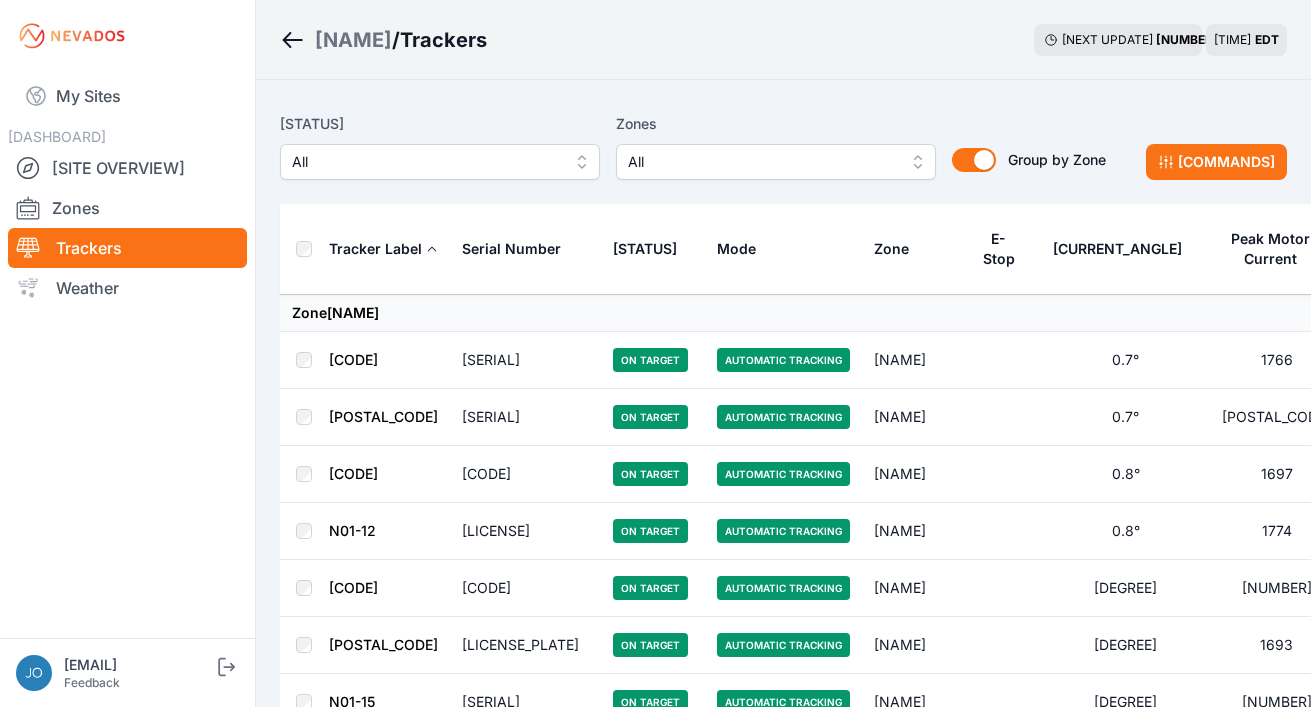 click on "All" at bounding box center (426, 162) 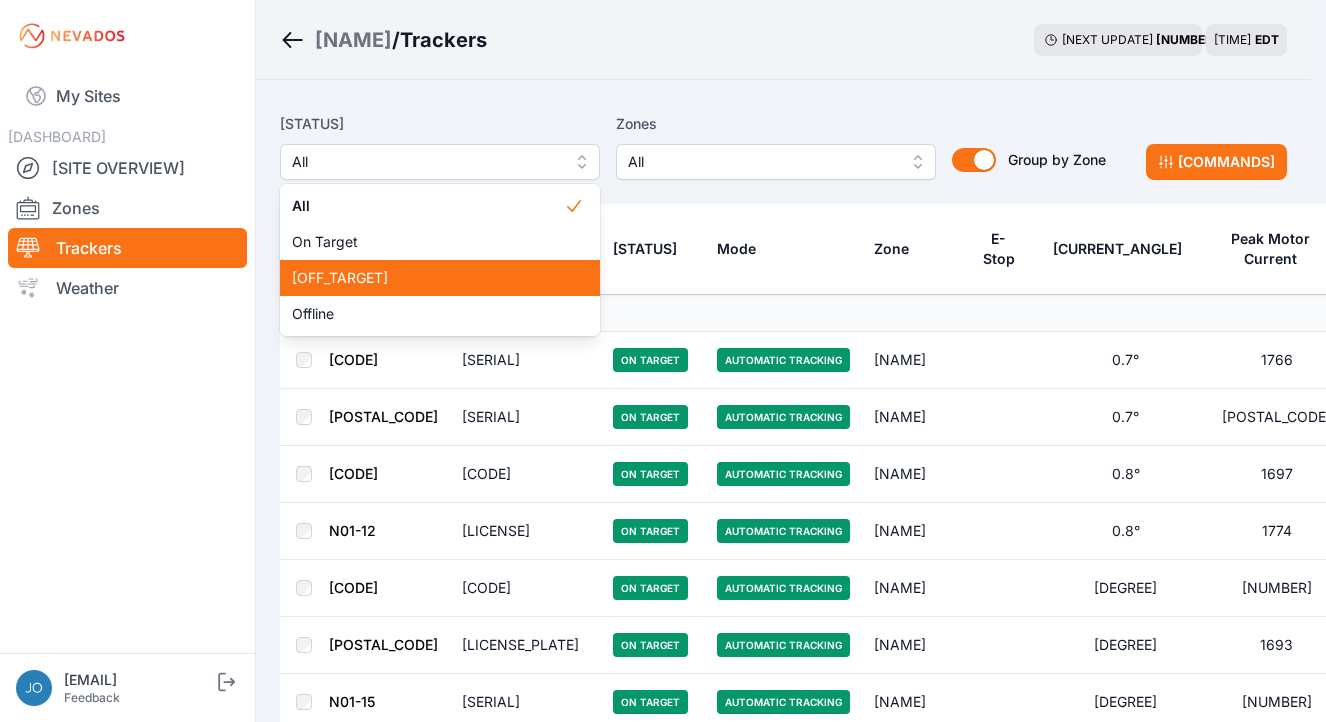 click on "Off Target" at bounding box center (428, 278) 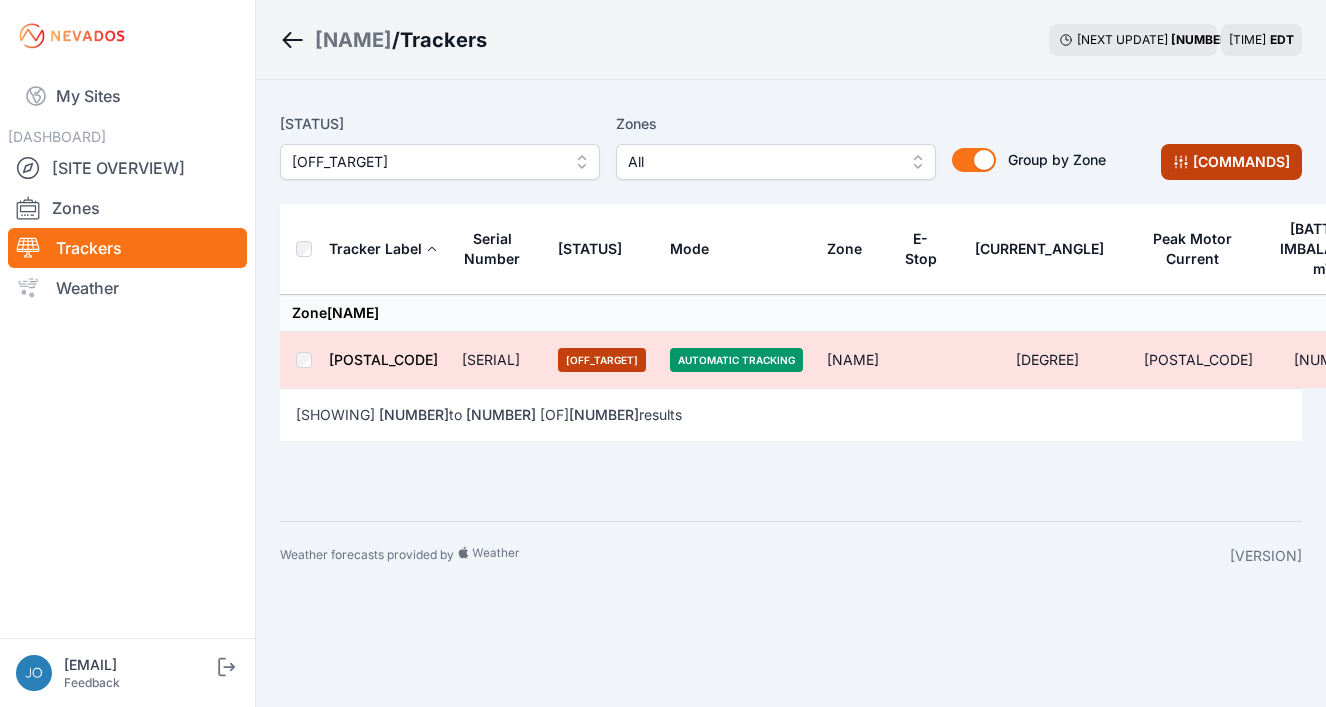 click on "Commands" at bounding box center (1231, 162) 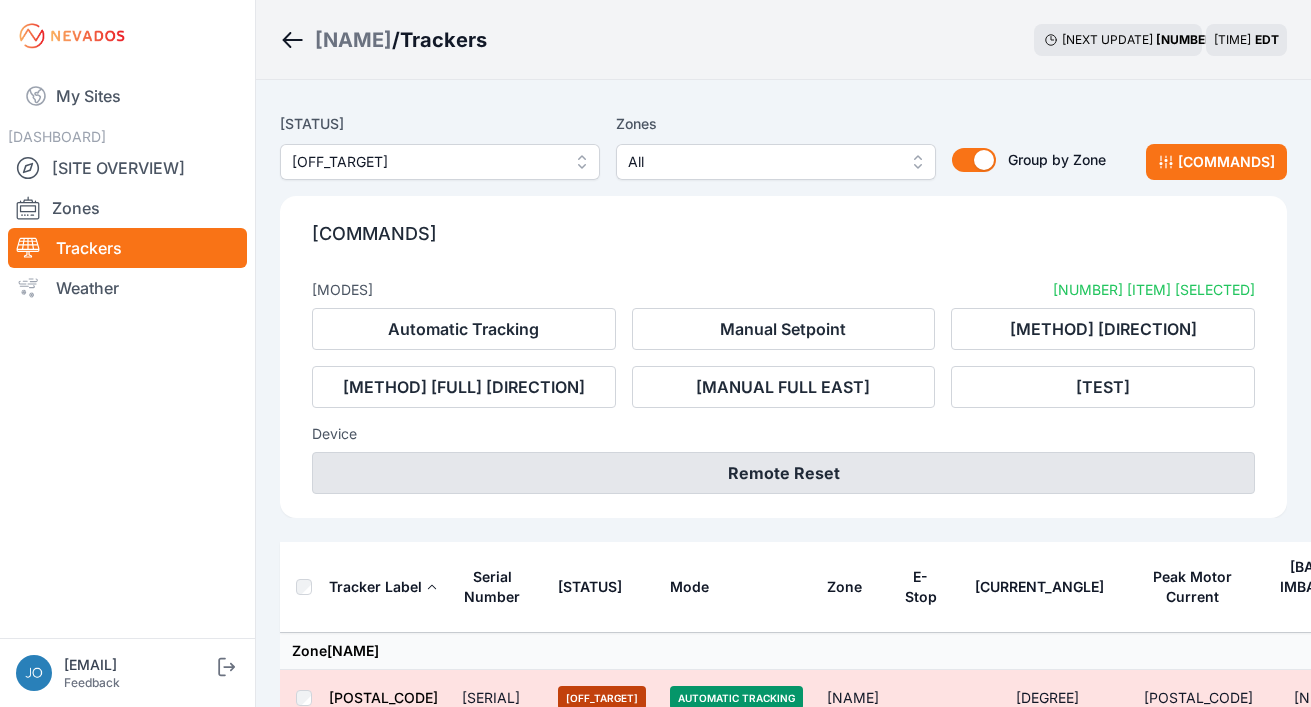 click on "Remote Reset" at bounding box center (783, 473) 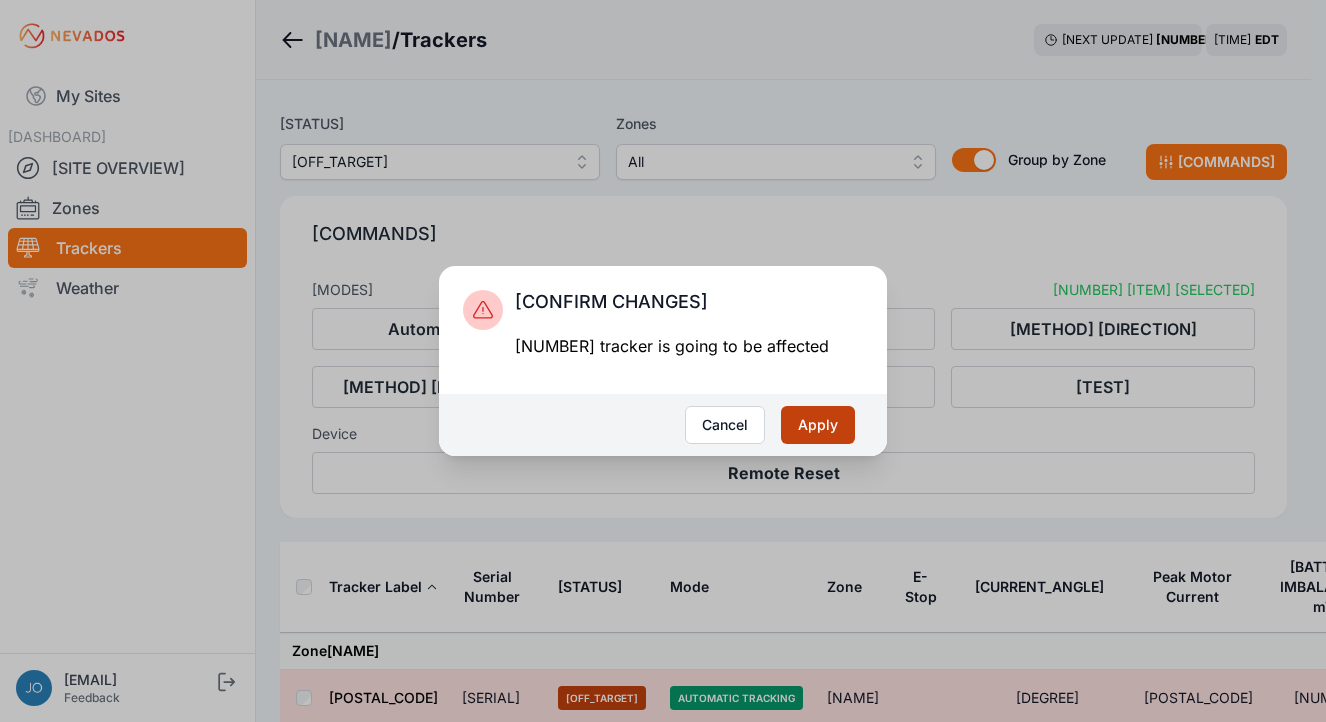 click on "Apply" at bounding box center (818, 425) 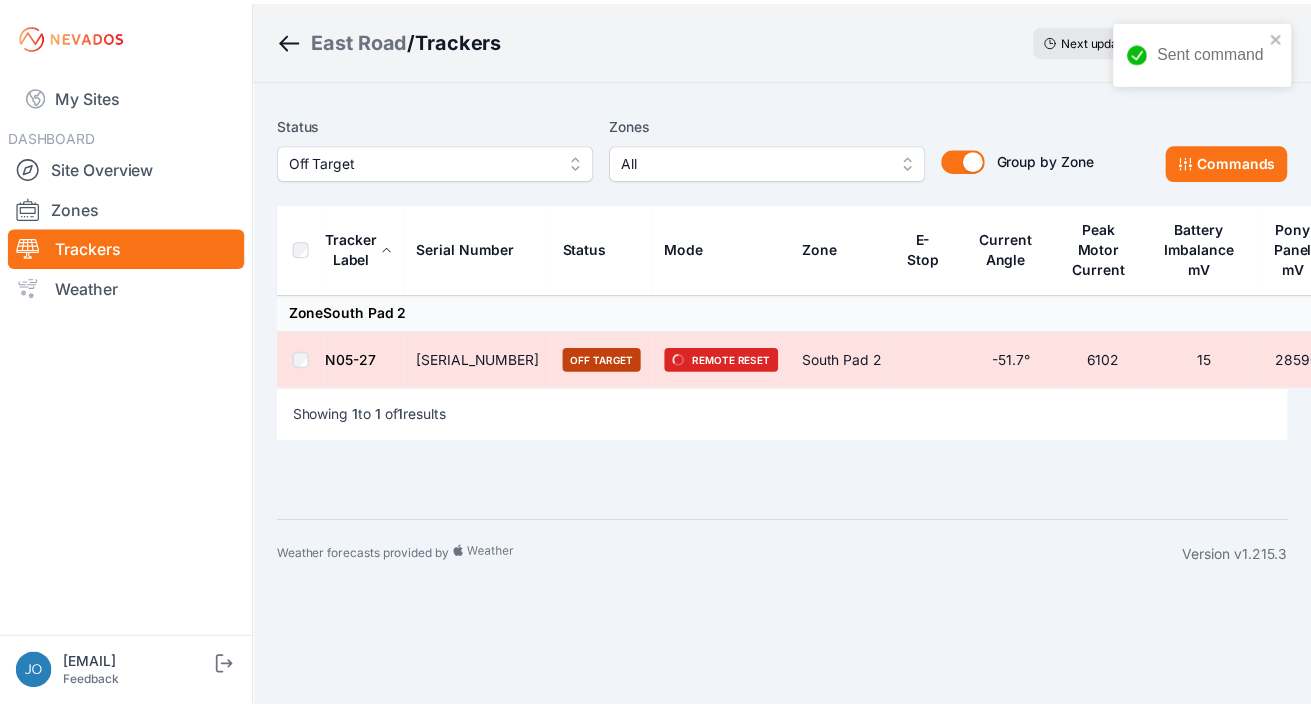 scroll, scrollTop: 0, scrollLeft: 0, axis: both 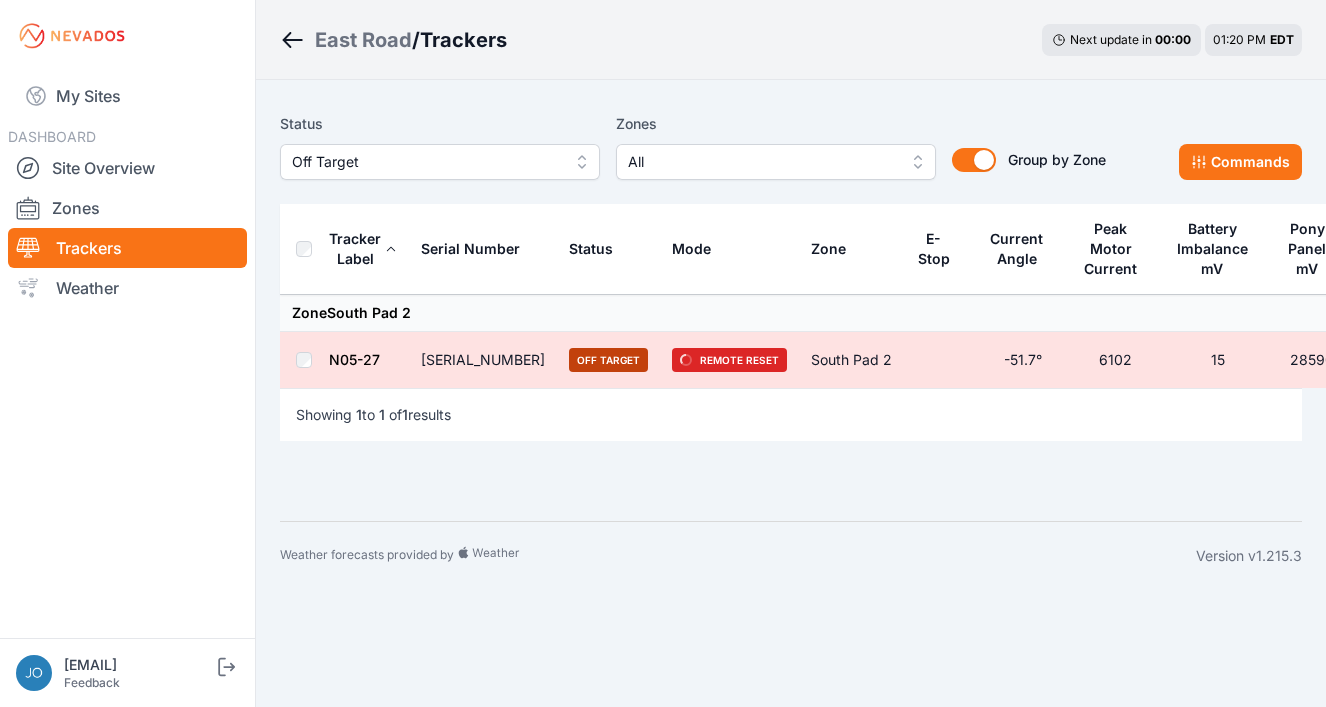 click on "Off Target" at bounding box center [426, 162] 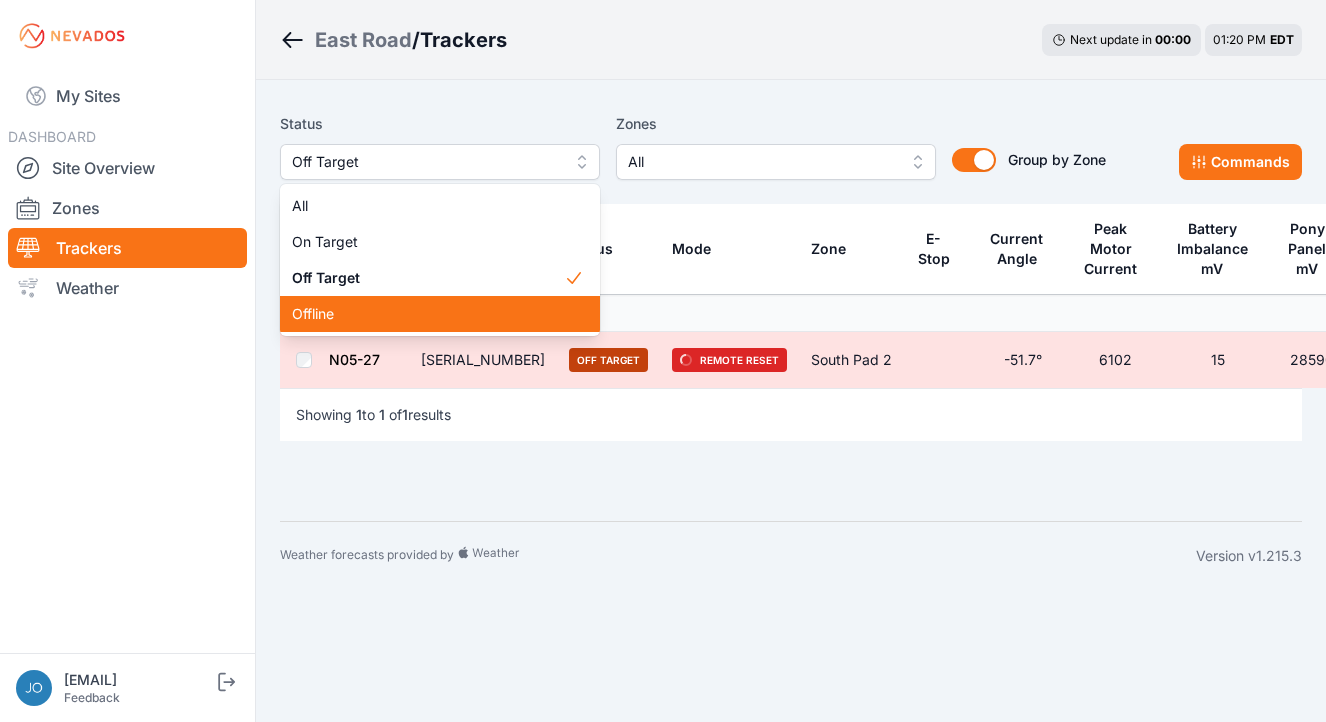 click on "Offline" at bounding box center (440, 314) 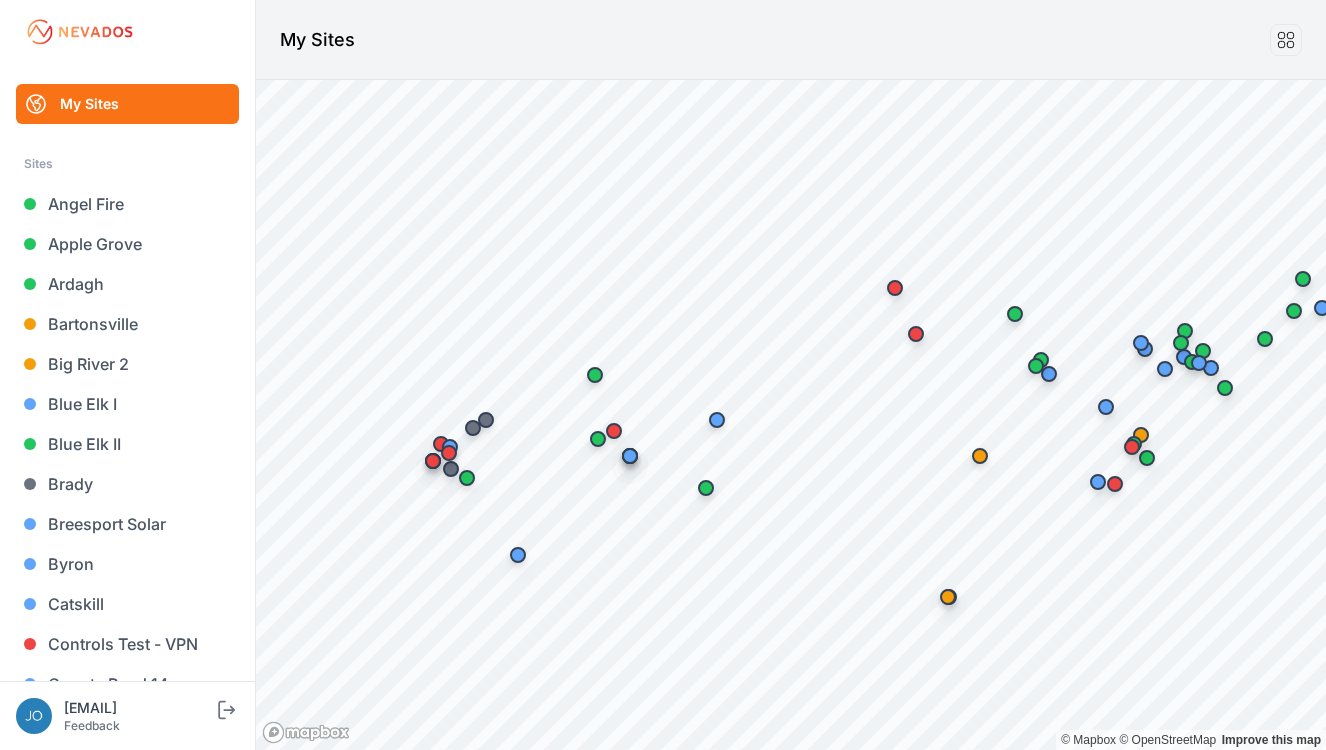 scroll, scrollTop: 0, scrollLeft: 0, axis: both 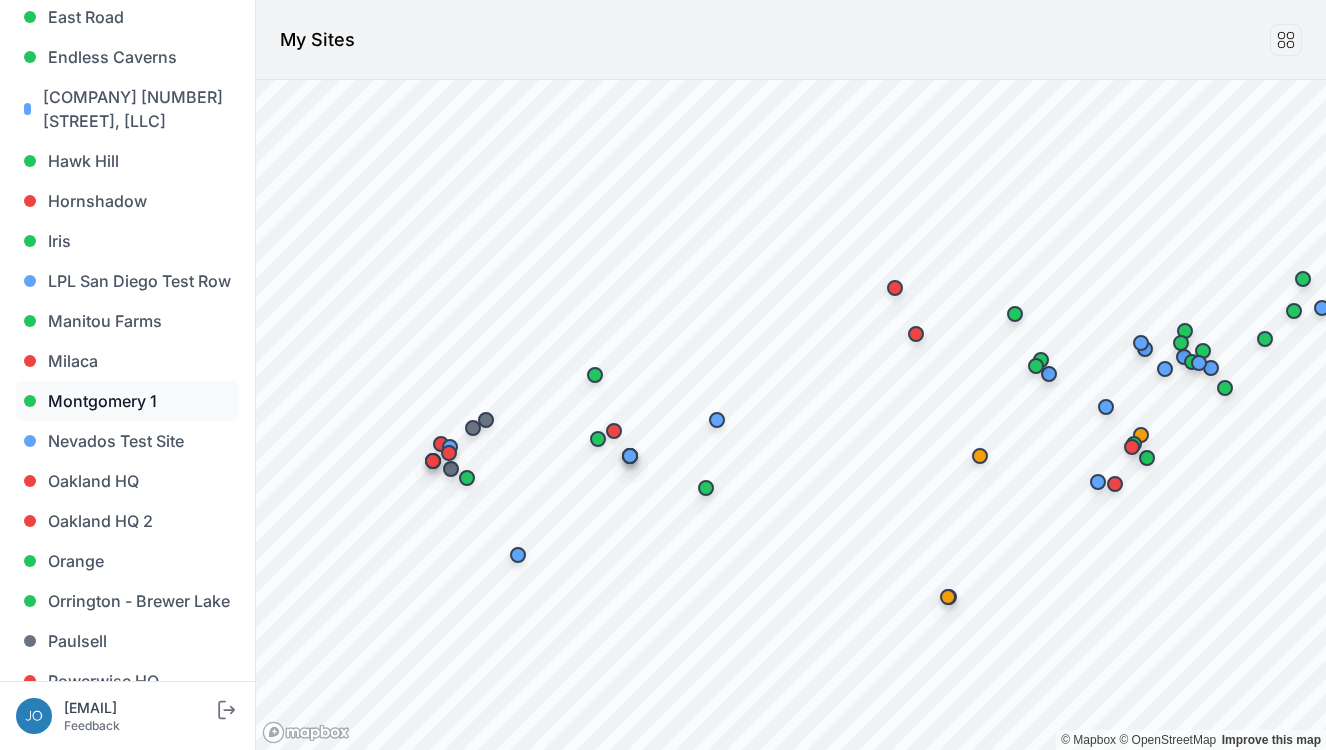 click on "Montgomery 1" at bounding box center [127, 401] 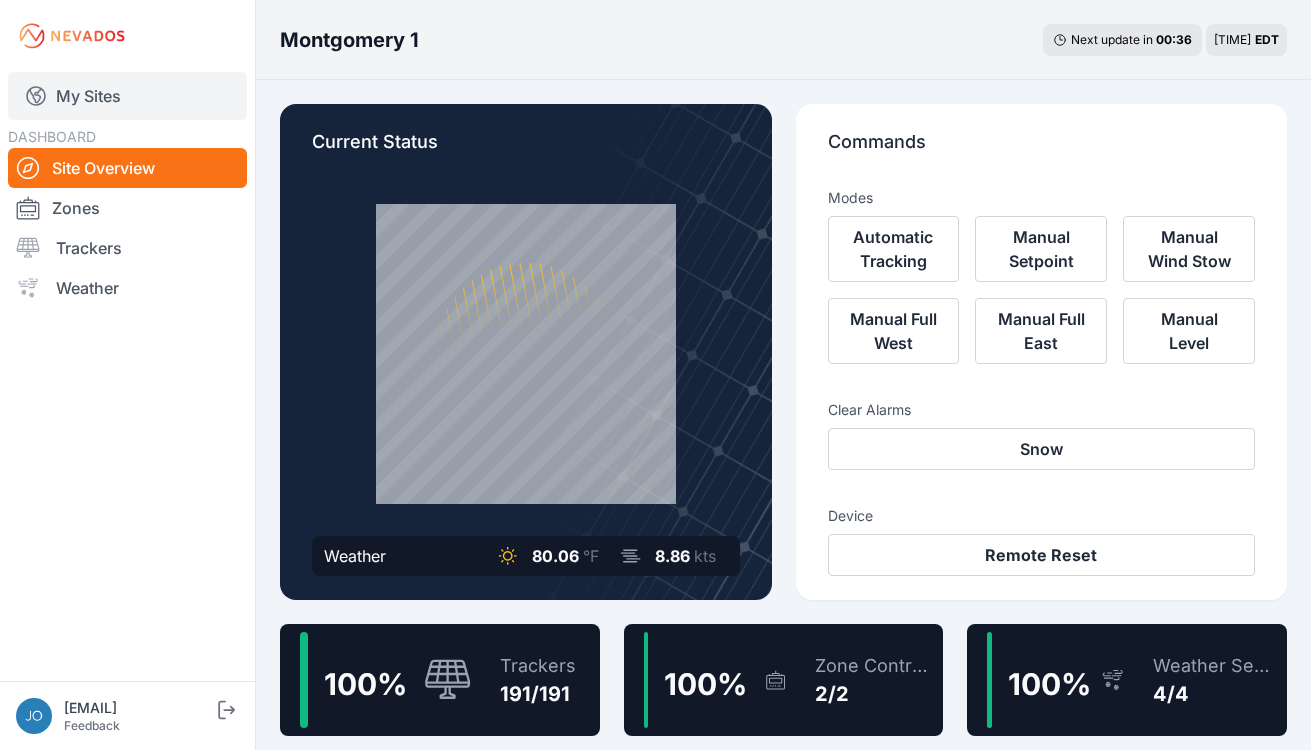 click on "My Sites" at bounding box center (127, 96) 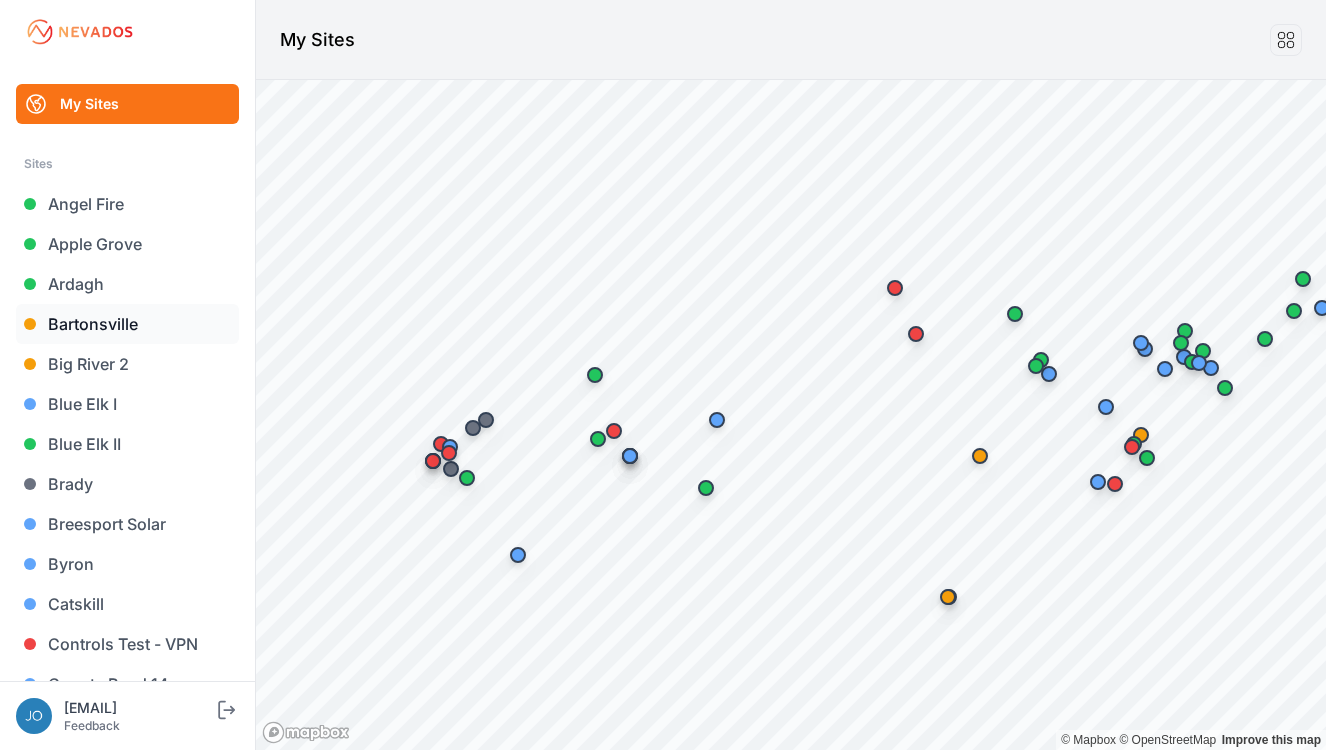 click on "Bartonsville" at bounding box center [127, 324] 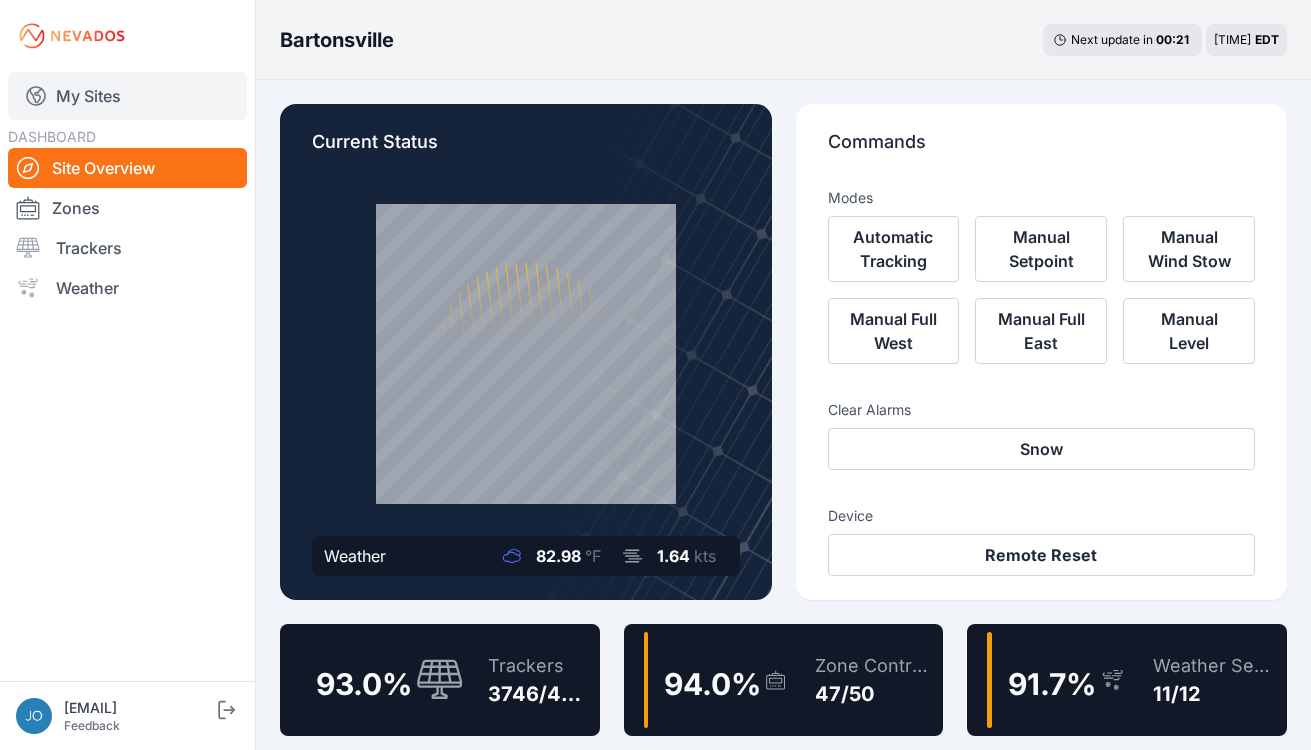 click on "My Sites" at bounding box center [127, 96] 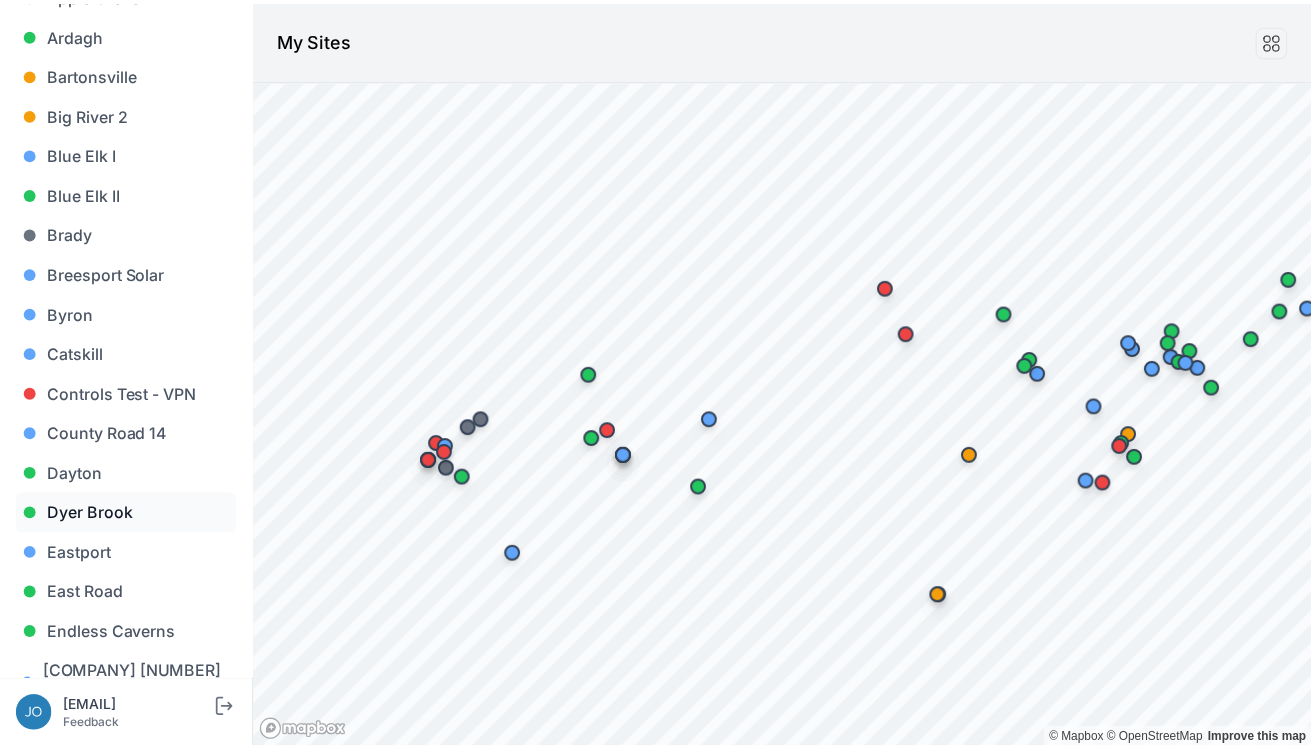 scroll, scrollTop: 323, scrollLeft: 0, axis: vertical 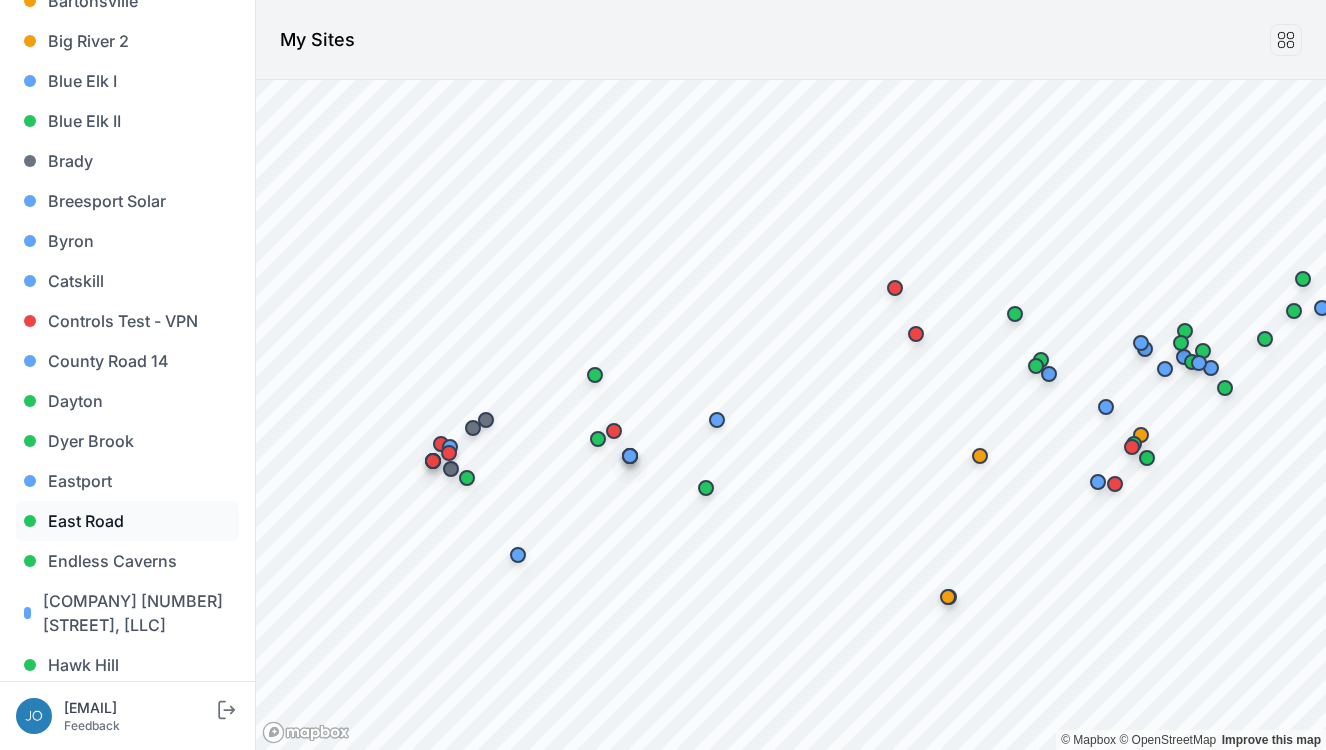 click on "East Road" at bounding box center (127, 521) 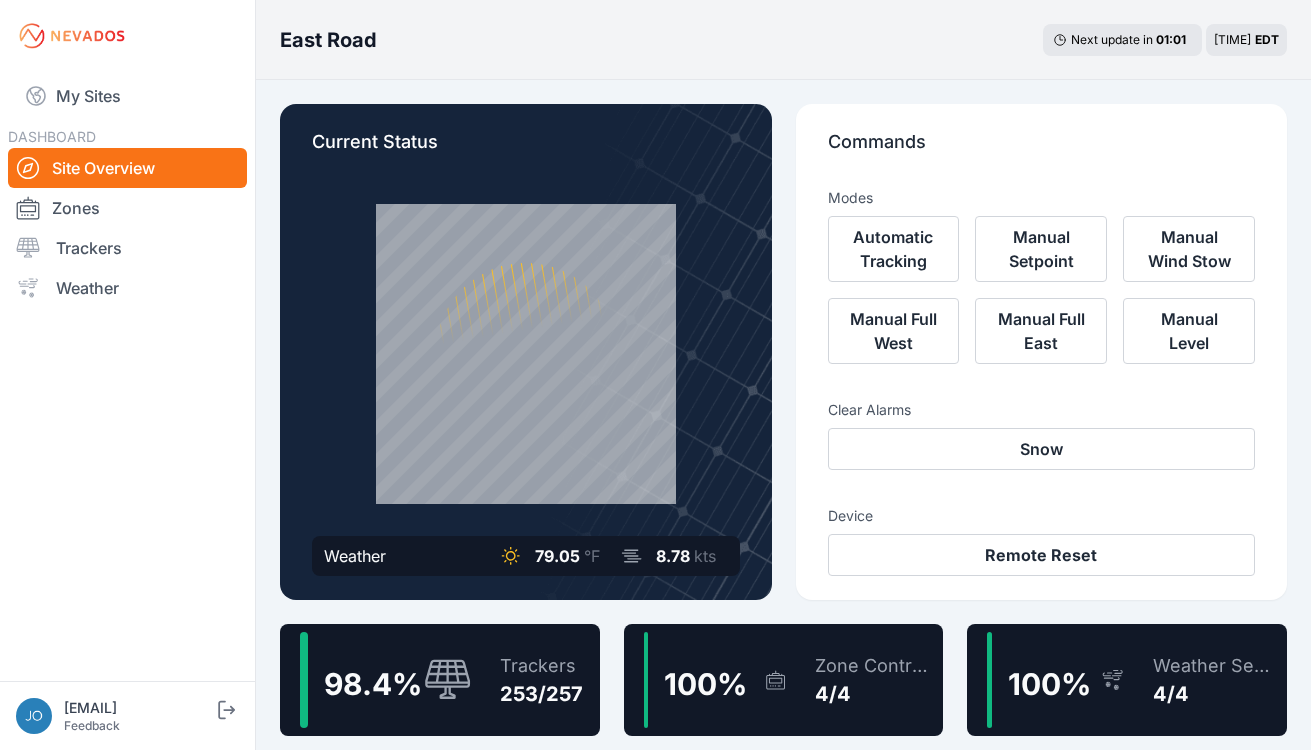 click on "Trackers" at bounding box center (541, 666) 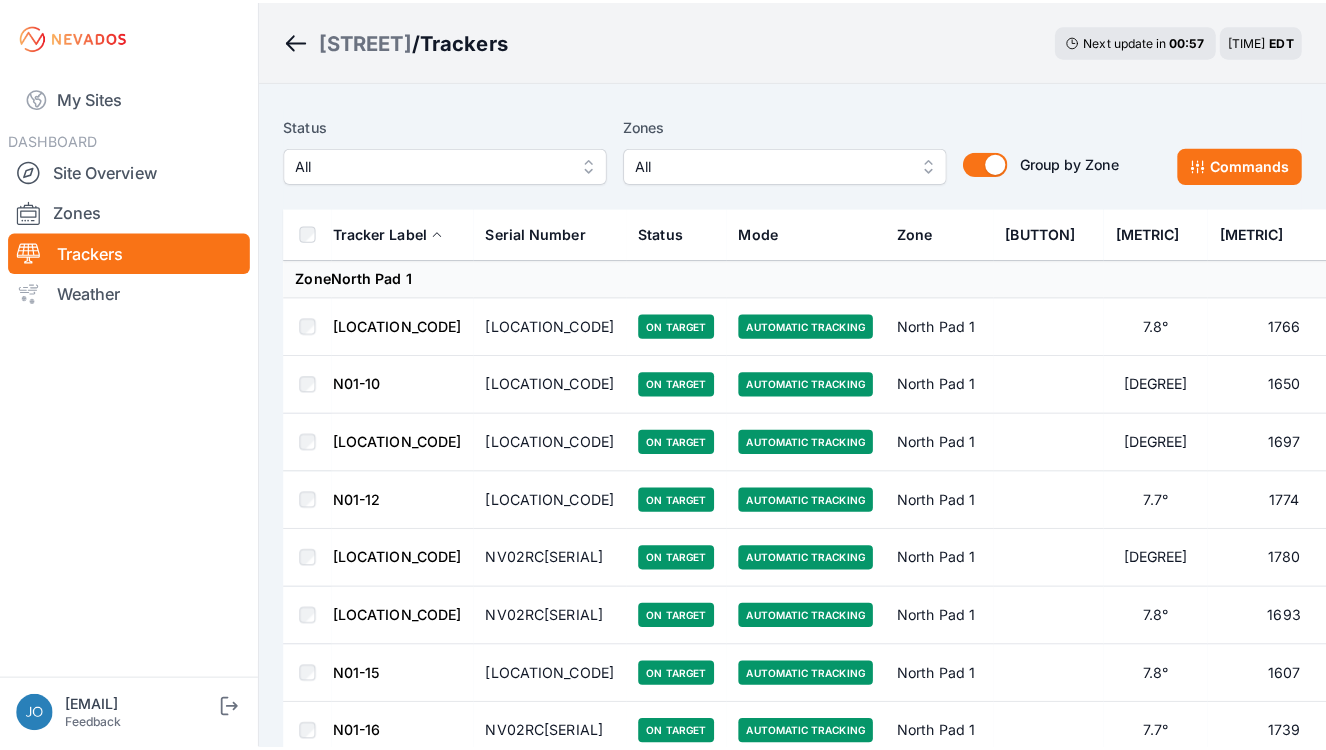 scroll, scrollTop: 0, scrollLeft: 0, axis: both 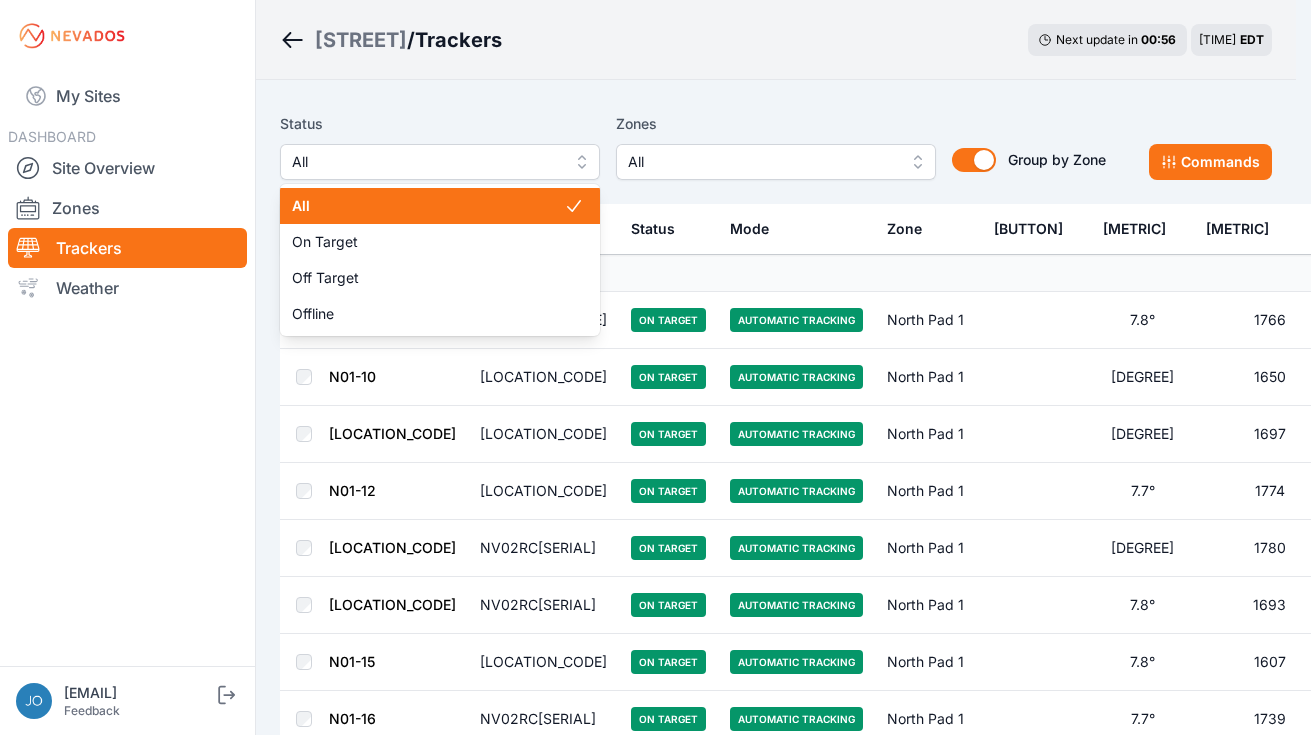 drag, startPoint x: 407, startPoint y: 170, endPoint x: 398, endPoint y: 191, distance: 22.847319 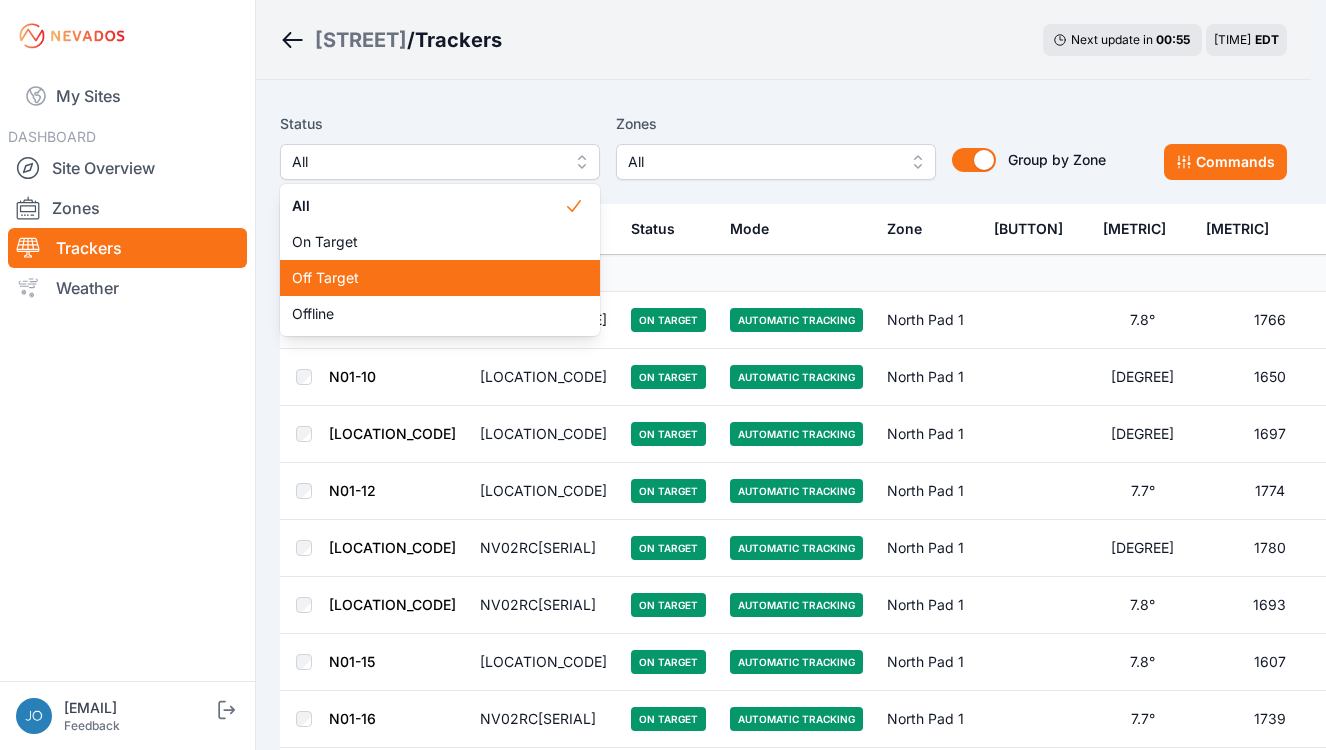 click on "Off Target" at bounding box center [440, 278] 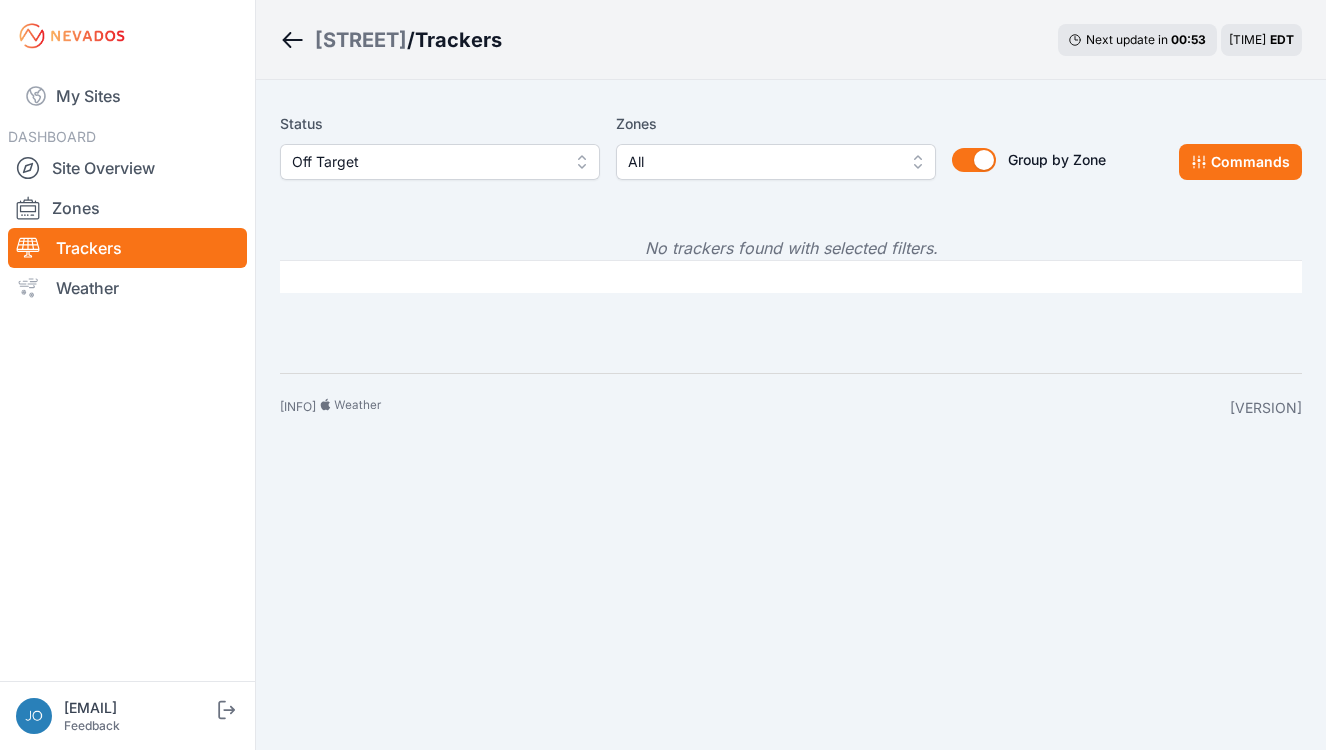click on "[OFF_TARGET]" at bounding box center [426, 162] 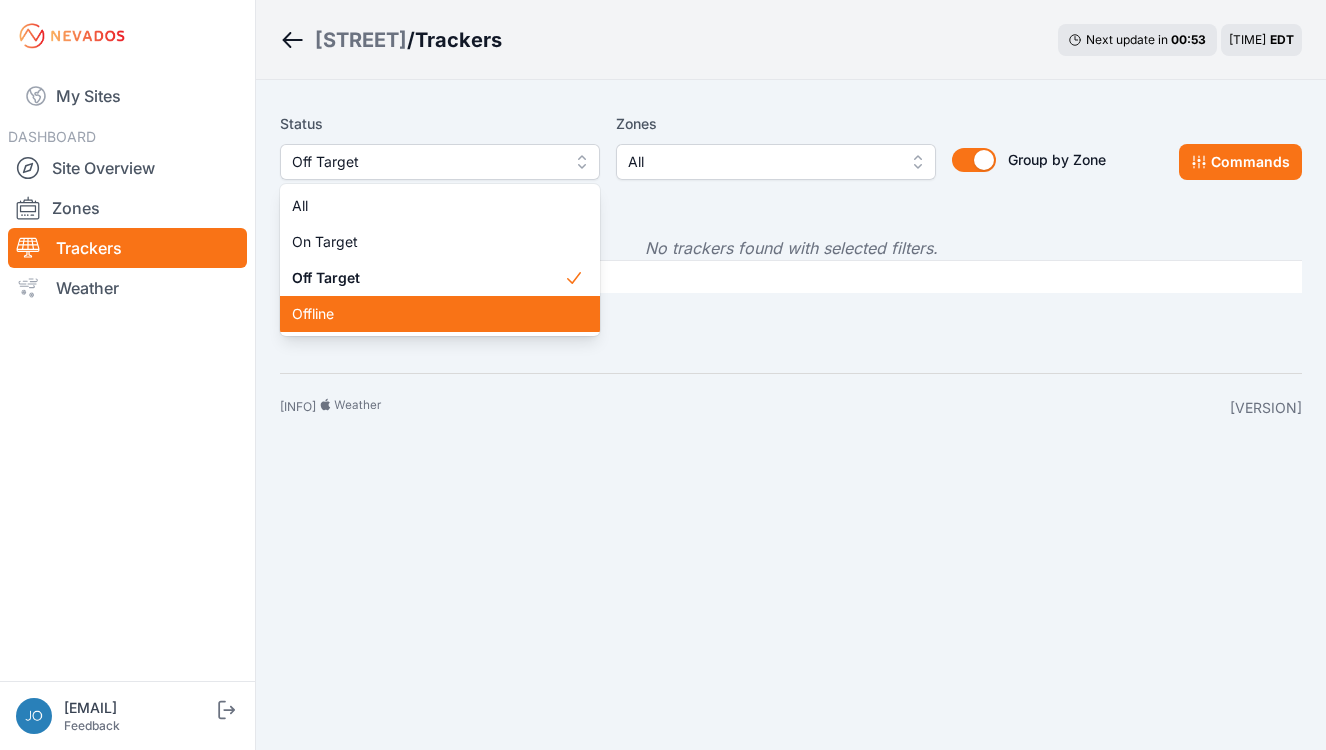 click on "Offline" at bounding box center (428, 314) 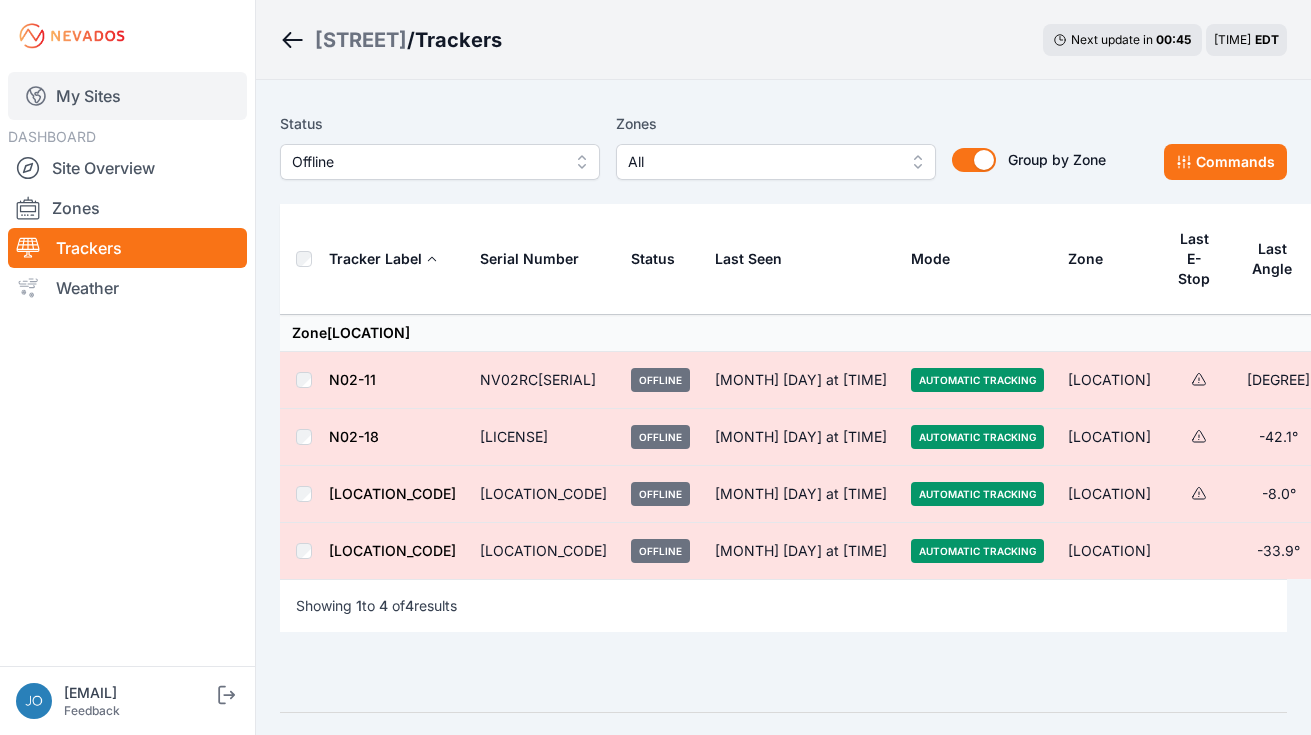 click on "[MY] [PLACES]" at bounding box center (127, 96) 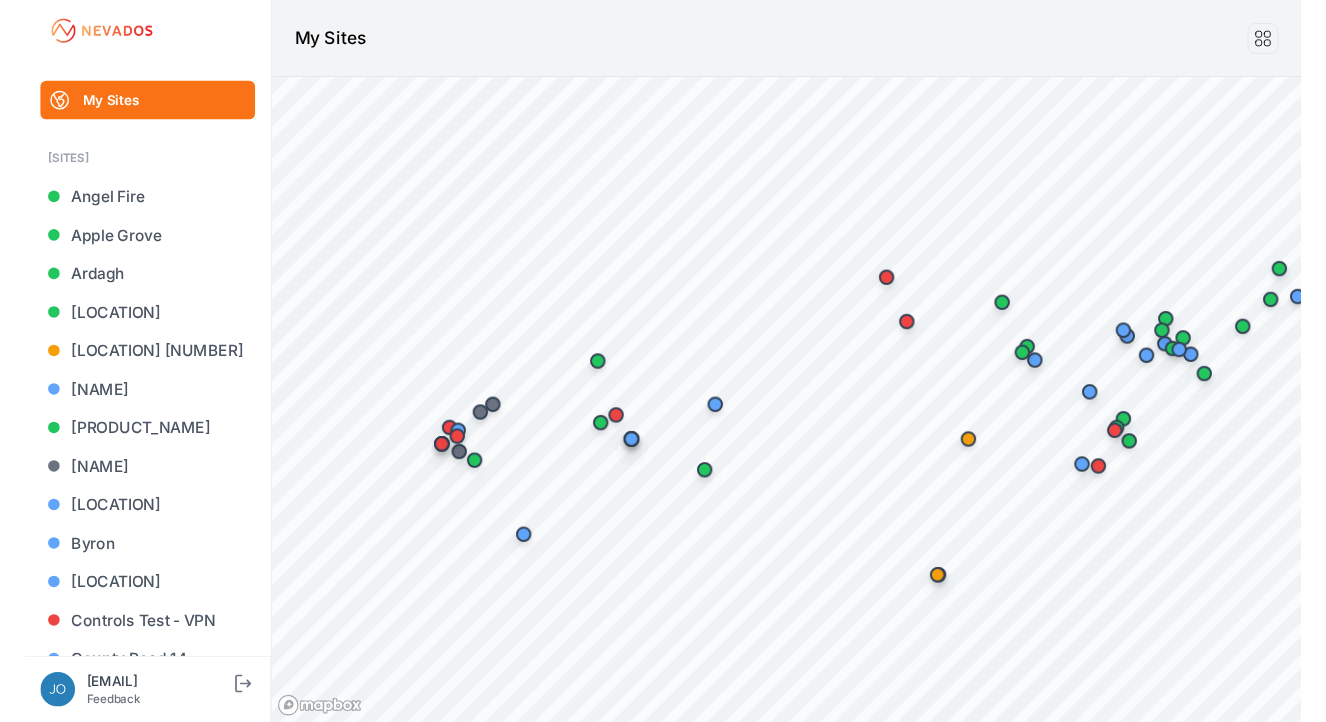 scroll, scrollTop: 0, scrollLeft: 0, axis: both 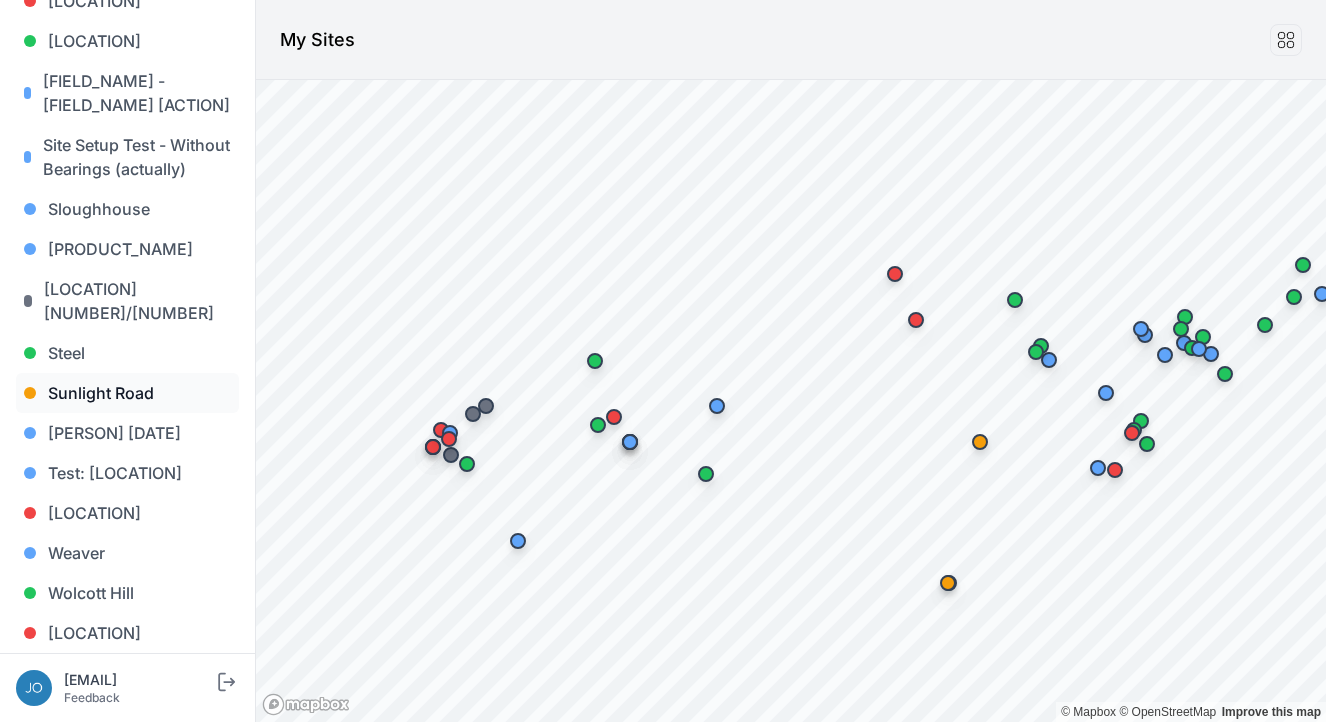 click on "[STREET]" at bounding box center [127, 393] 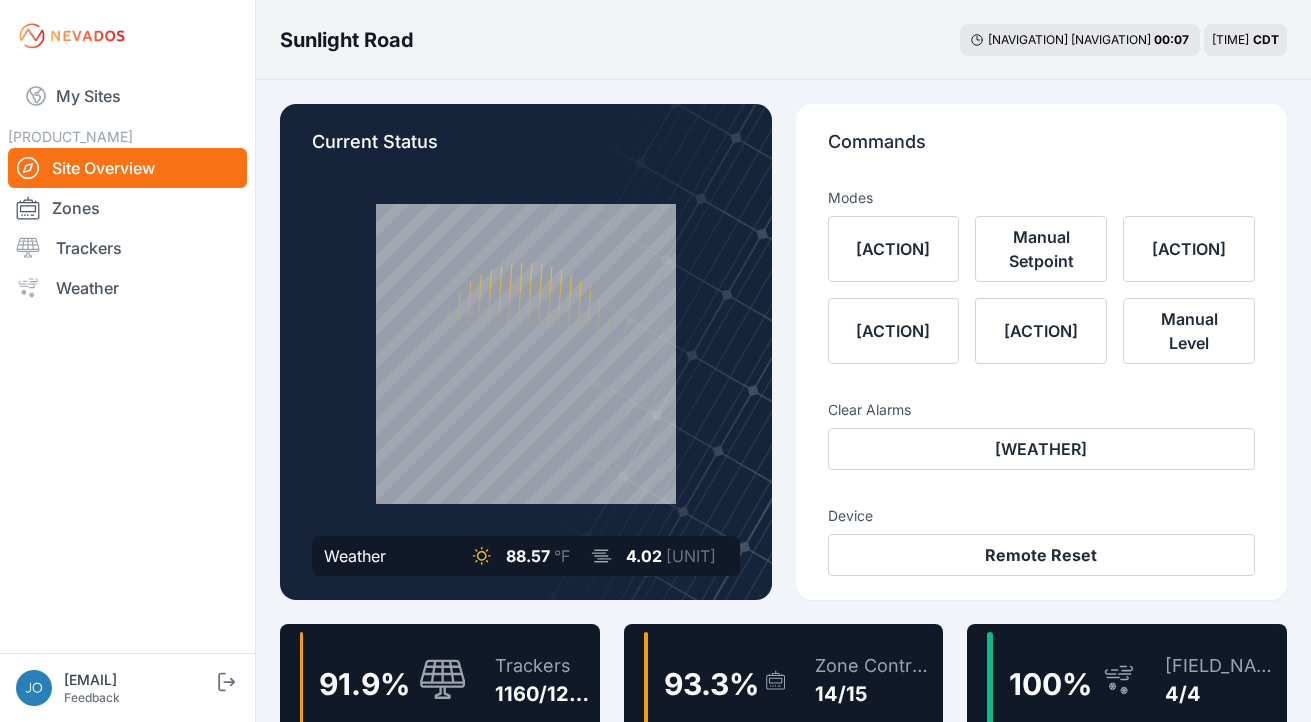 scroll, scrollTop: 113, scrollLeft: 0, axis: vertical 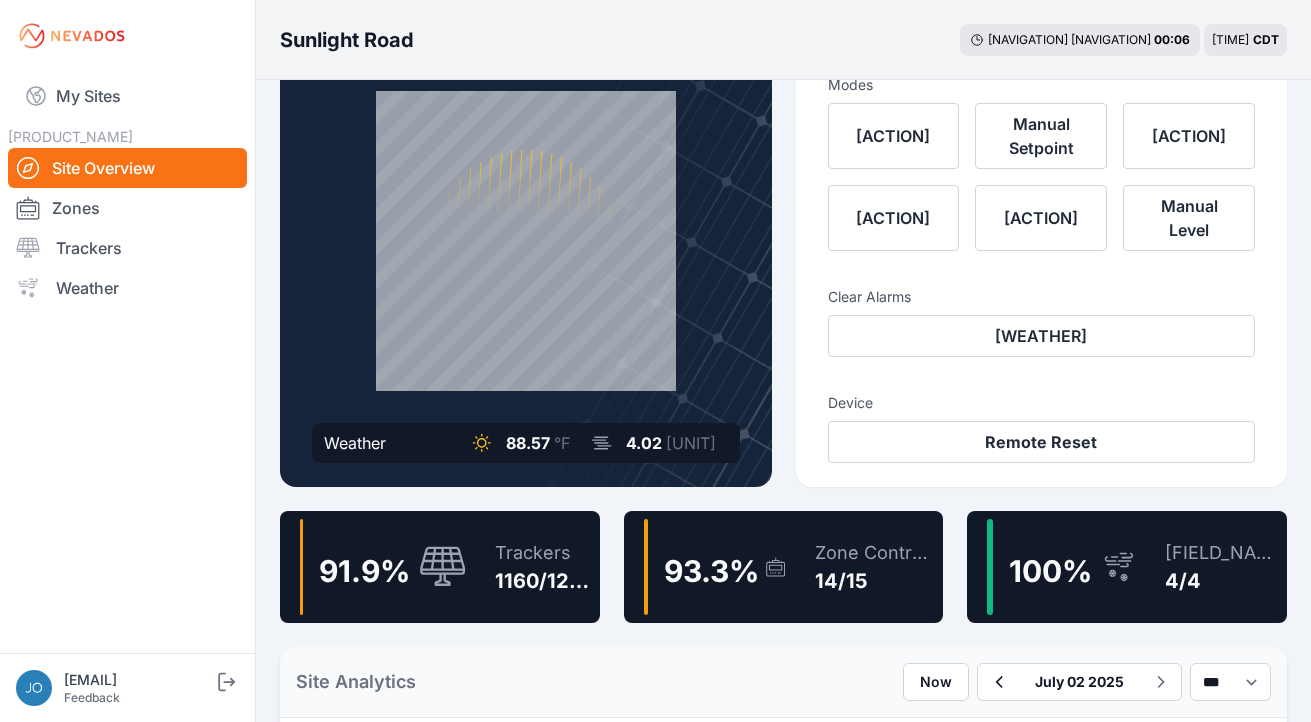 click on "Trackers 1160/1262" at bounding box center (533, 567) 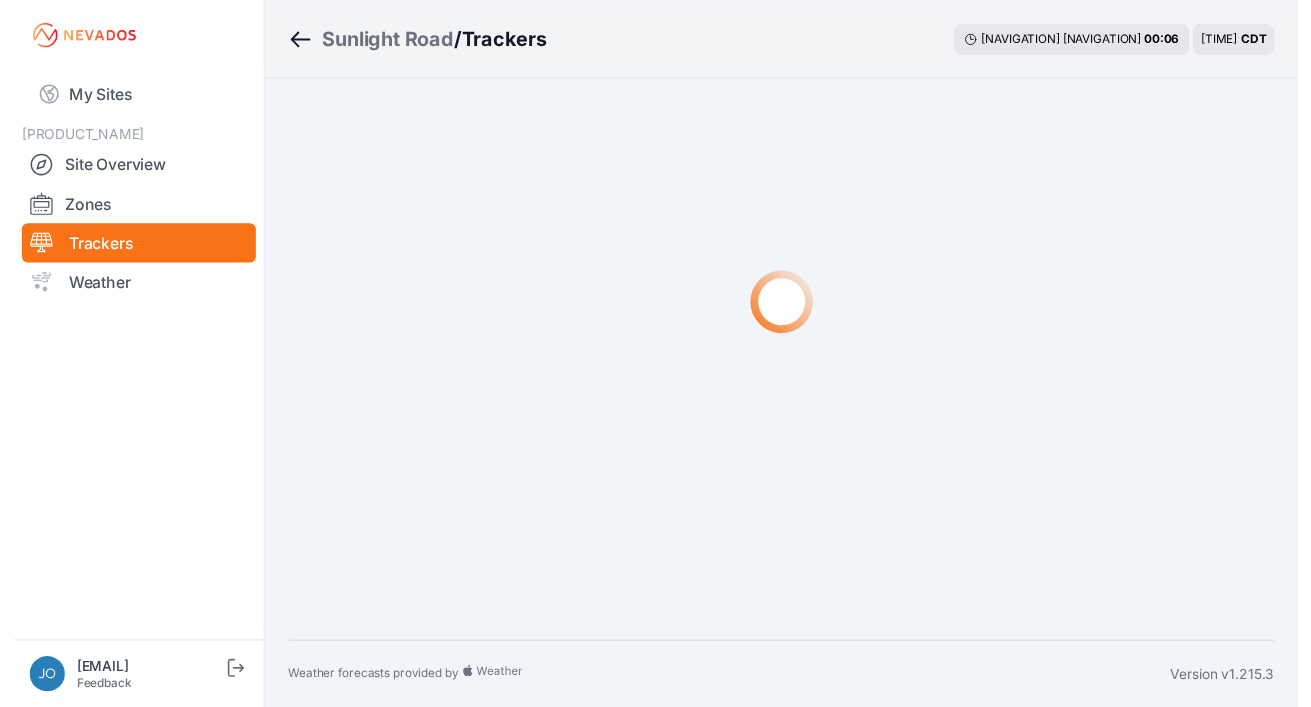 scroll, scrollTop: 0, scrollLeft: 0, axis: both 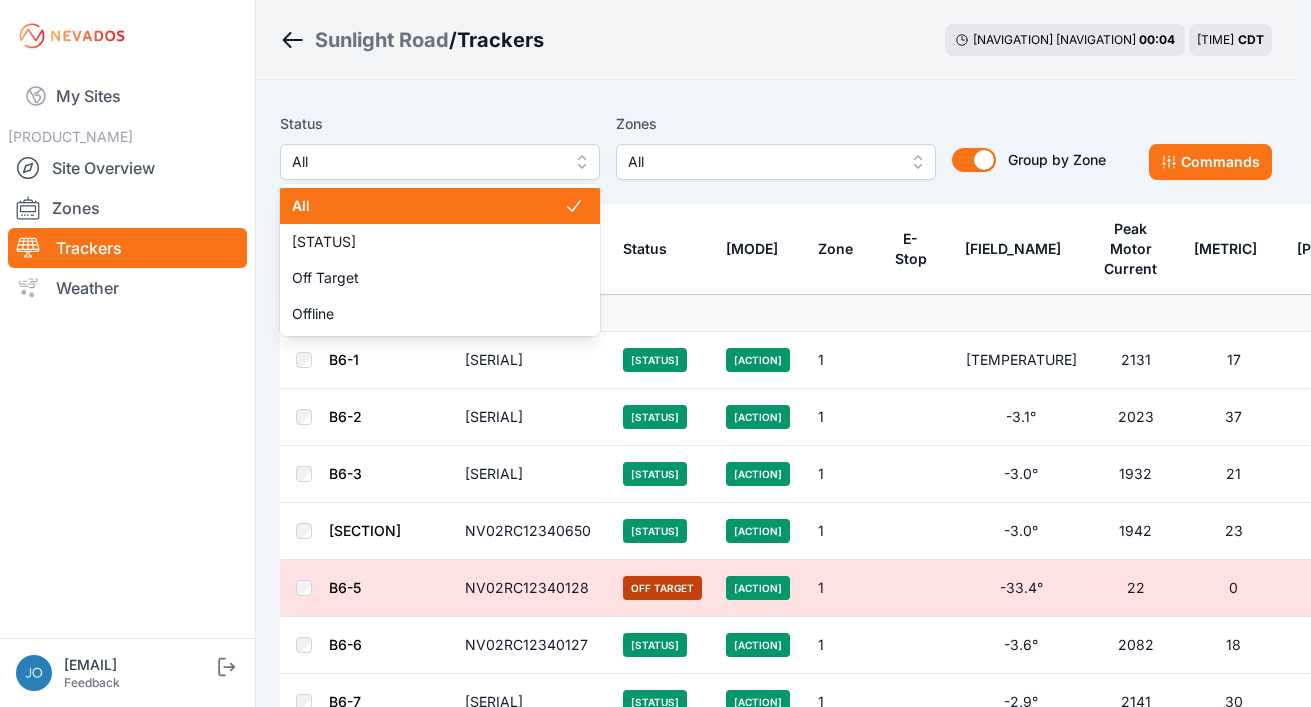 click on "All" at bounding box center [426, 162] 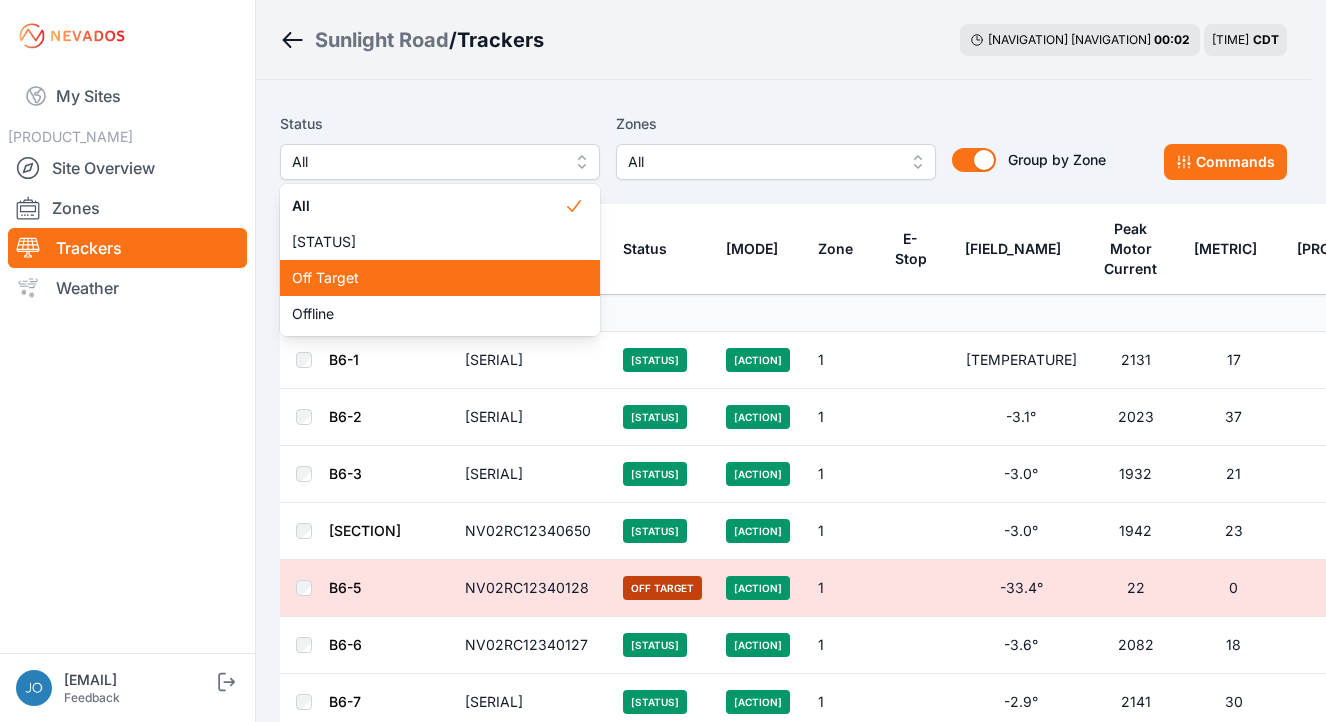 click on "Off Target" at bounding box center (440, 278) 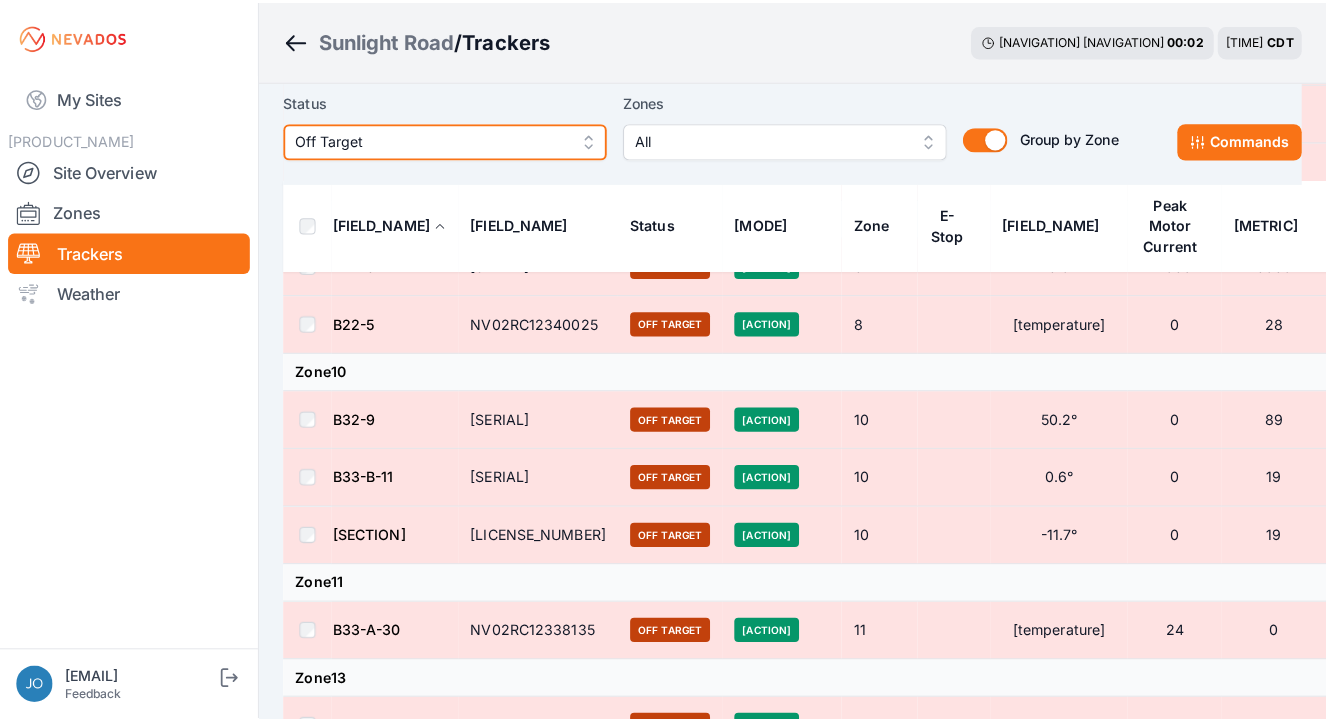 scroll, scrollTop: 963, scrollLeft: 0, axis: vertical 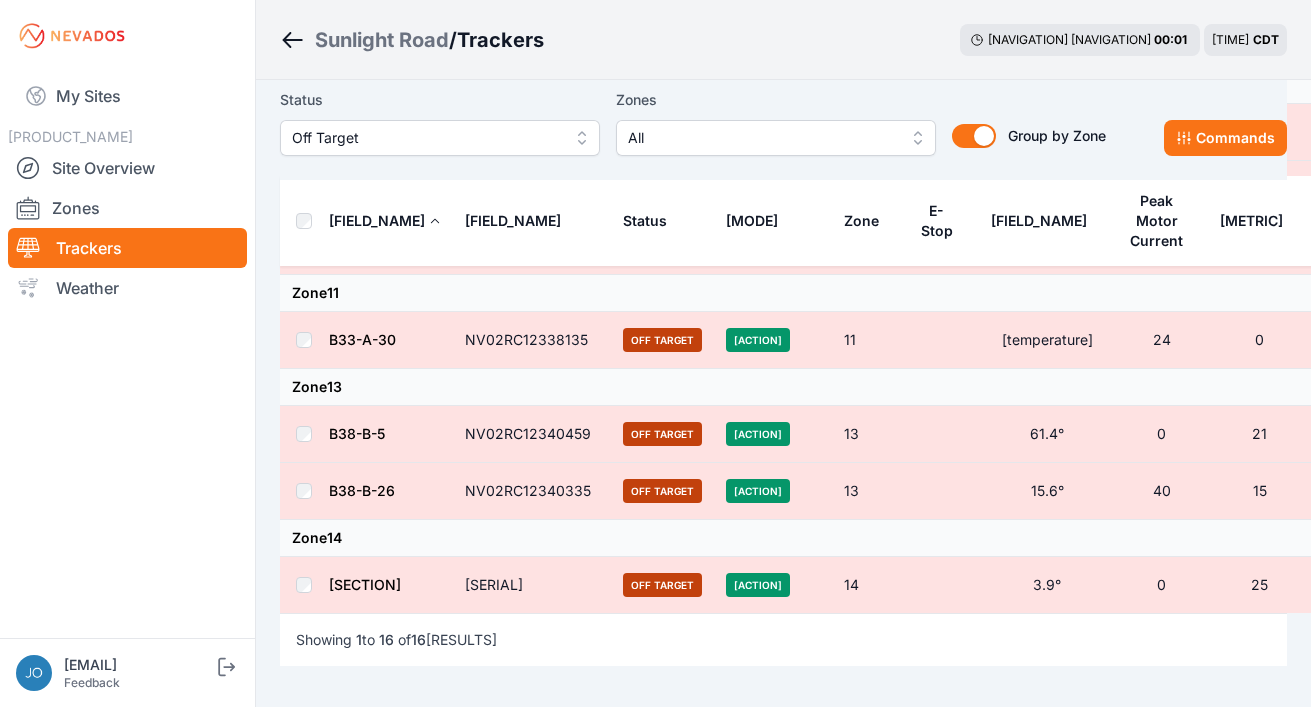 click at bounding box center [304, 221] 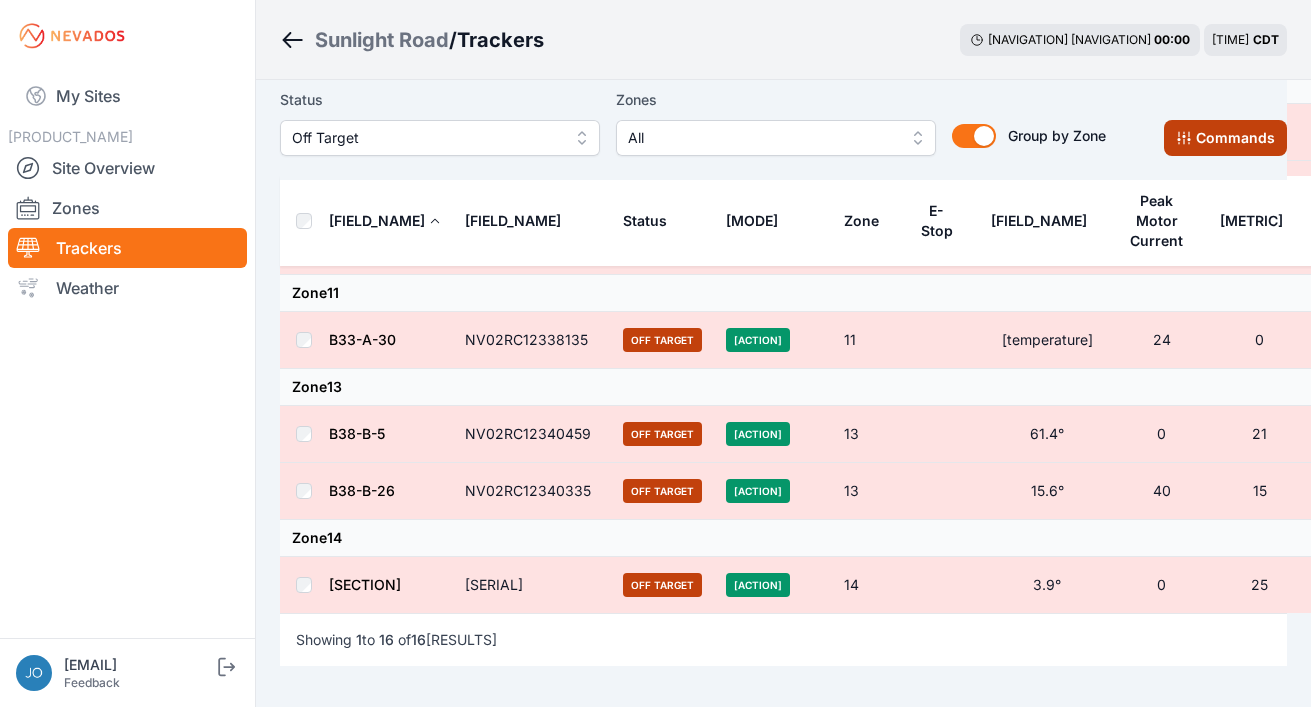 click on "Commands" at bounding box center [1225, 138] 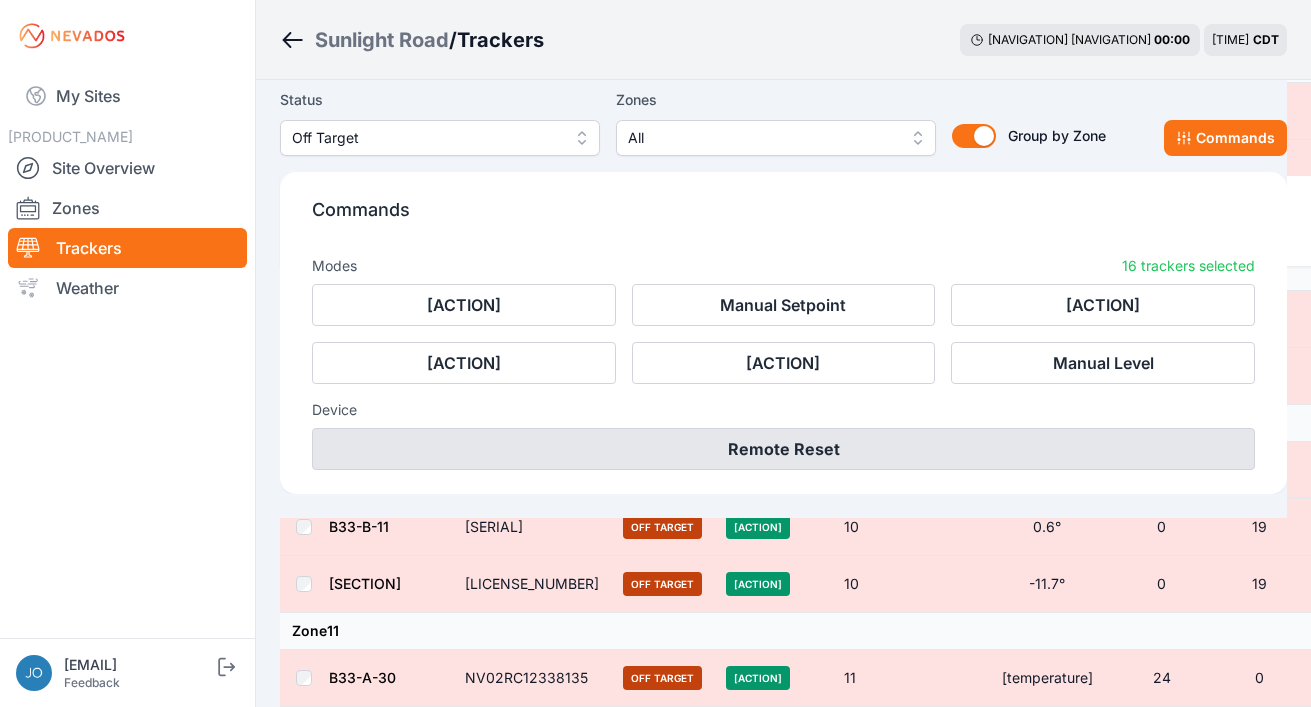 click on "Remote Reset" at bounding box center (783, 449) 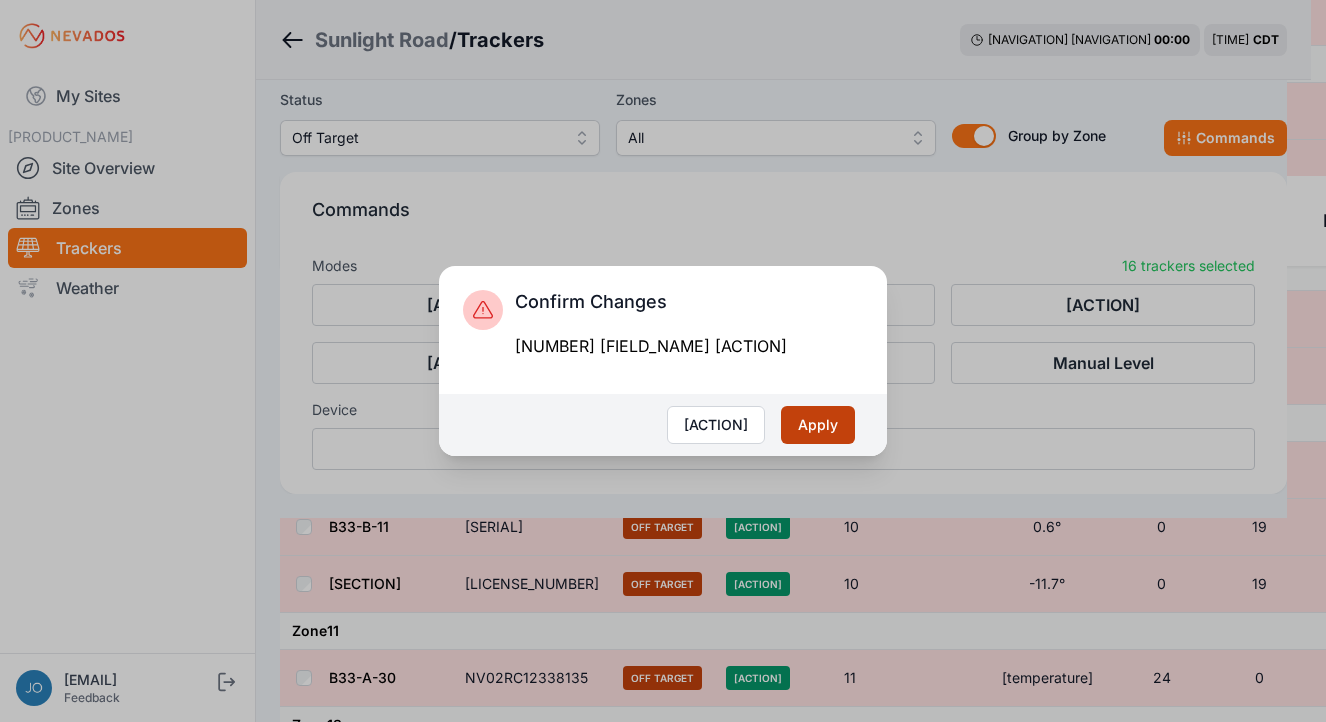 click on "Apply" at bounding box center [818, 425] 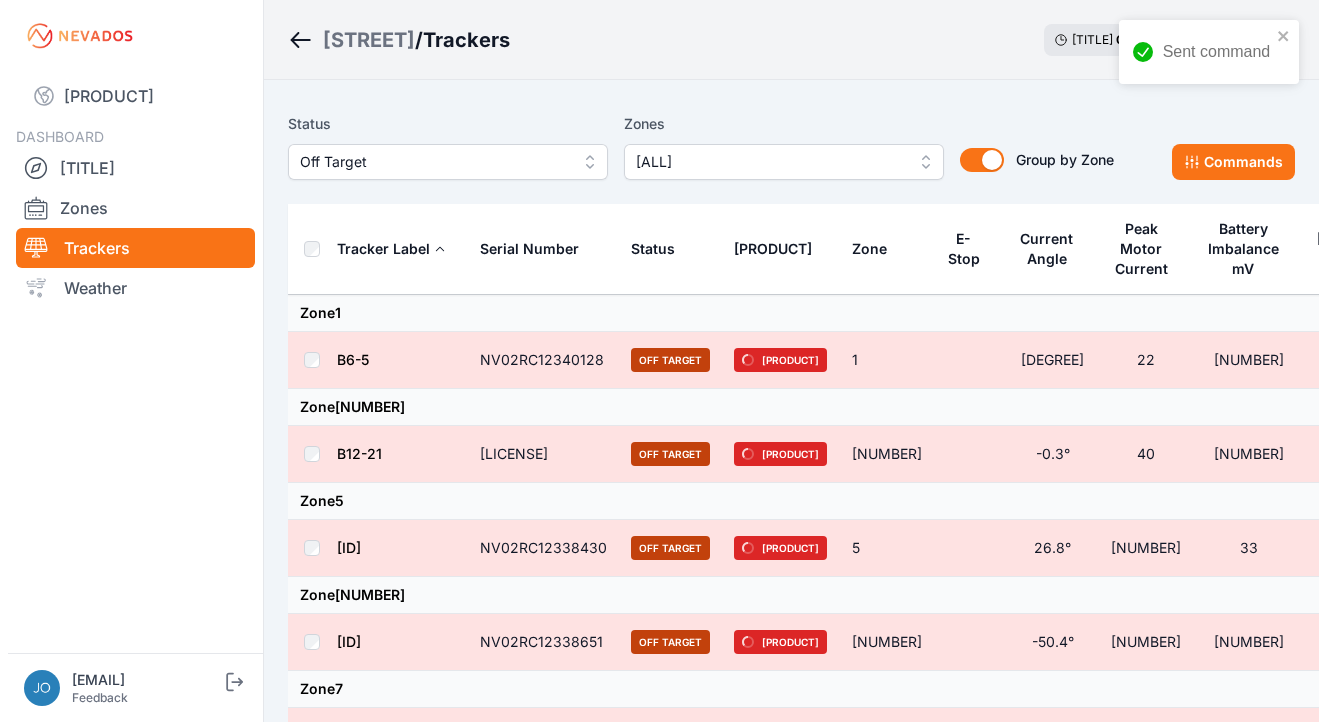 scroll, scrollTop: 0, scrollLeft: 0, axis: both 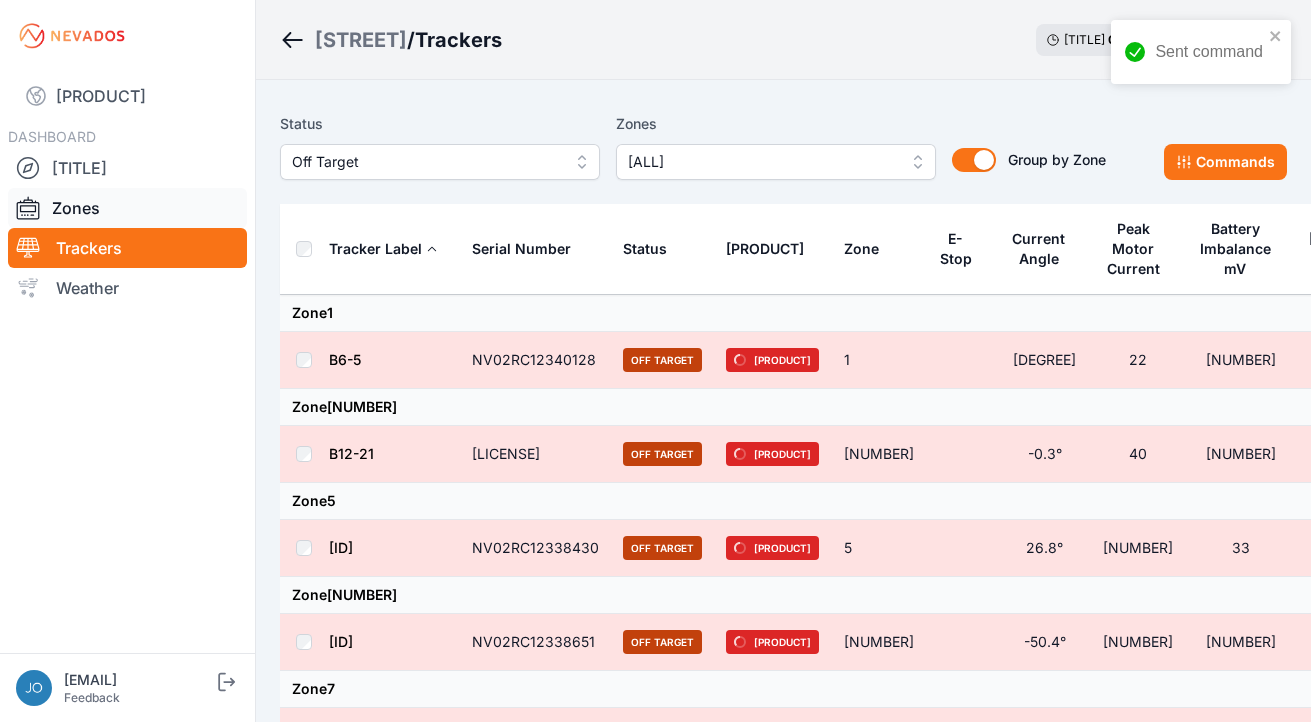click on "Zones" at bounding box center (127, 208) 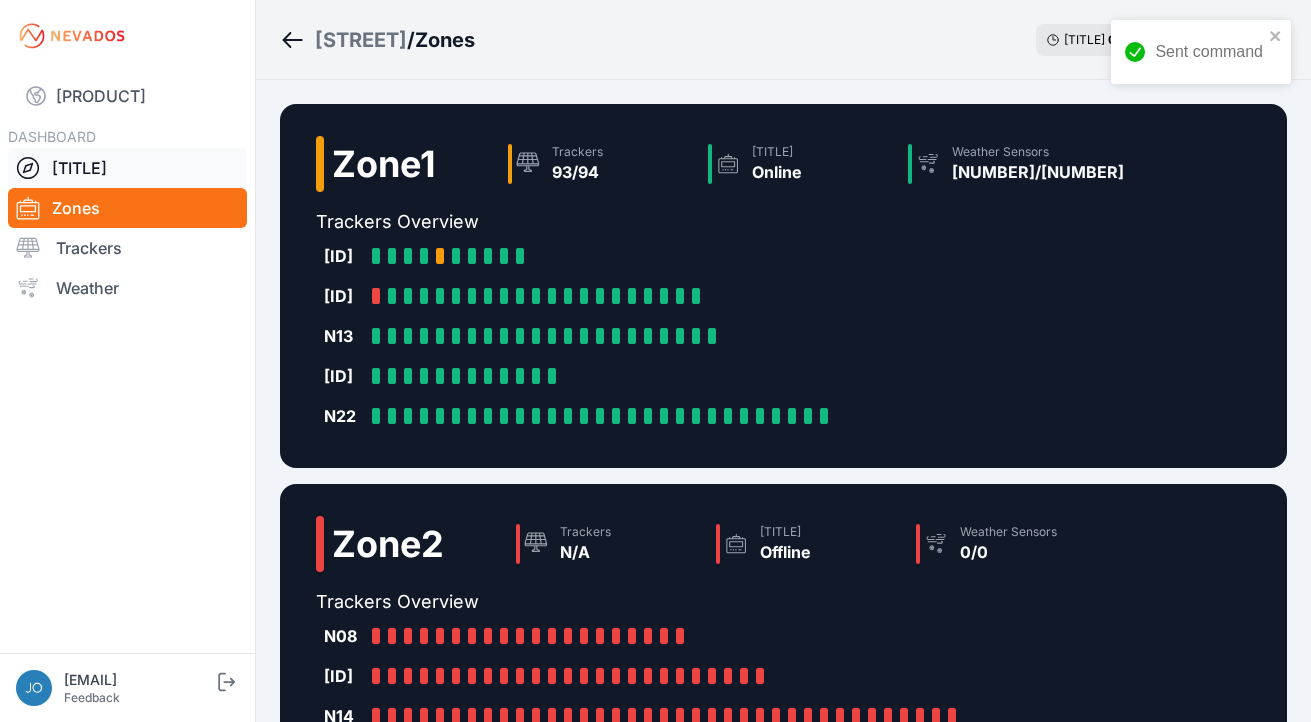 click on "[SITE_OVERVIEW]" at bounding box center (127, 168) 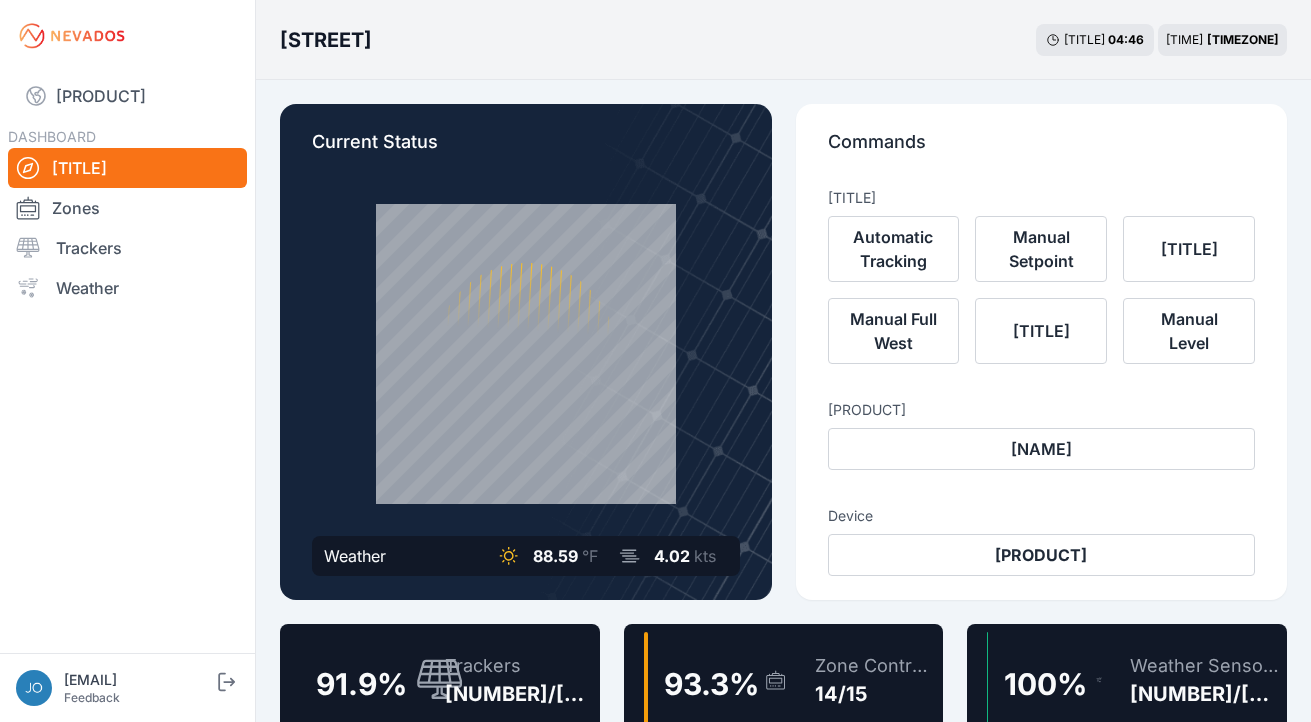 click on "My Sites" at bounding box center [127, 96] 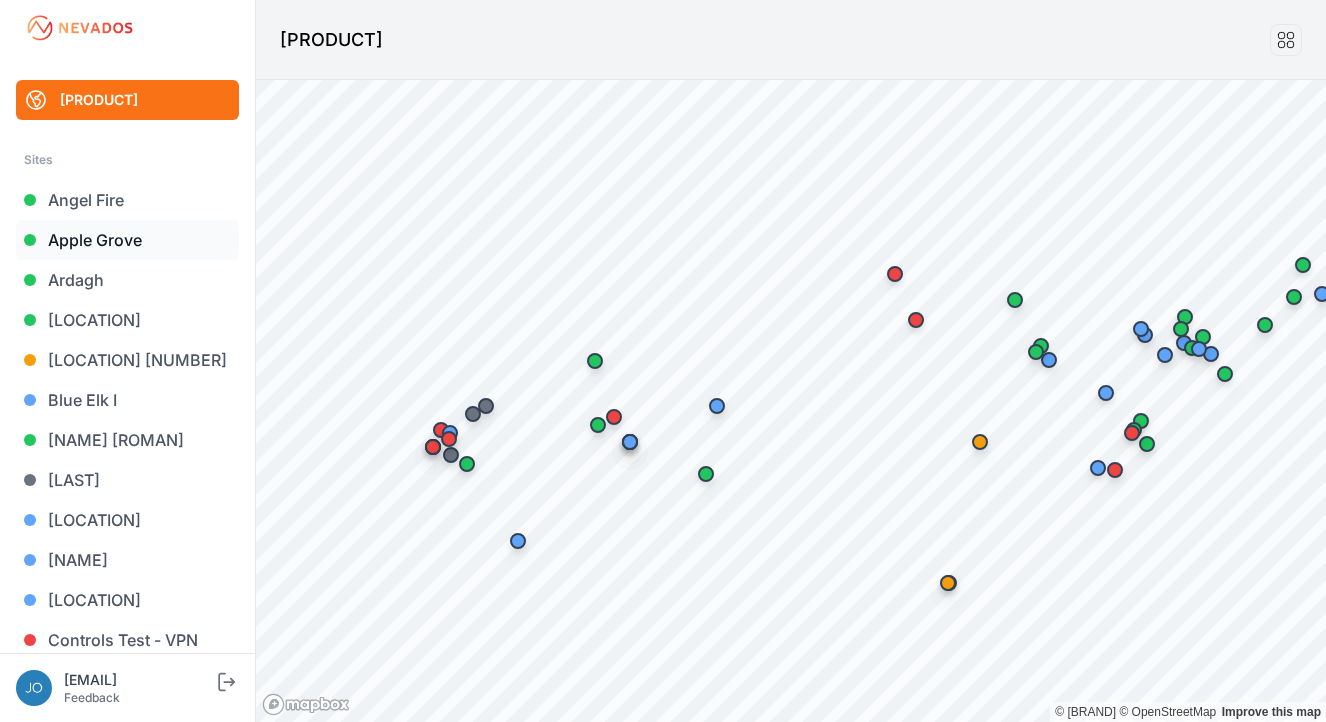 scroll, scrollTop: 25, scrollLeft: 0, axis: vertical 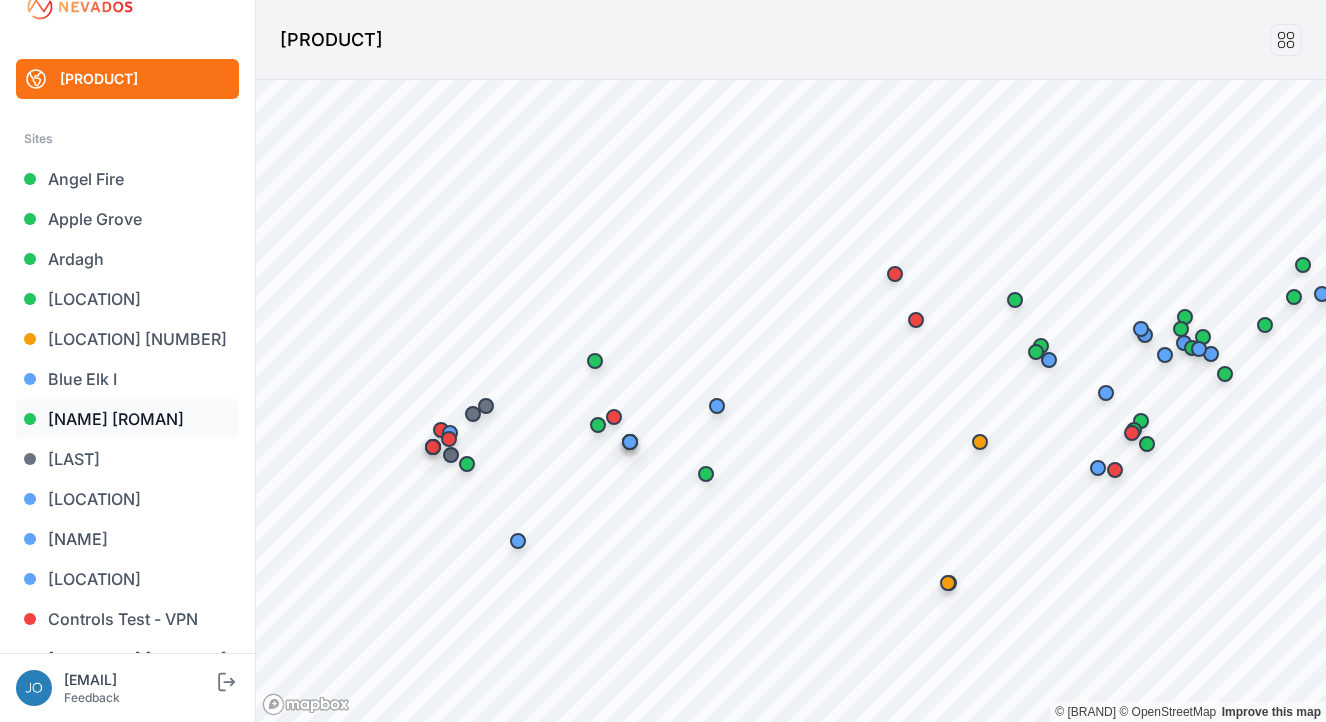 click on "[PRODUCT]" at bounding box center (127, 419) 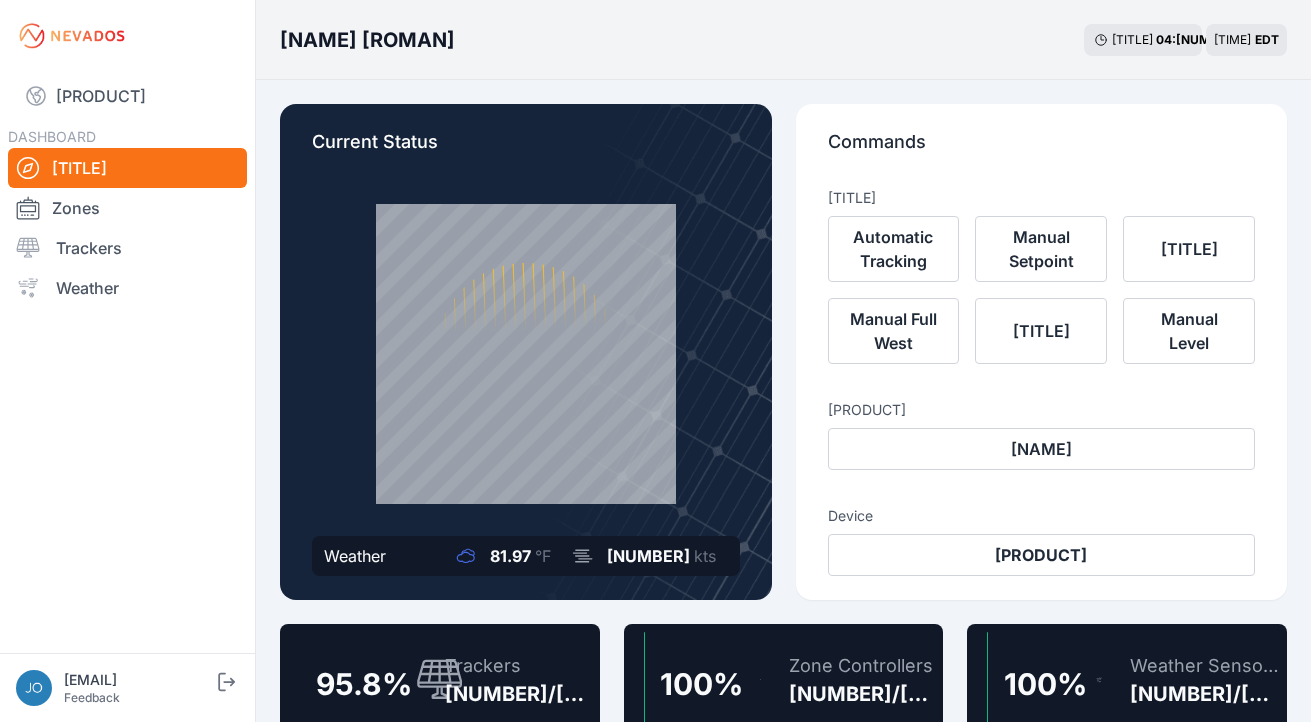 click on "Trackers 730/762" at bounding box center (508, 680) 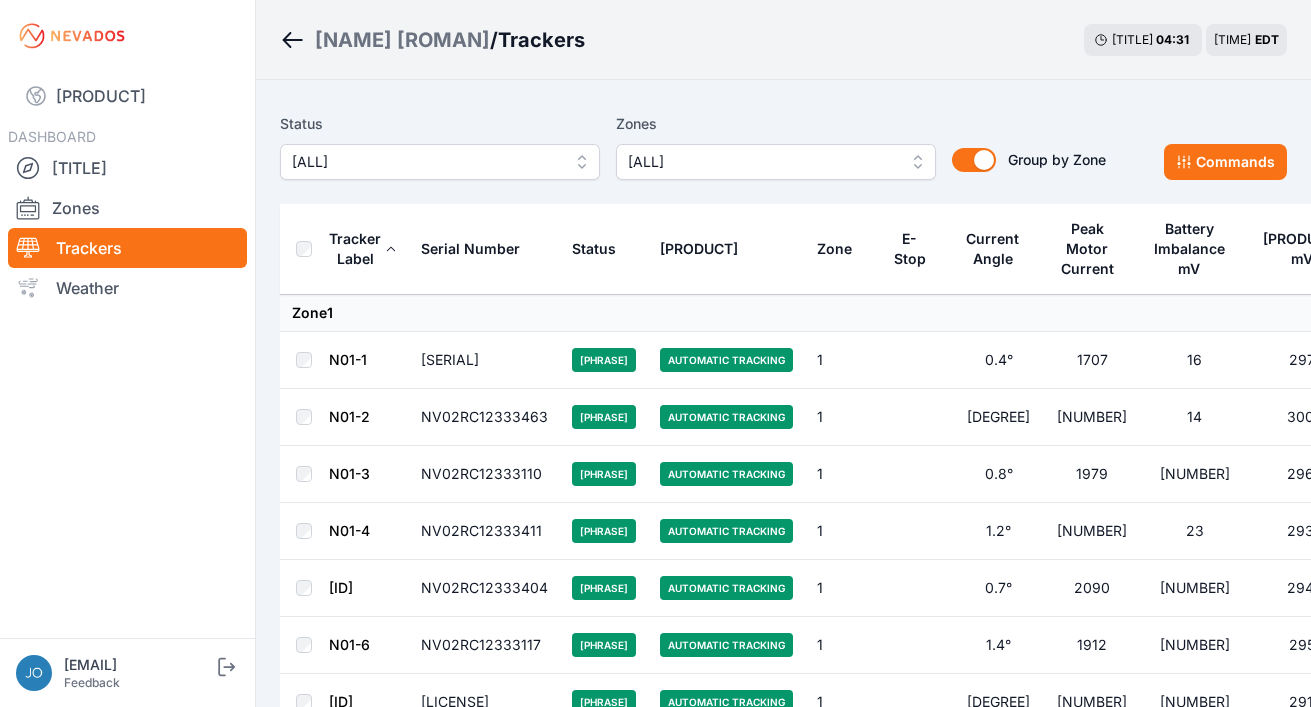 click on "All" at bounding box center [426, 162] 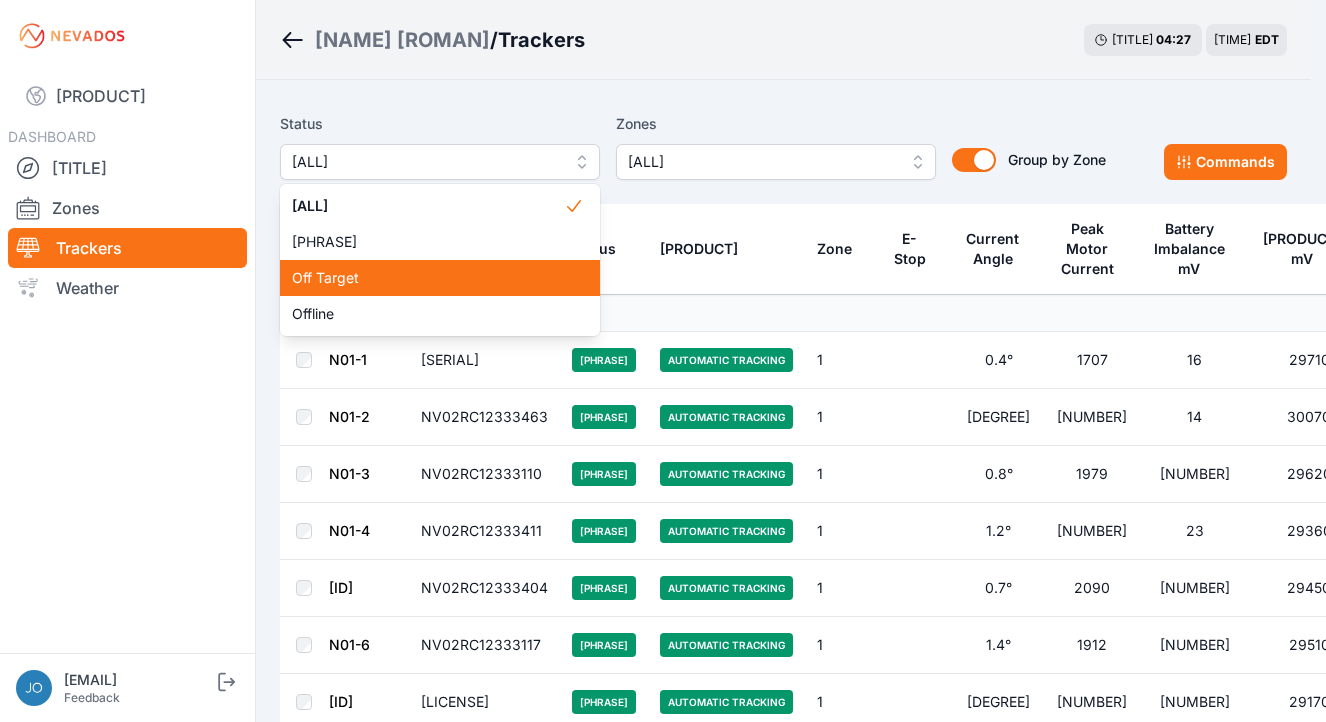 click on "[OFF_TARGET]" at bounding box center (428, 278) 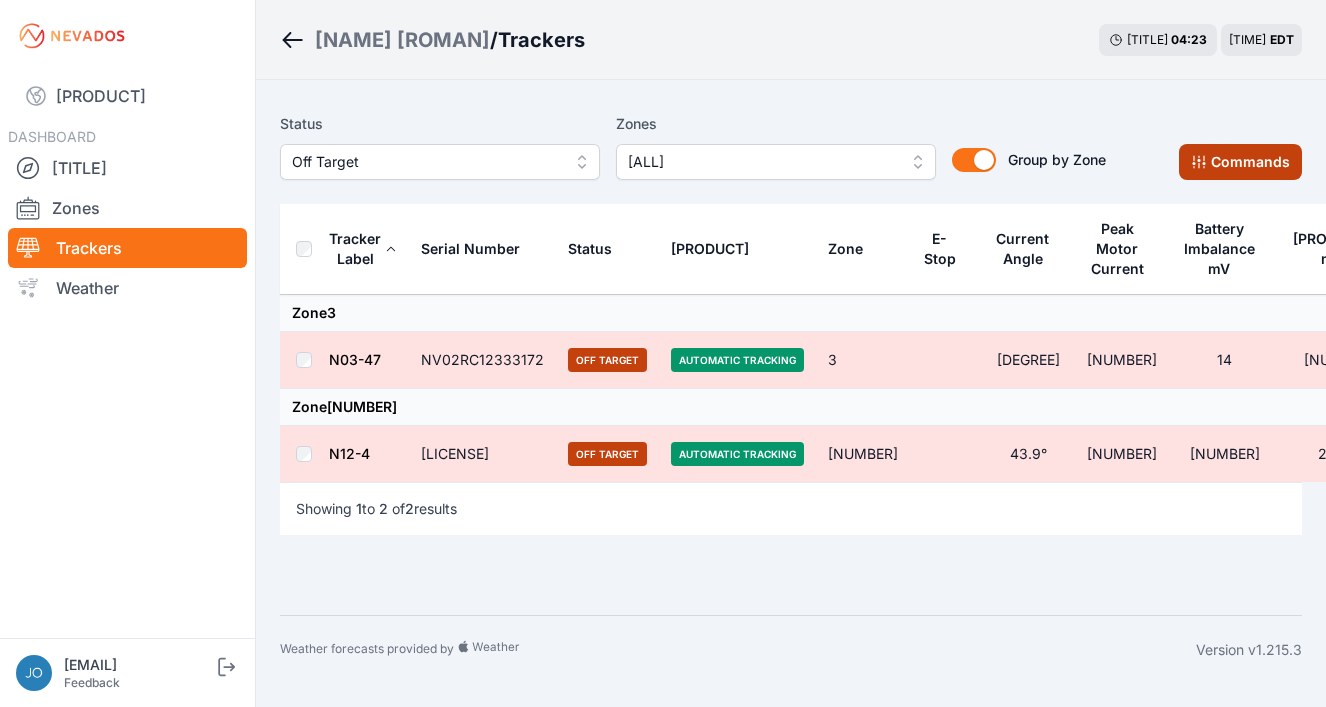 click on "Commands" at bounding box center [1240, 162] 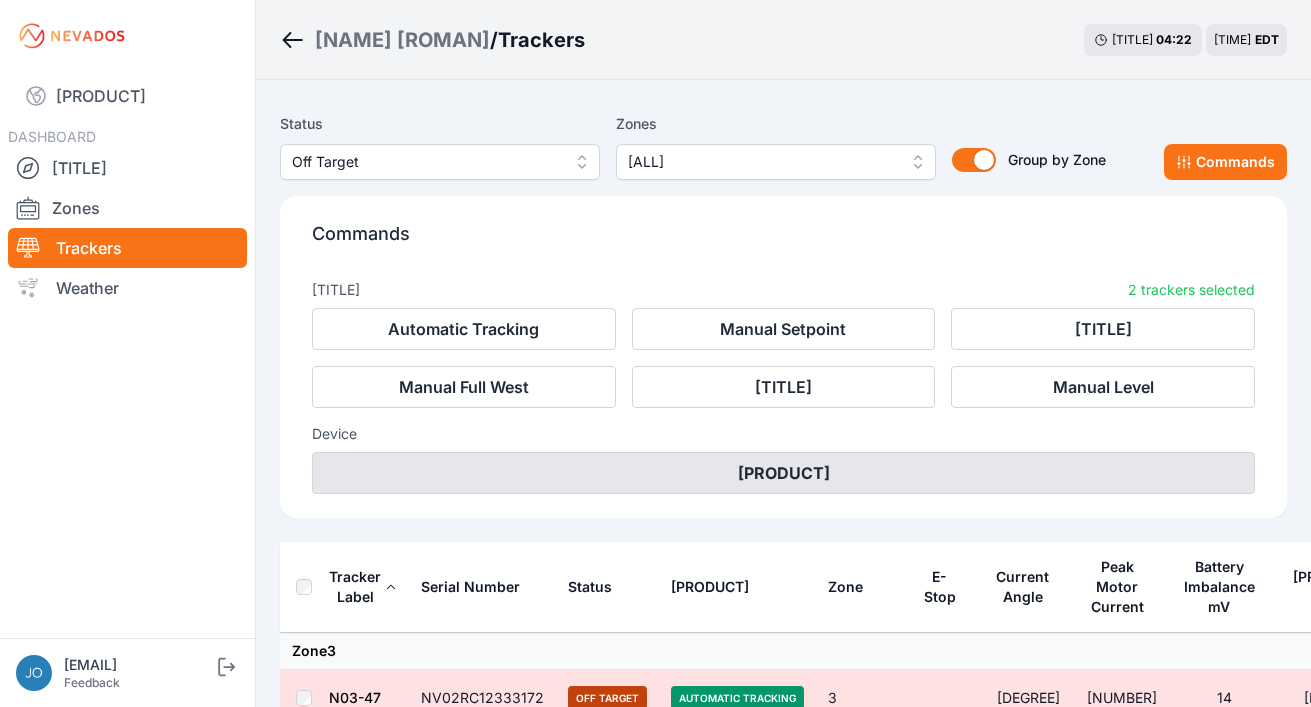 click on "Remote Reset" at bounding box center [783, 473] 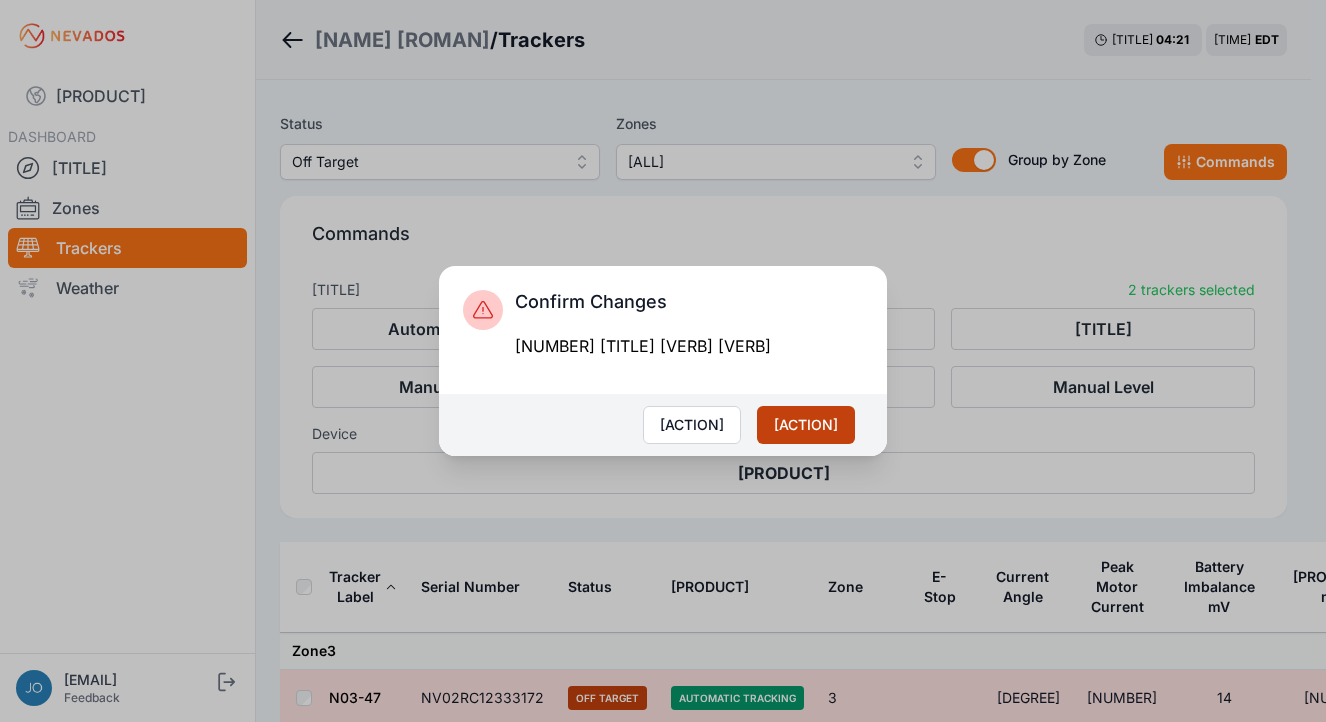 click on "[ACTION]" at bounding box center (806, 425) 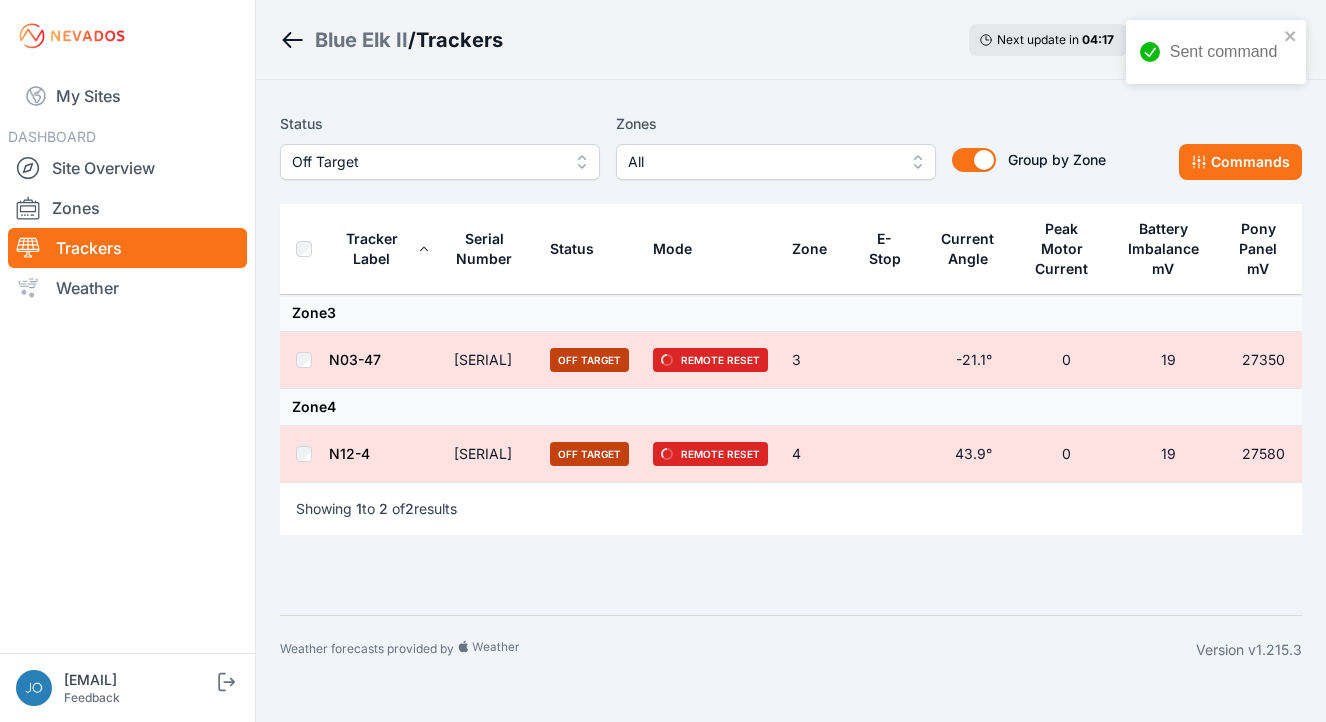 scroll, scrollTop: 0, scrollLeft: 0, axis: both 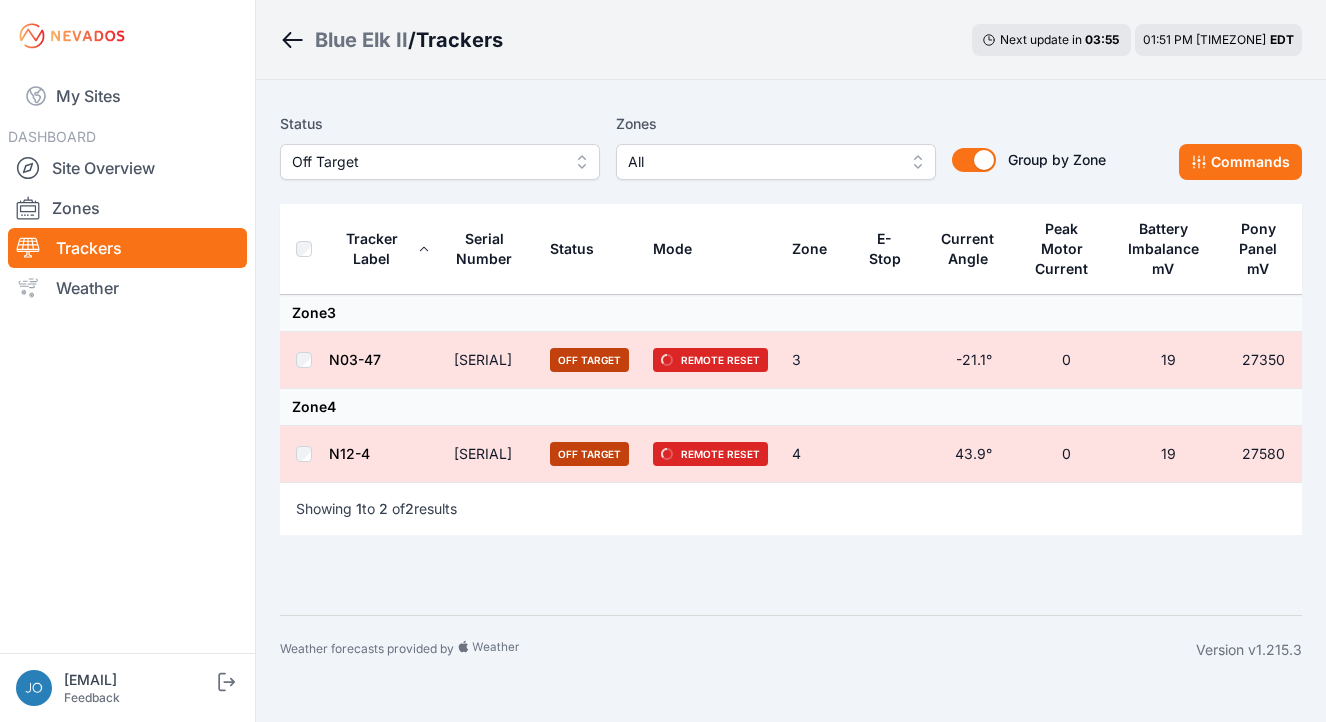 click on "Blue Elk II  /  Trackers Next update in   03 : 55 01:51 PM [TIMEZONE]" at bounding box center (791, 40) 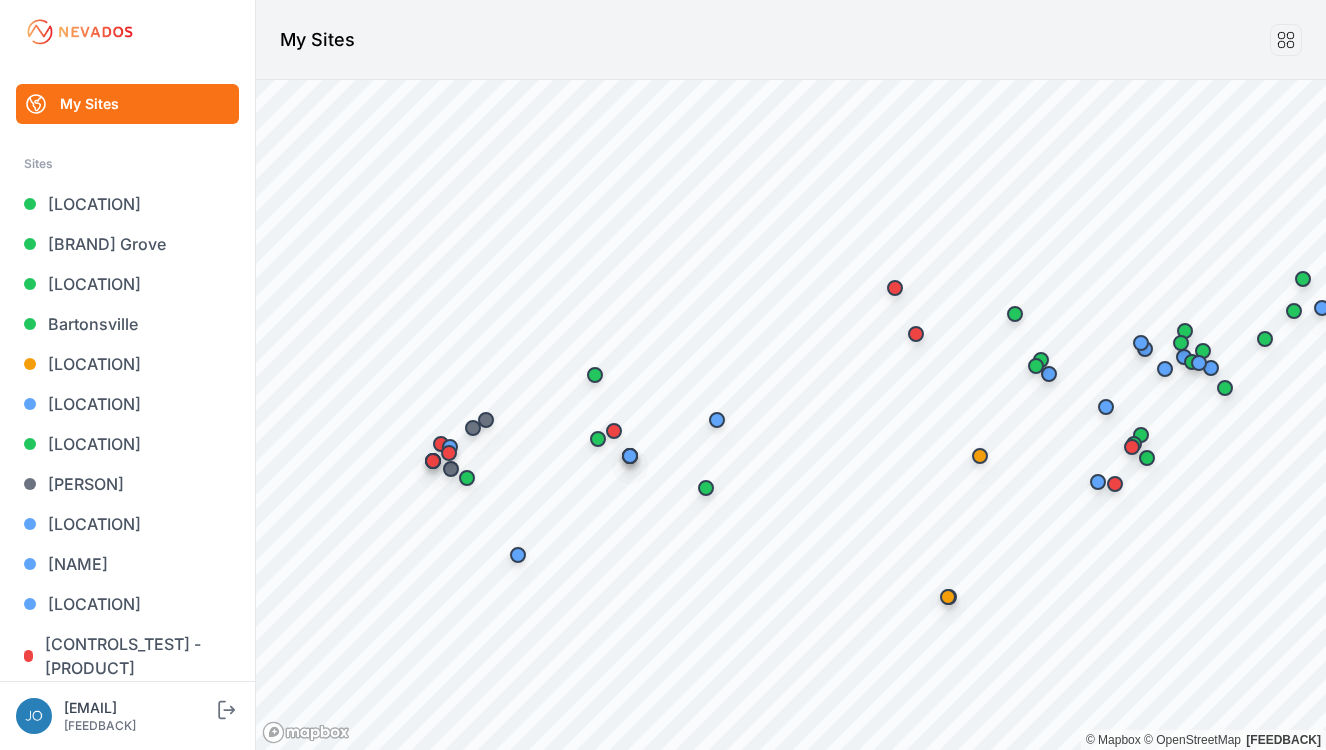 scroll, scrollTop: 0, scrollLeft: 0, axis: both 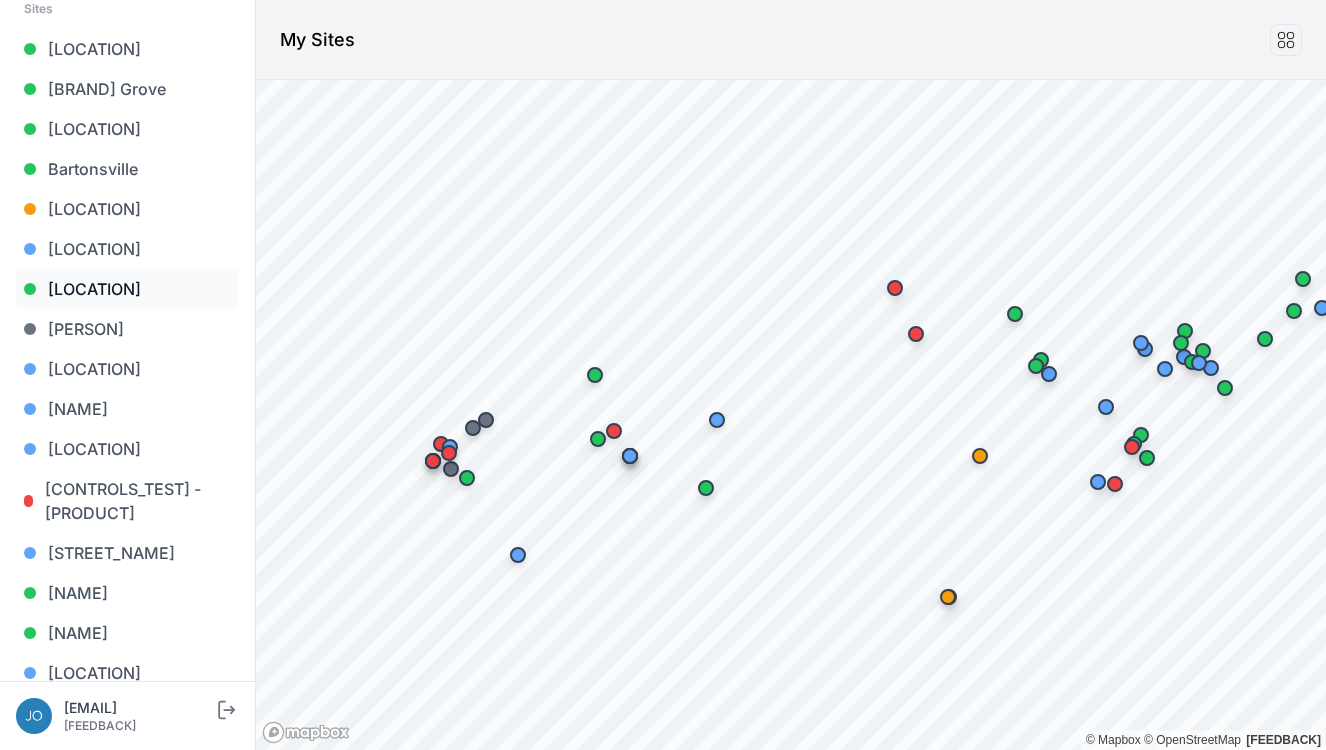 click on "[PRODUCT_NAME]" at bounding box center [127, 289] 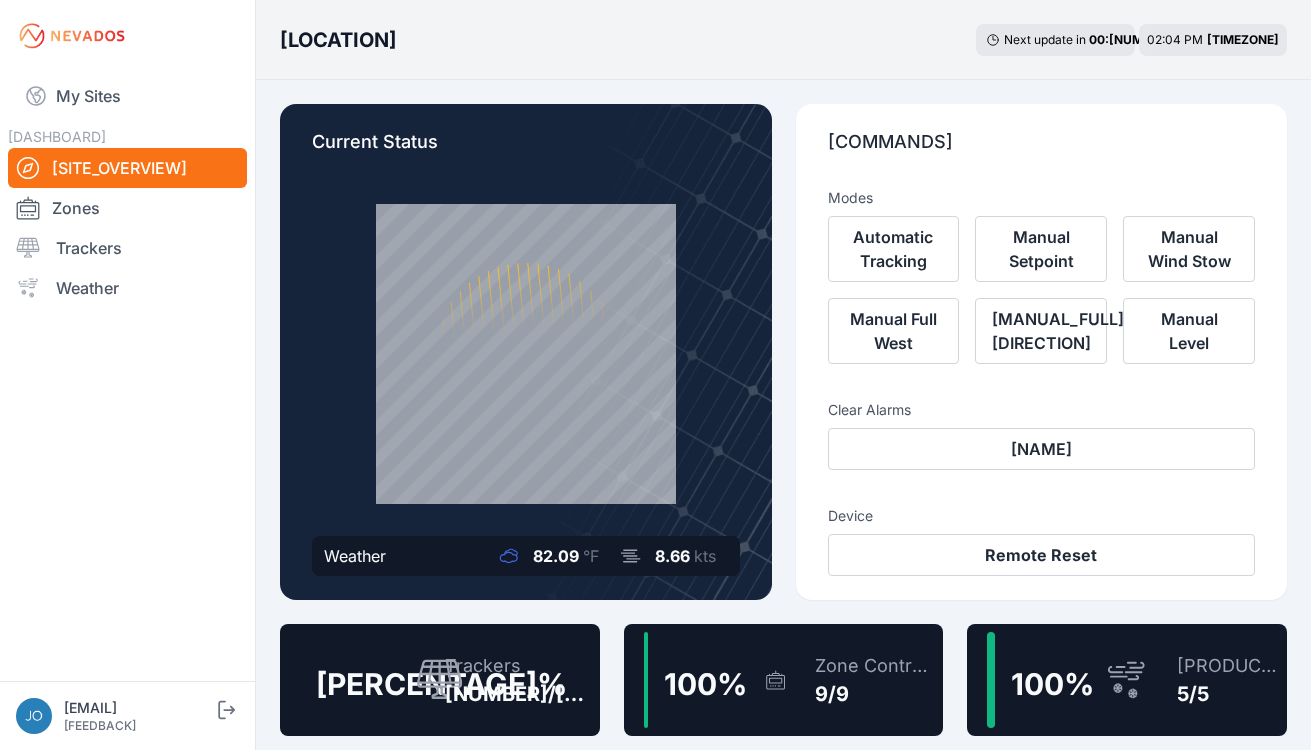 click on "Trackers" at bounding box center [518, 666] 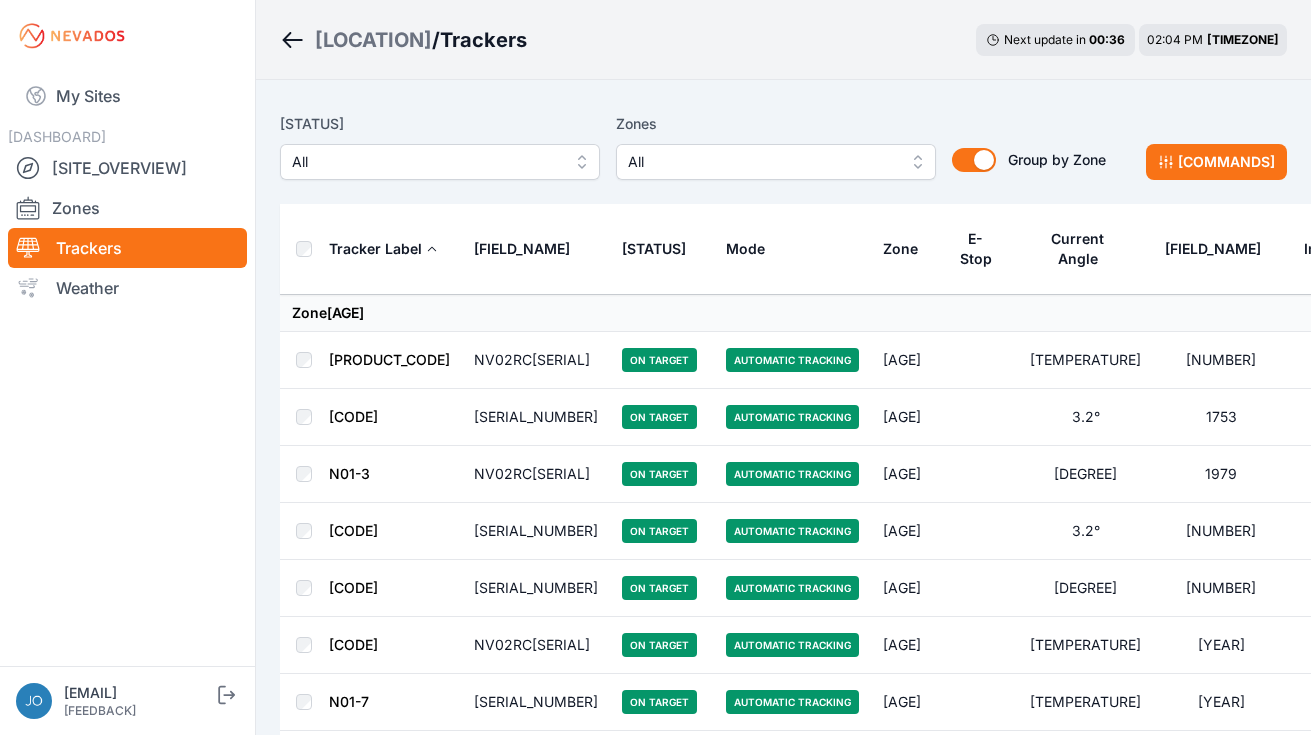 click on "All" at bounding box center [426, 162] 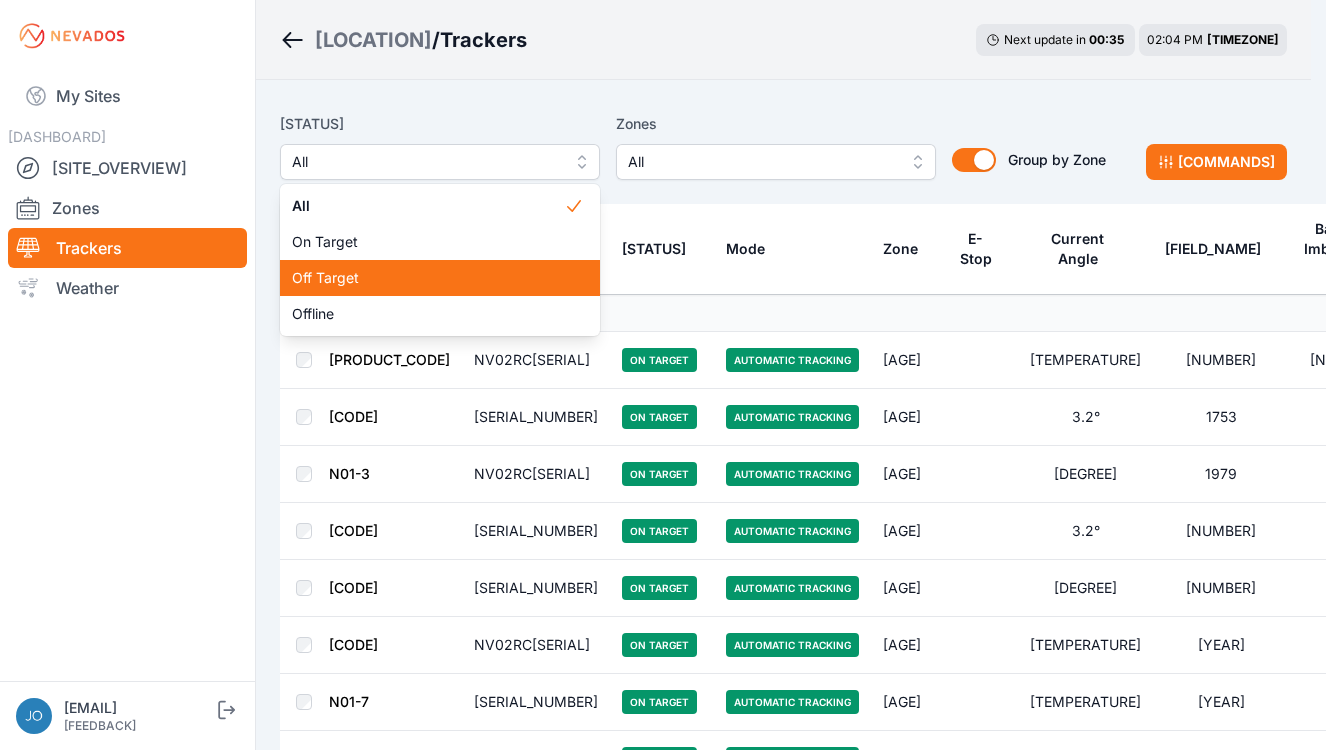 click on "Off Target" at bounding box center (440, 278) 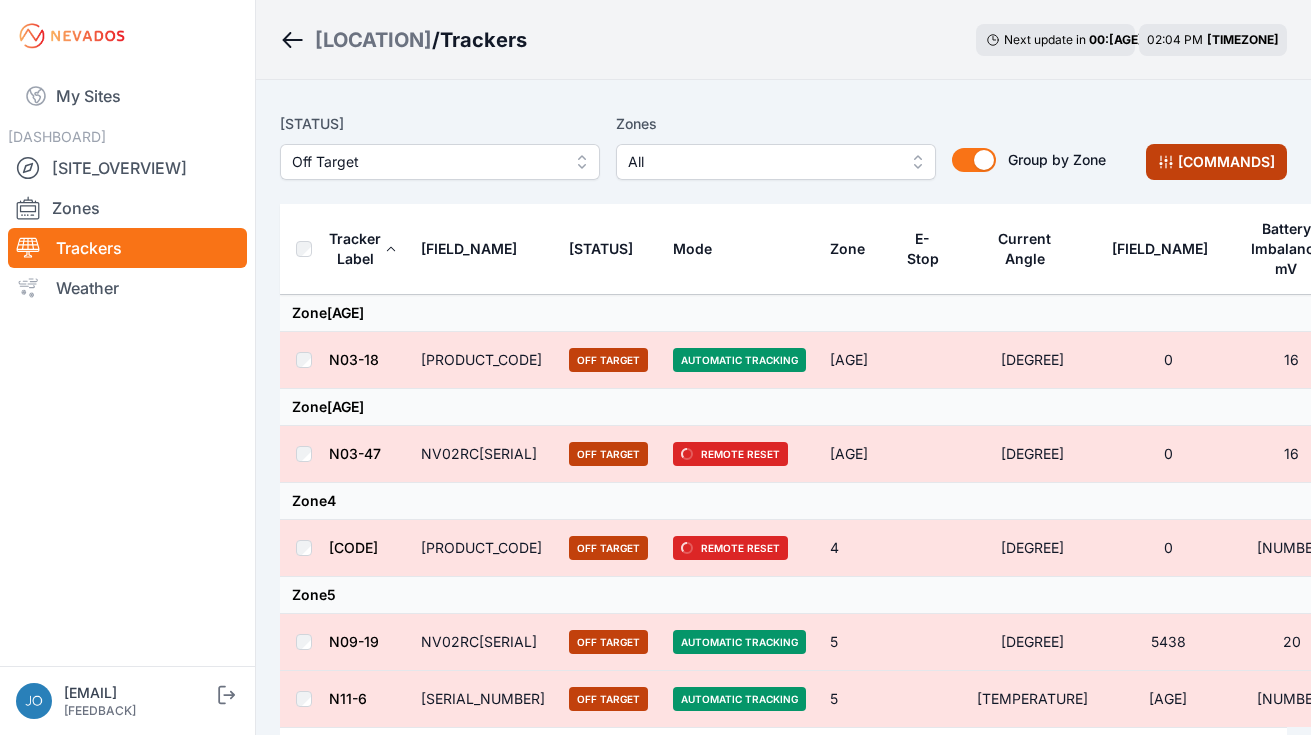 click on "Commands" at bounding box center [1216, 162] 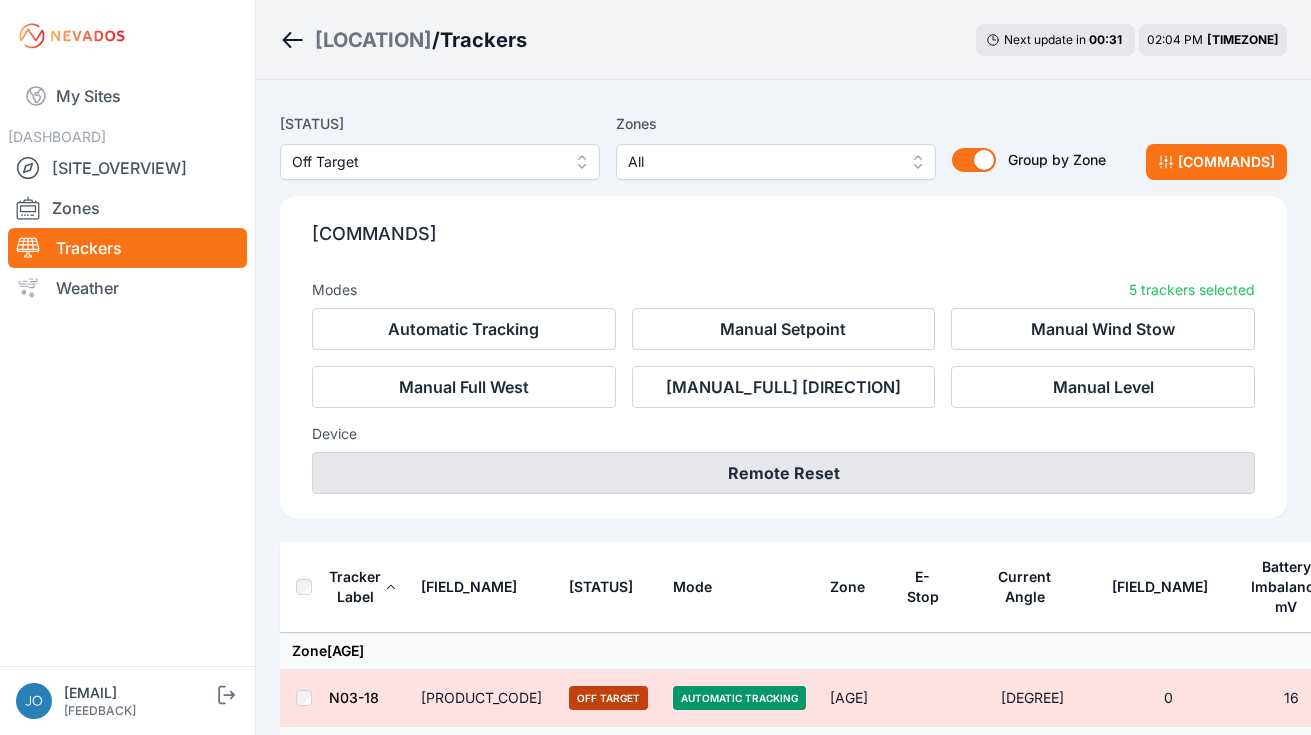 click on "Remote Reset" at bounding box center [783, 473] 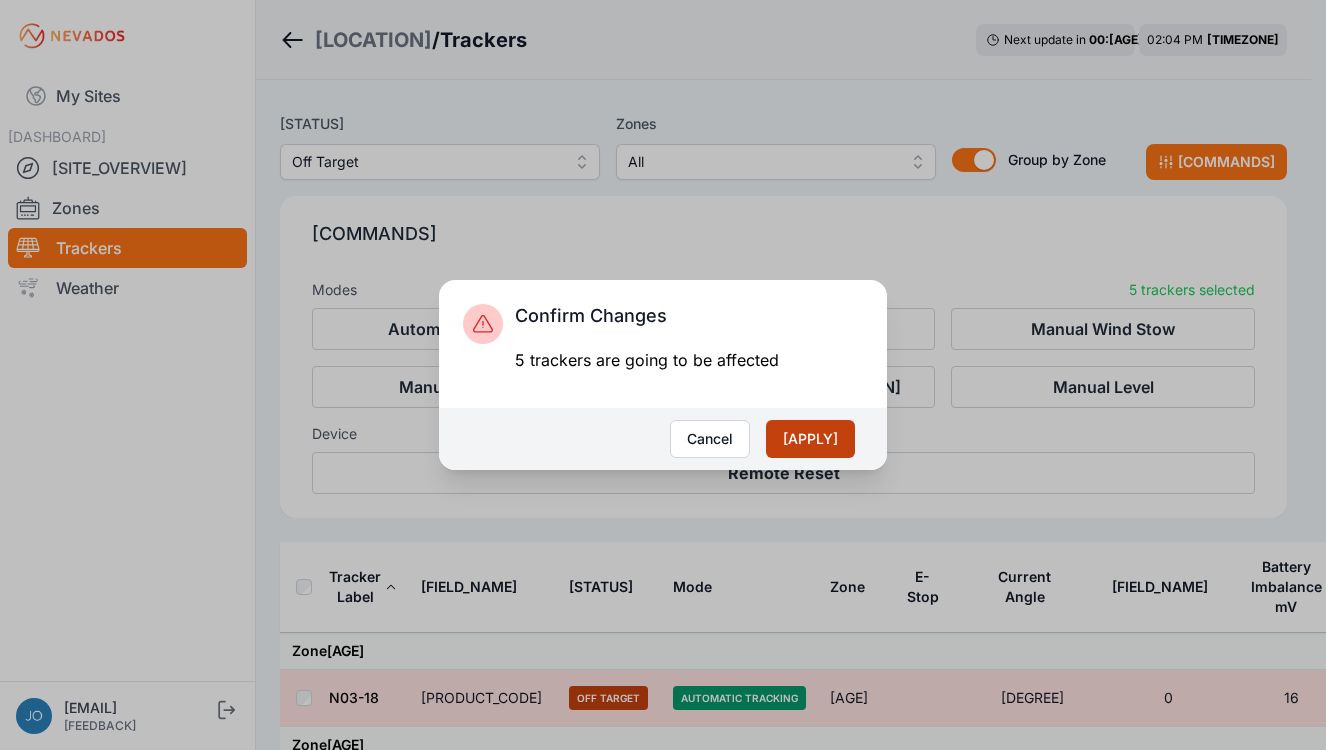 click on "Apply" at bounding box center [810, 439] 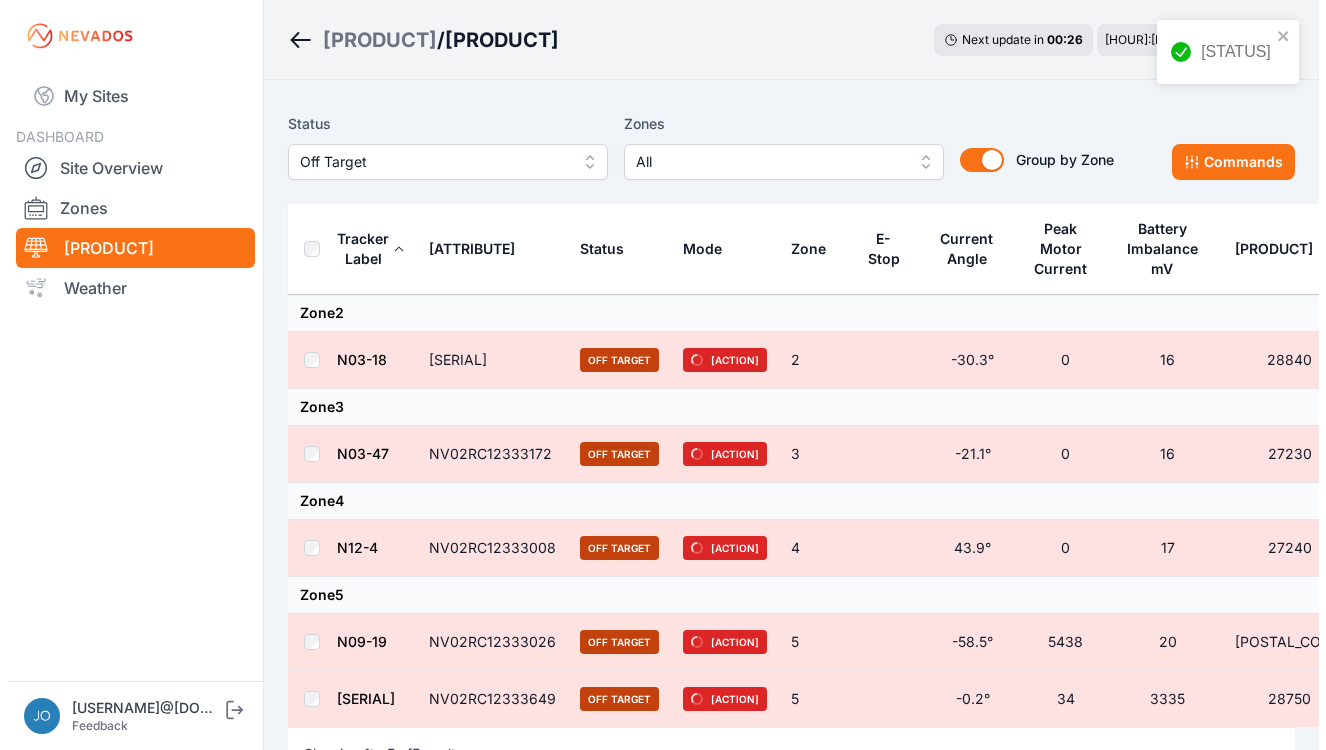 scroll, scrollTop: 0, scrollLeft: 0, axis: both 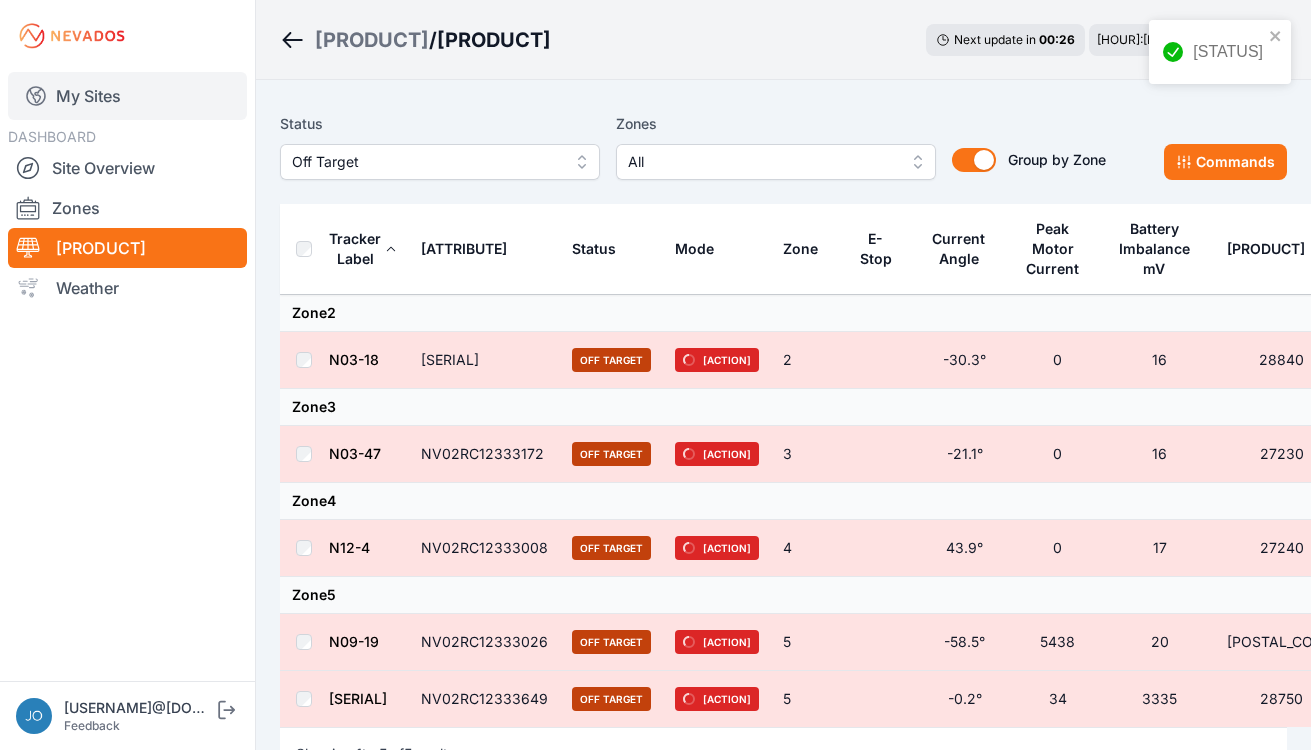 click on "My Sites" at bounding box center [127, 96] 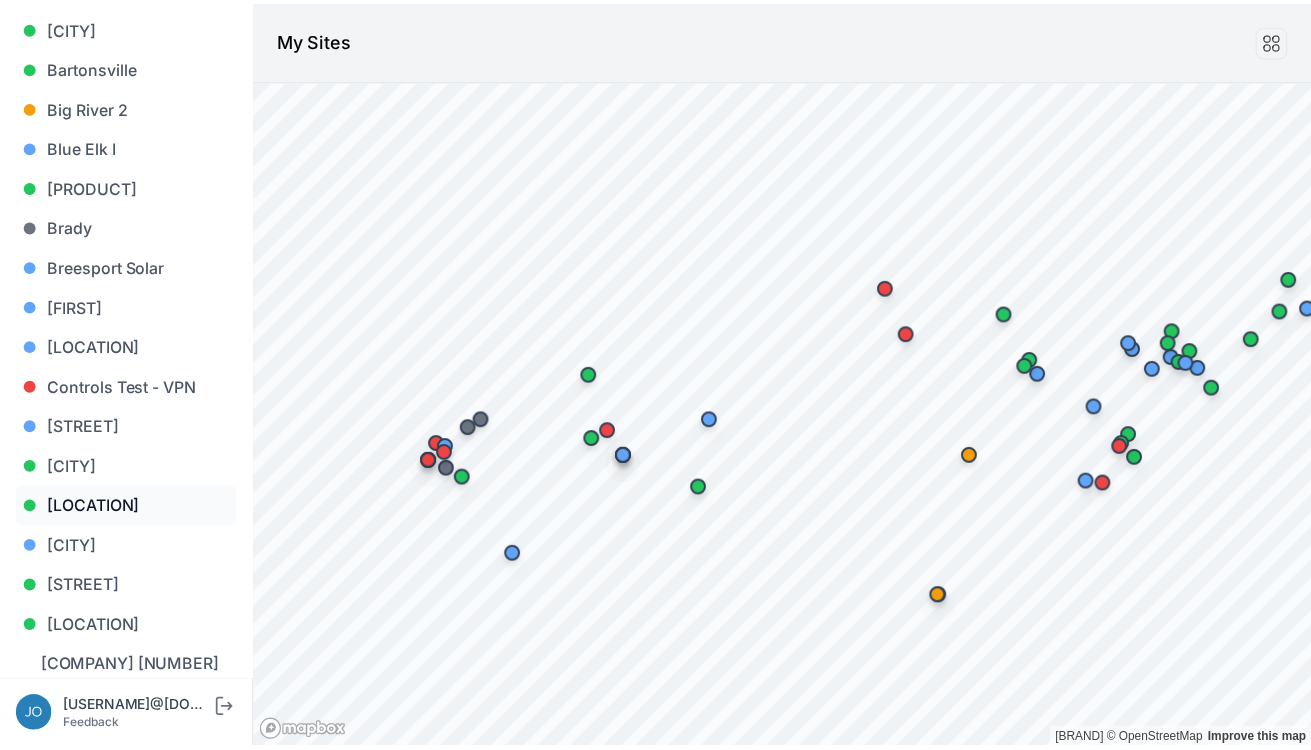 scroll, scrollTop: 293, scrollLeft: 0, axis: vertical 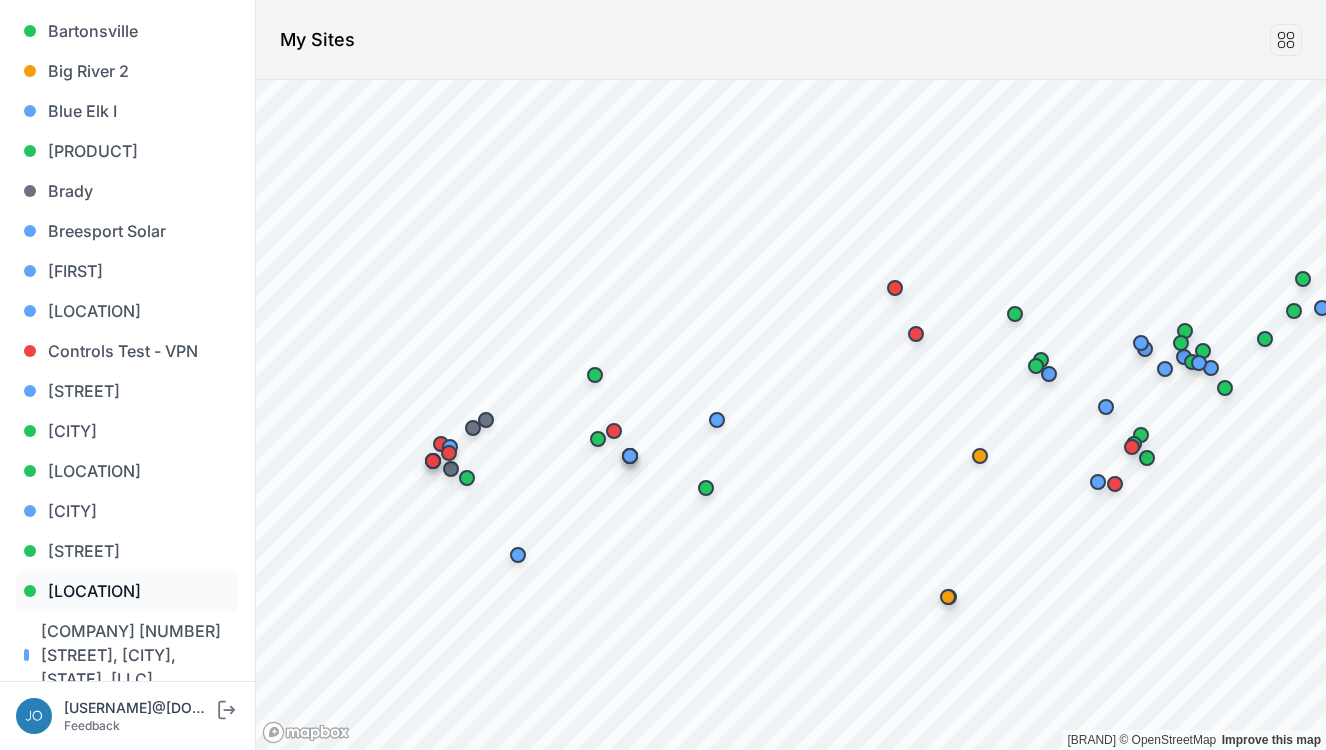 click on "[LOCATION]" at bounding box center (127, 591) 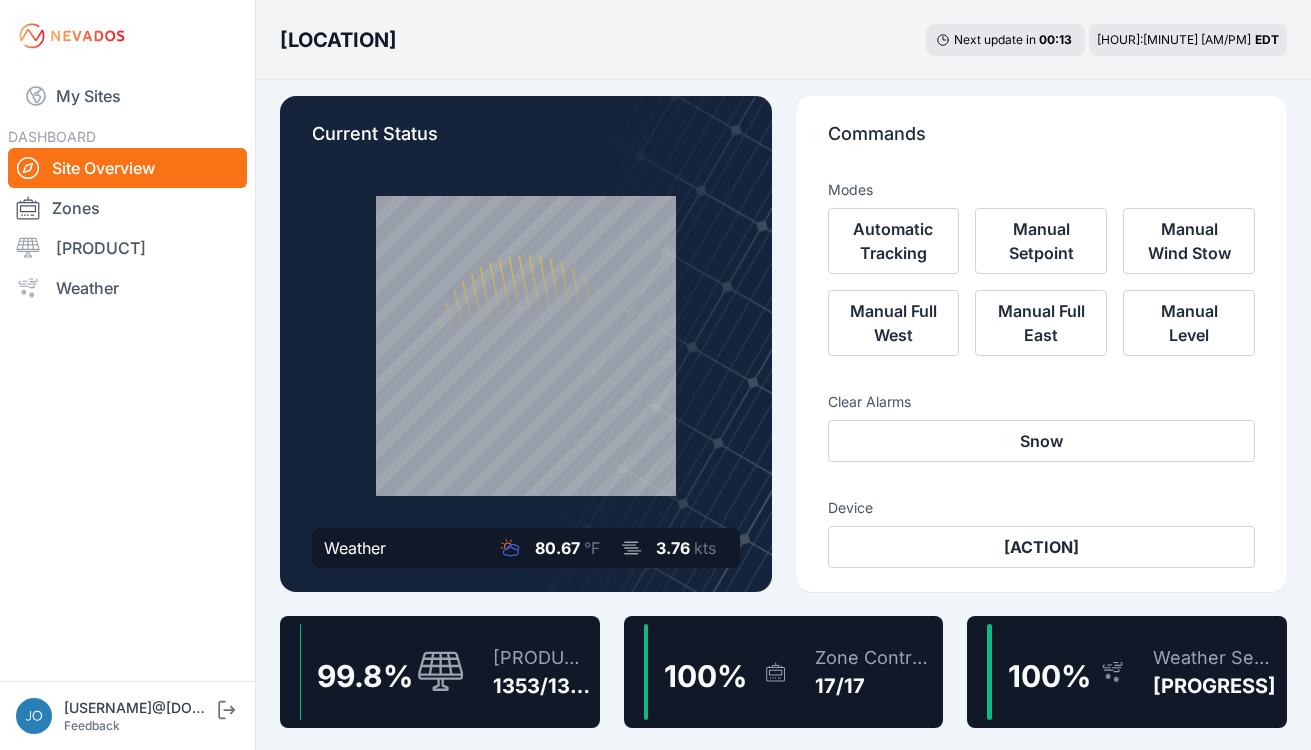 scroll, scrollTop: 26, scrollLeft: 0, axis: vertical 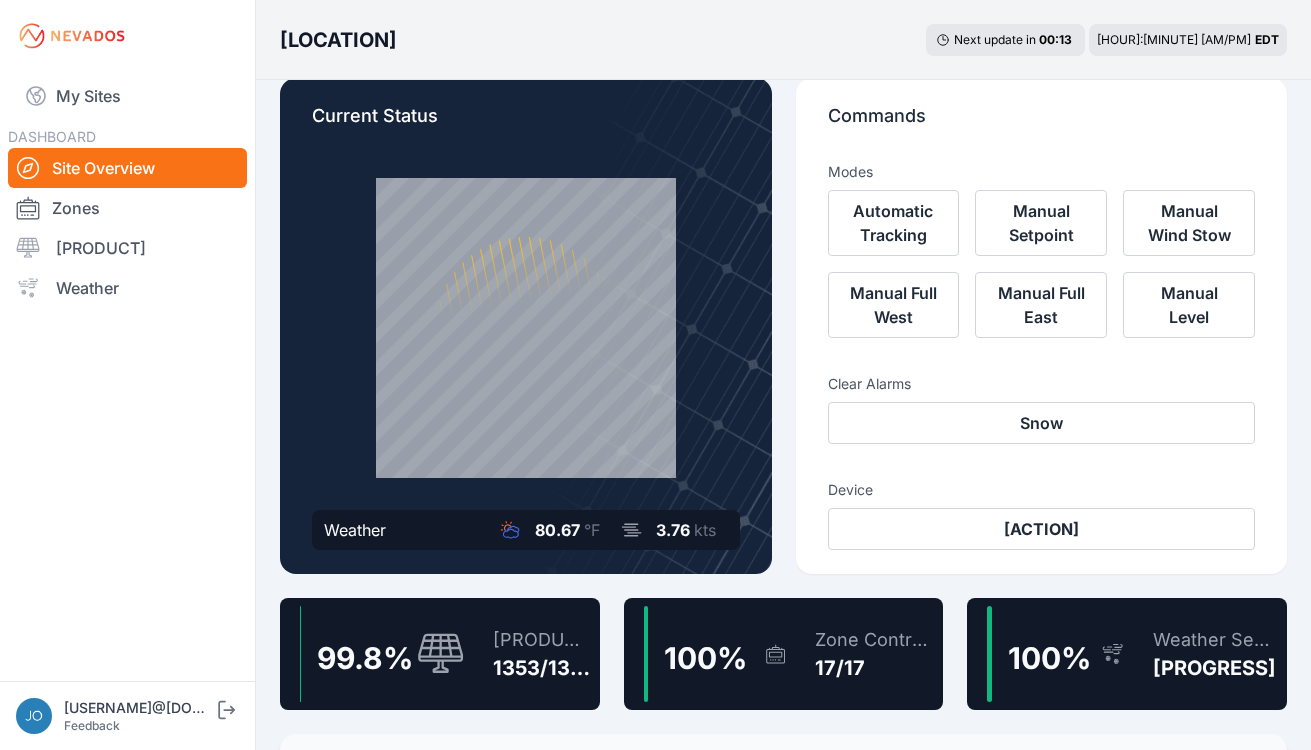 click on "99.8 % Trackers 1353/1356" at bounding box center [440, 654] 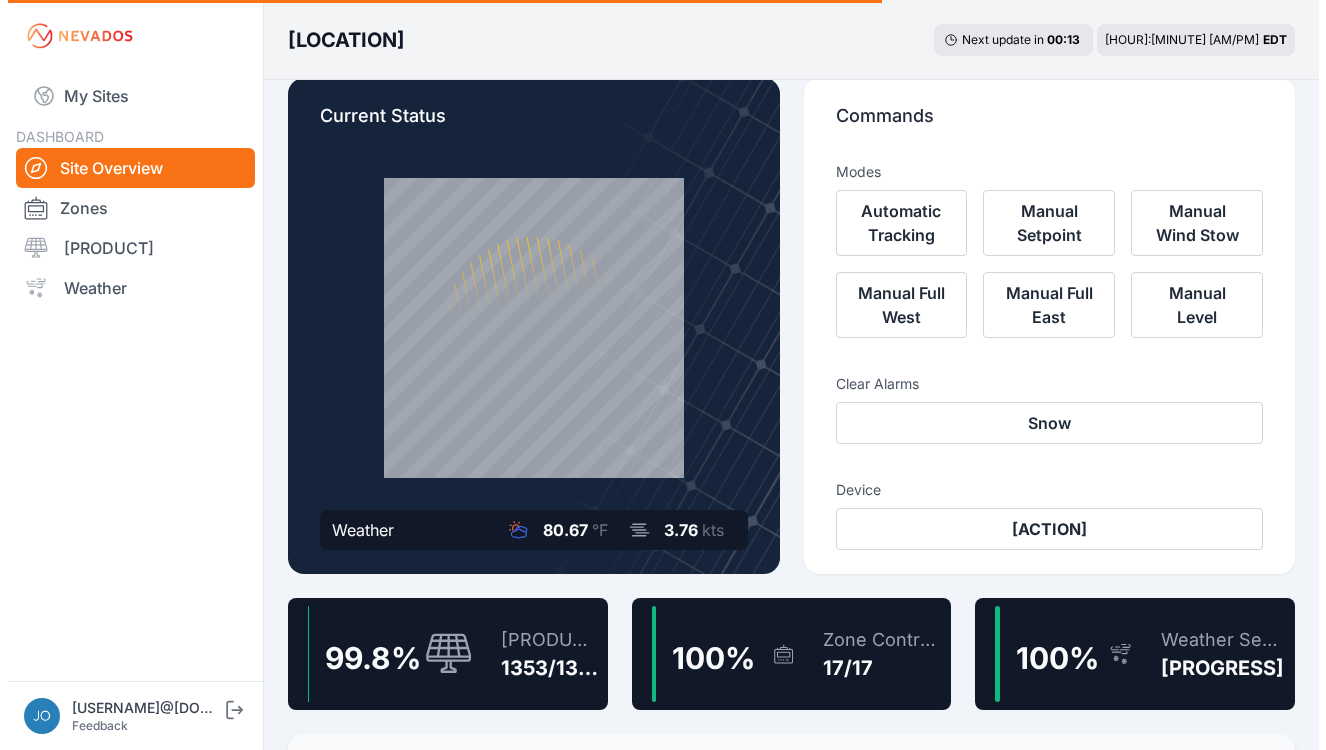 scroll, scrollTop: 0, scrollLeft: 0, axis: both 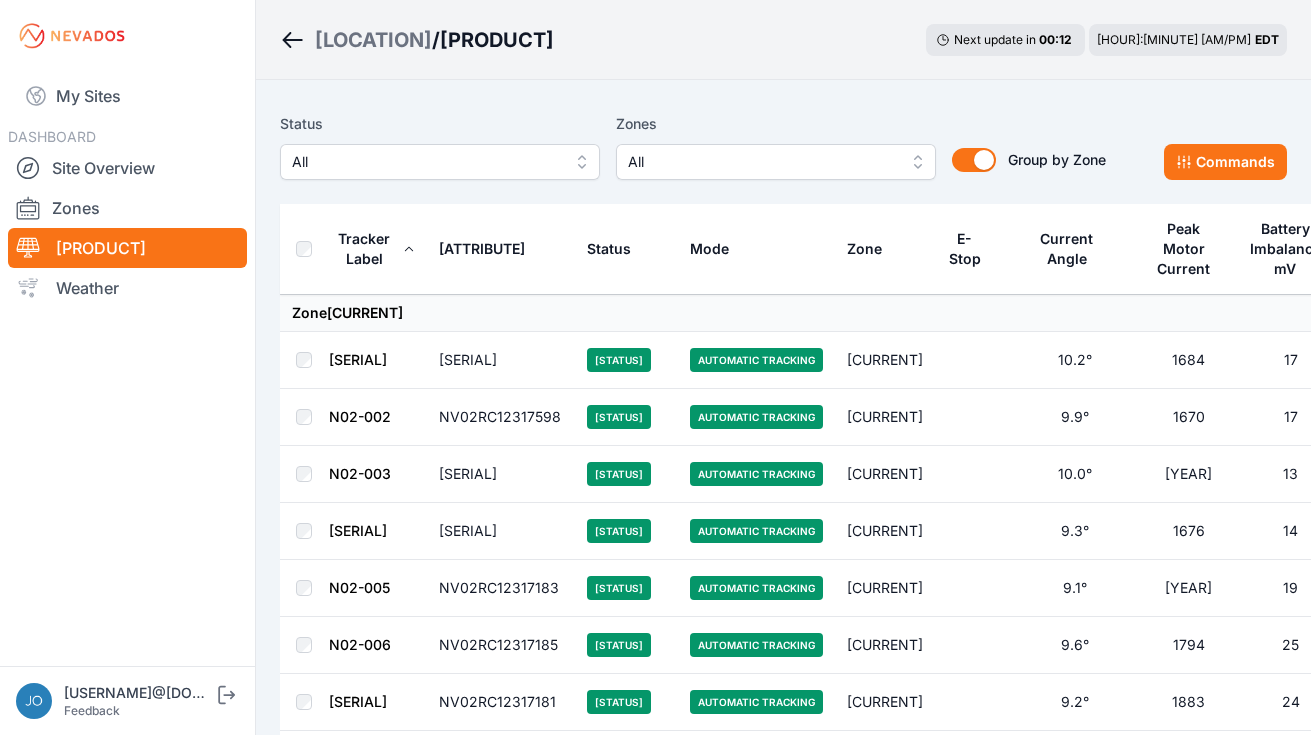 click on "All" at bounding box center [426, 162] 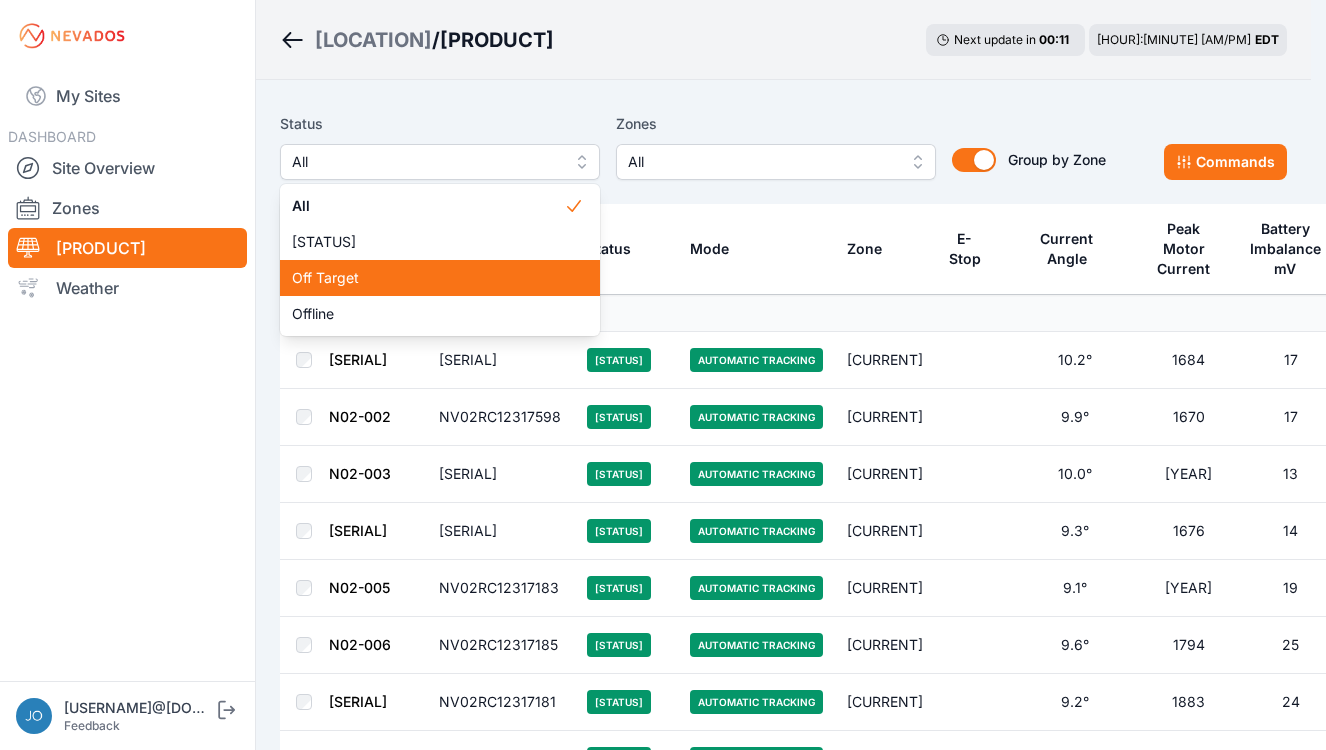 click on "Off Target" at bounding box center [428, 278] 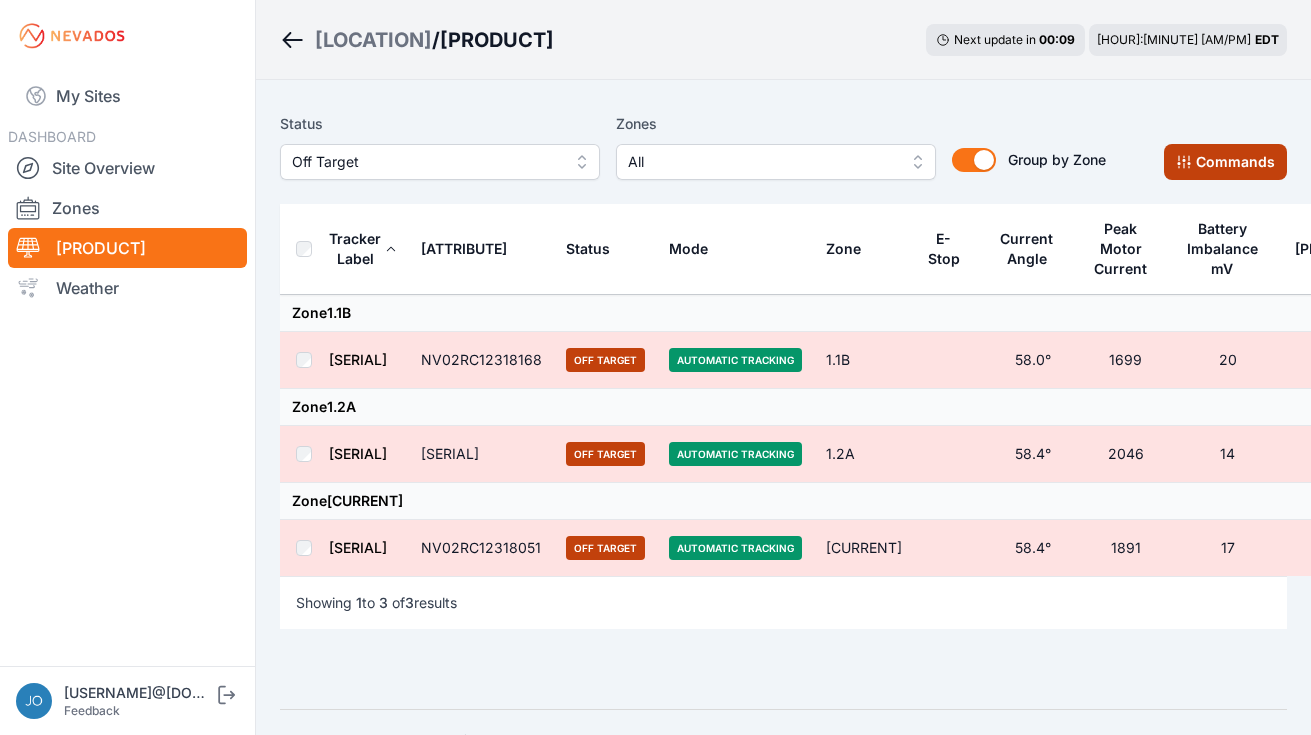 click on "Commands" at bounding box center (1225, 162) 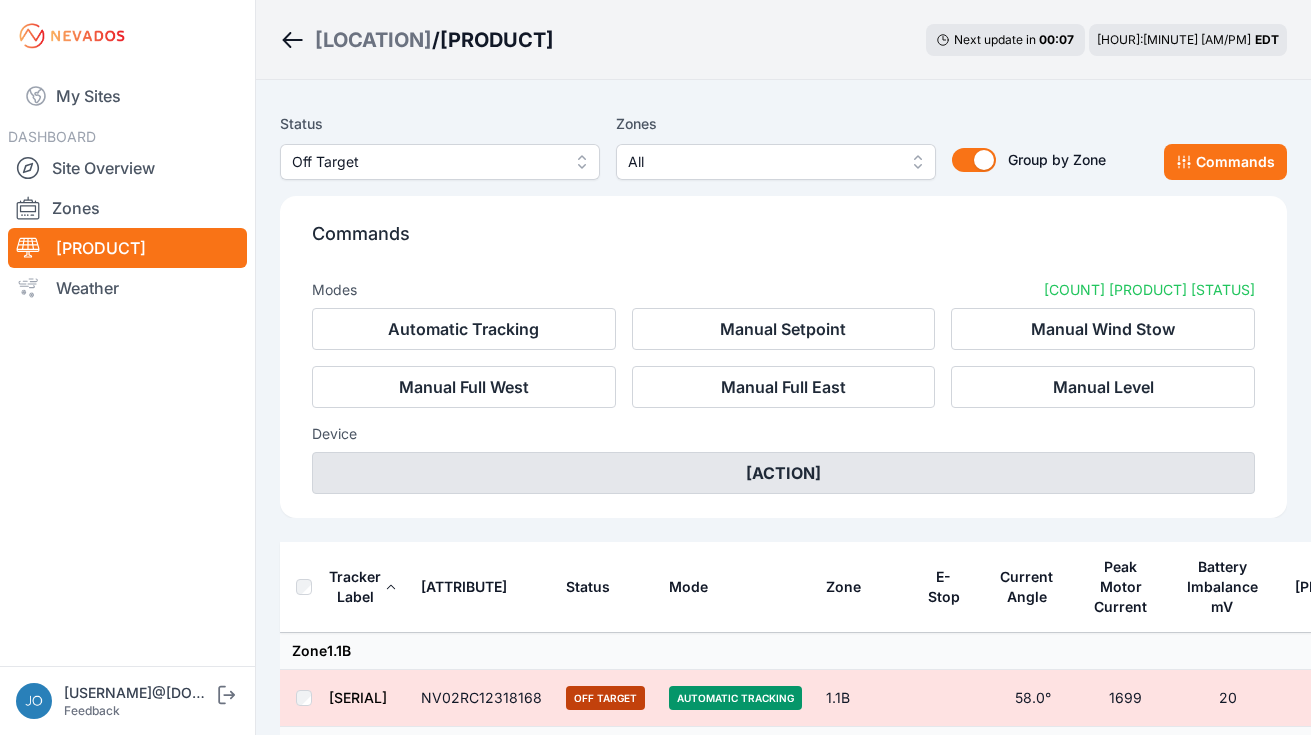click on "Remote Reset" at bounding box center (783, 473) 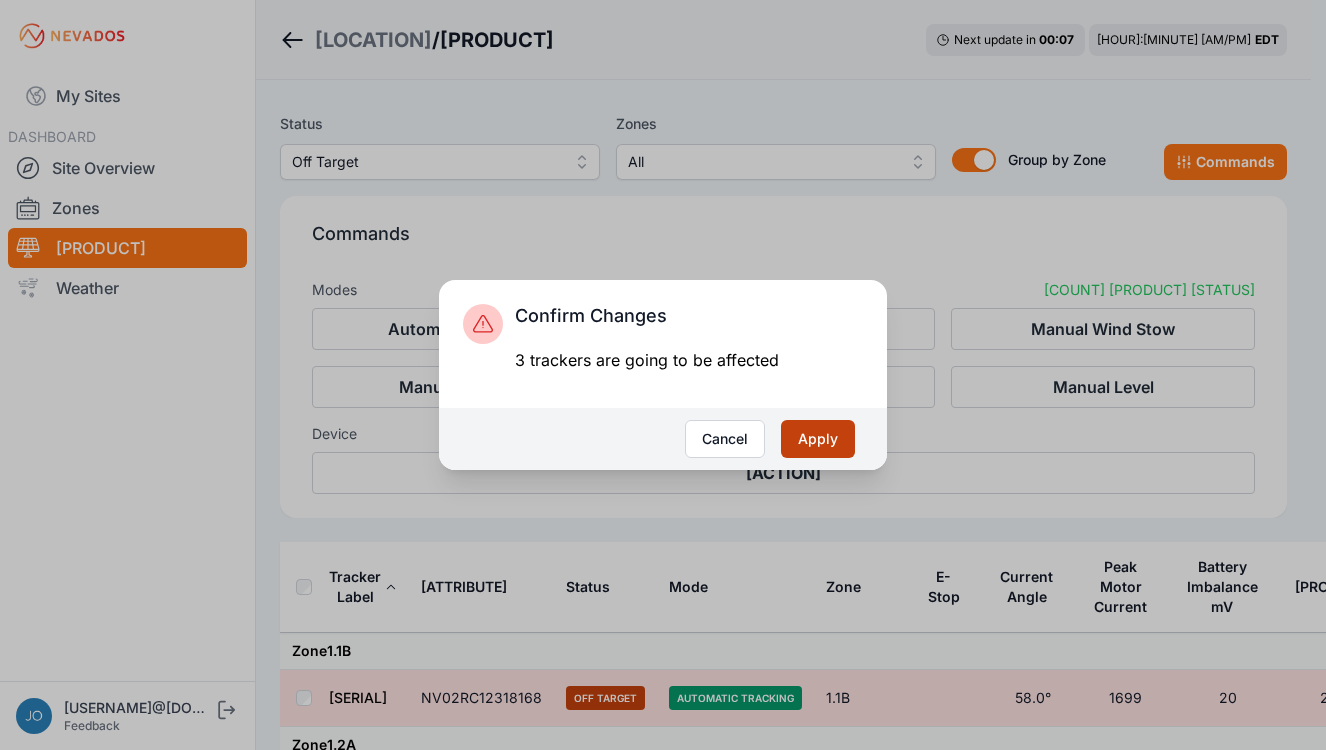 click on "[ID]" at bounding box center [818, 439] 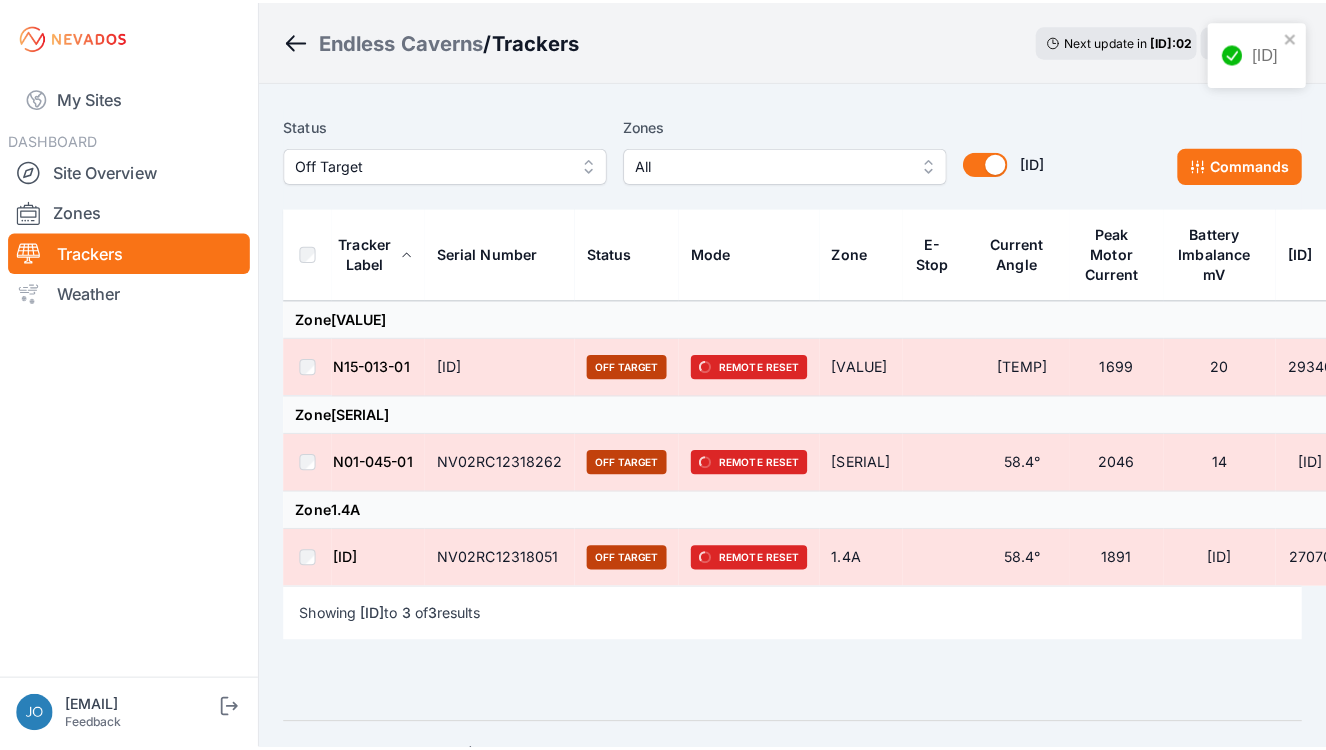scroll, scrollTop: 0, scrollLeft: 0, axis: both 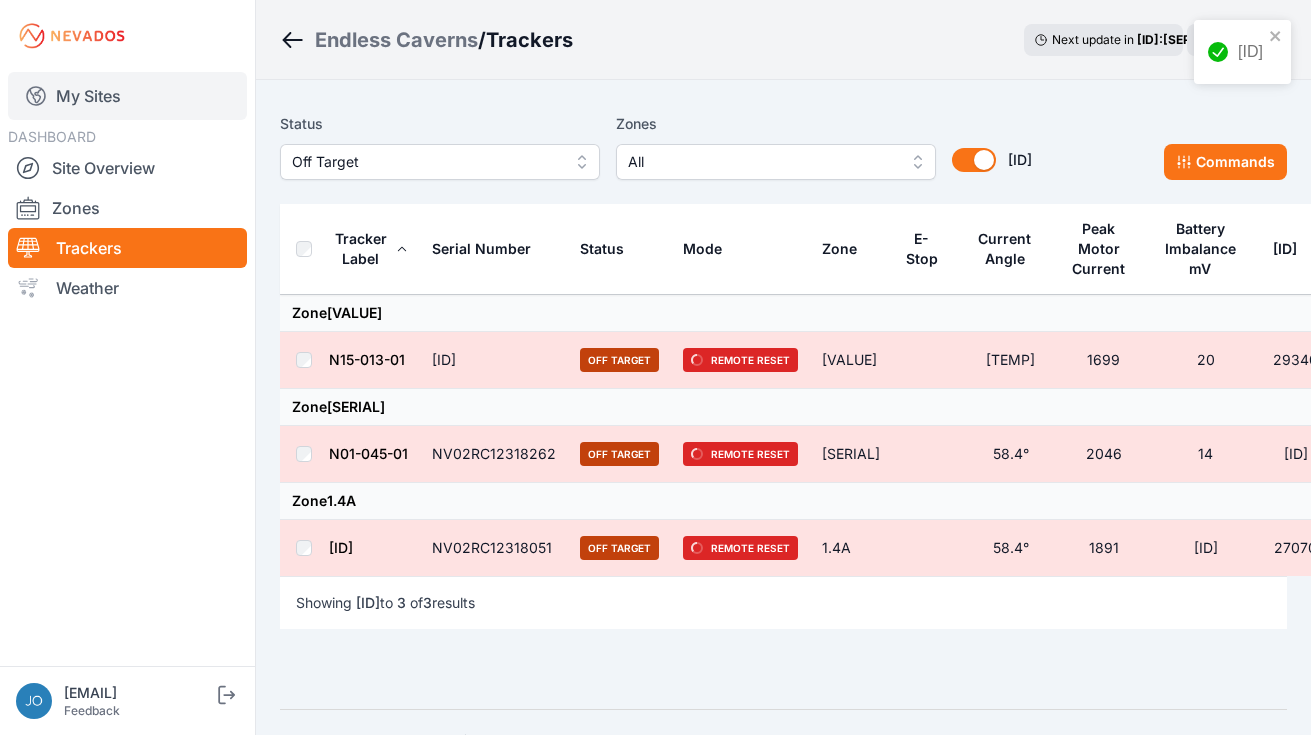click on "My Sites" at bounding box center (127, 96) 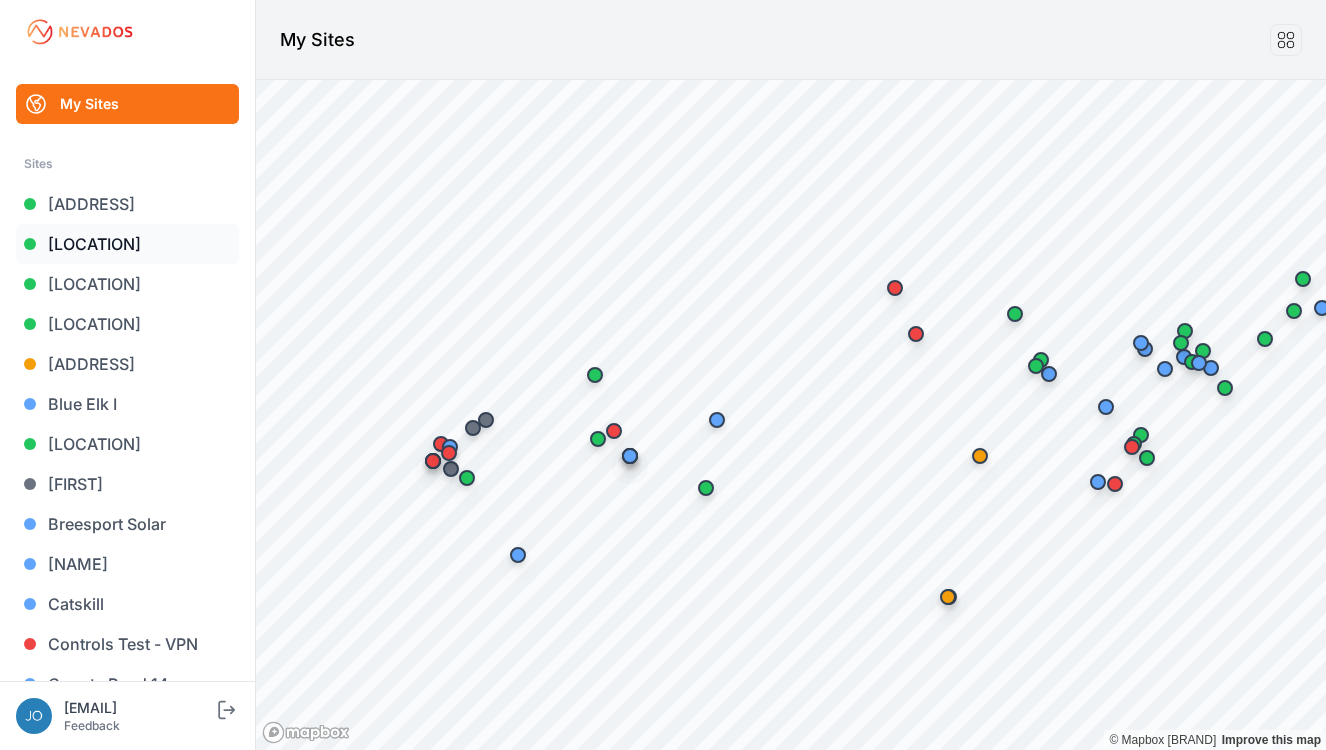 click on "[LOCATION]" at bounding box center (127, 244) 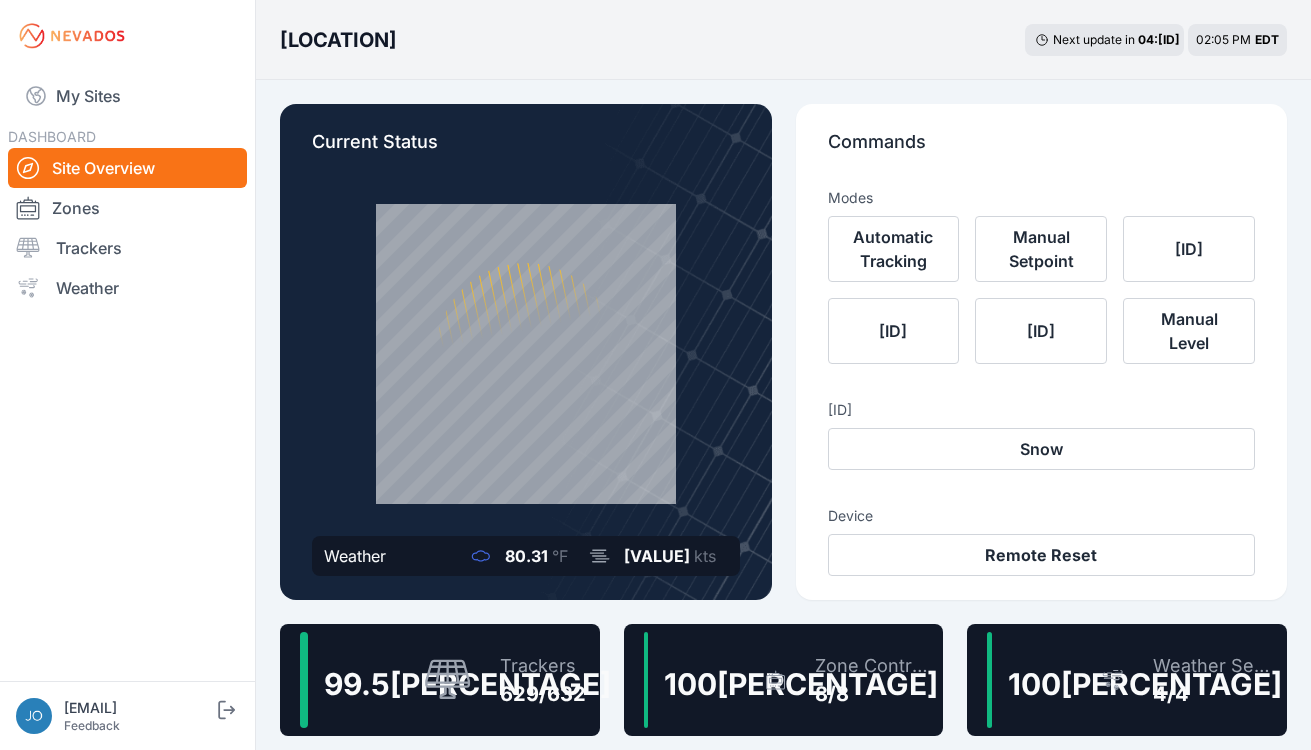 click on "[ID]" at bounding box center (533, 680) 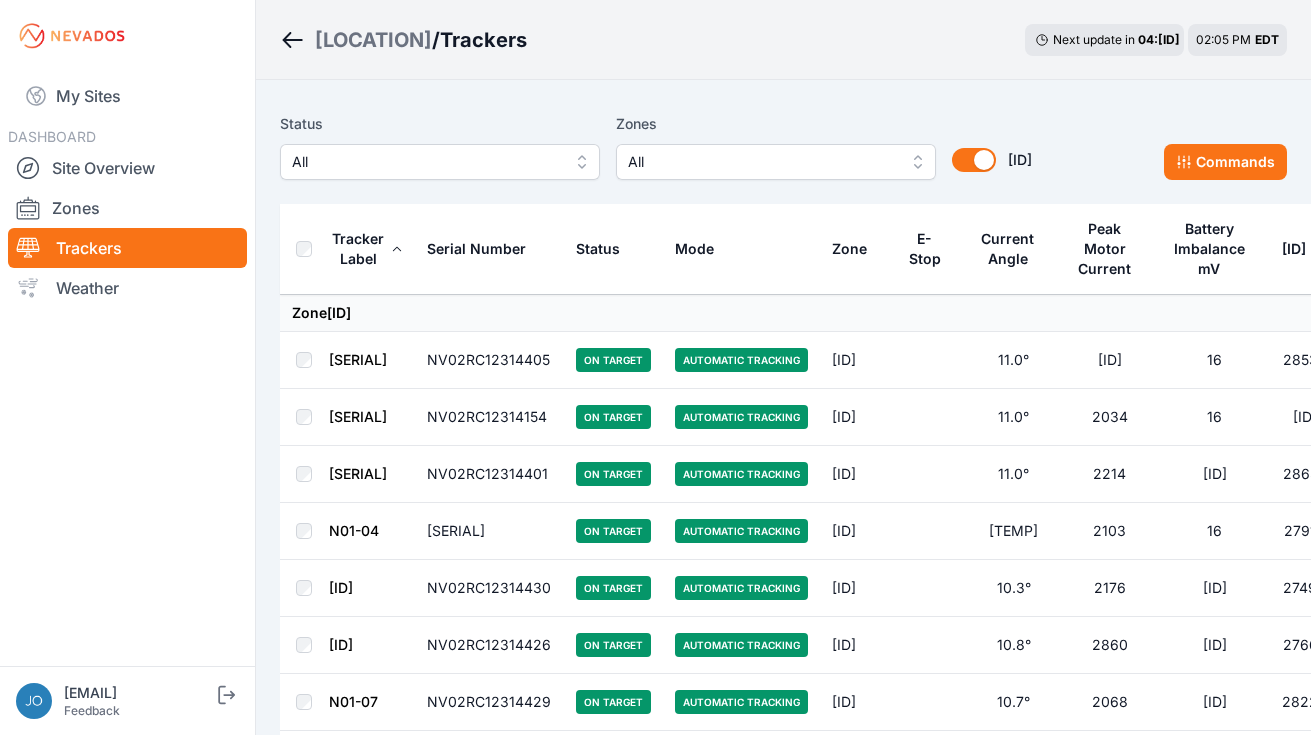 click on "All" at bounding box center [440, 162] 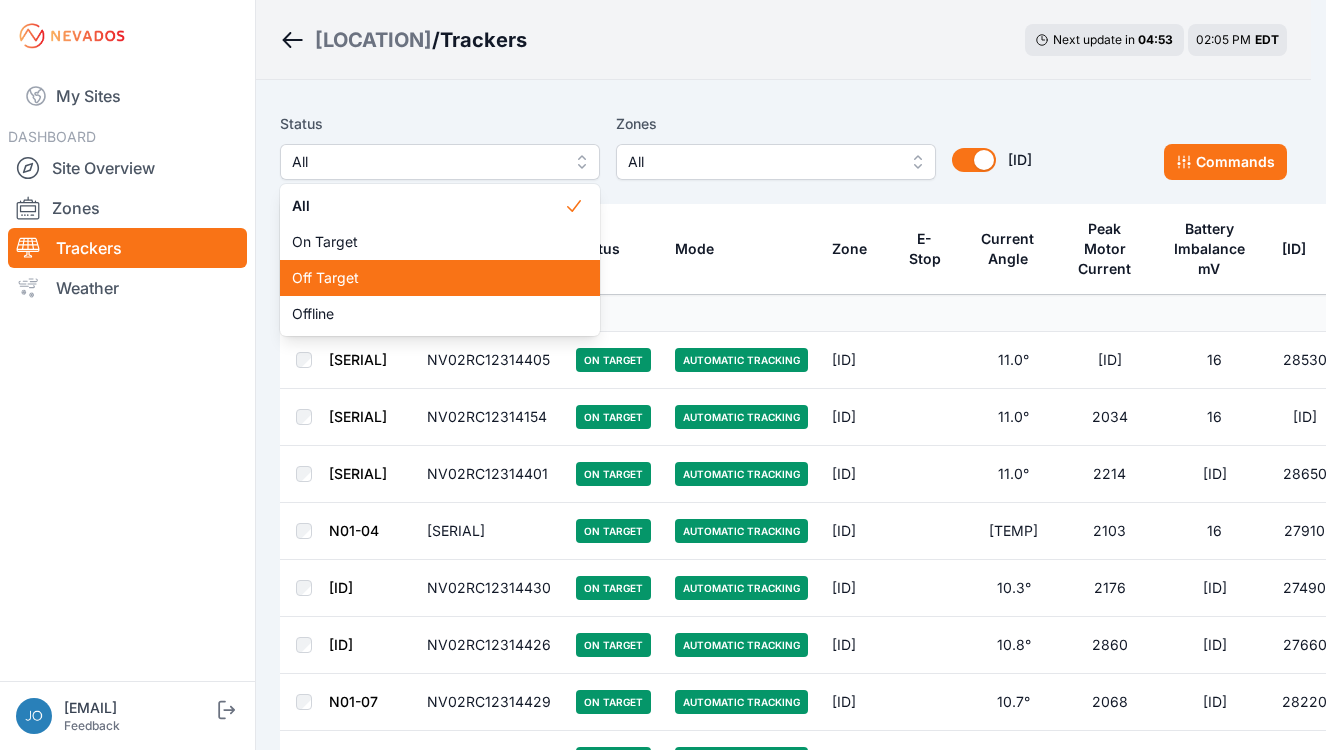 click on "Off Target" at bounding box center (428, 278) 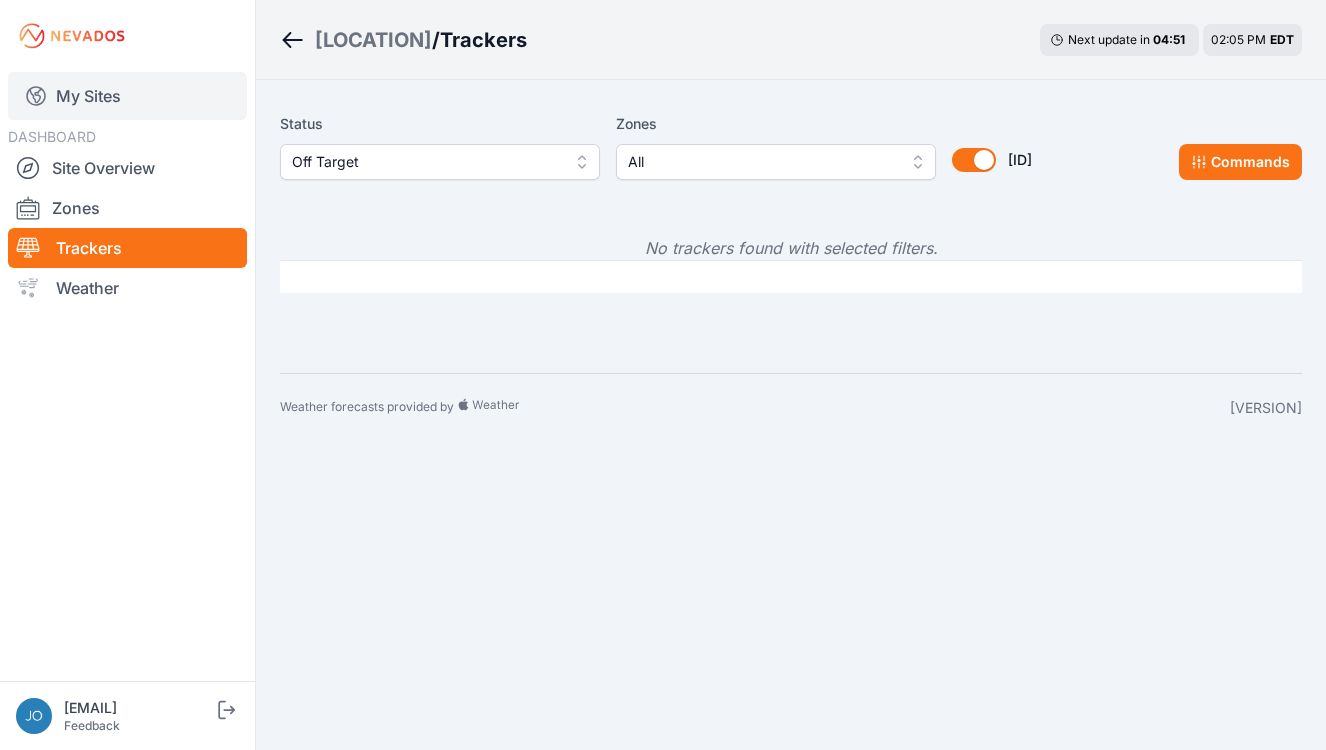 click on "My Sites" at bounding box center (127, 96) 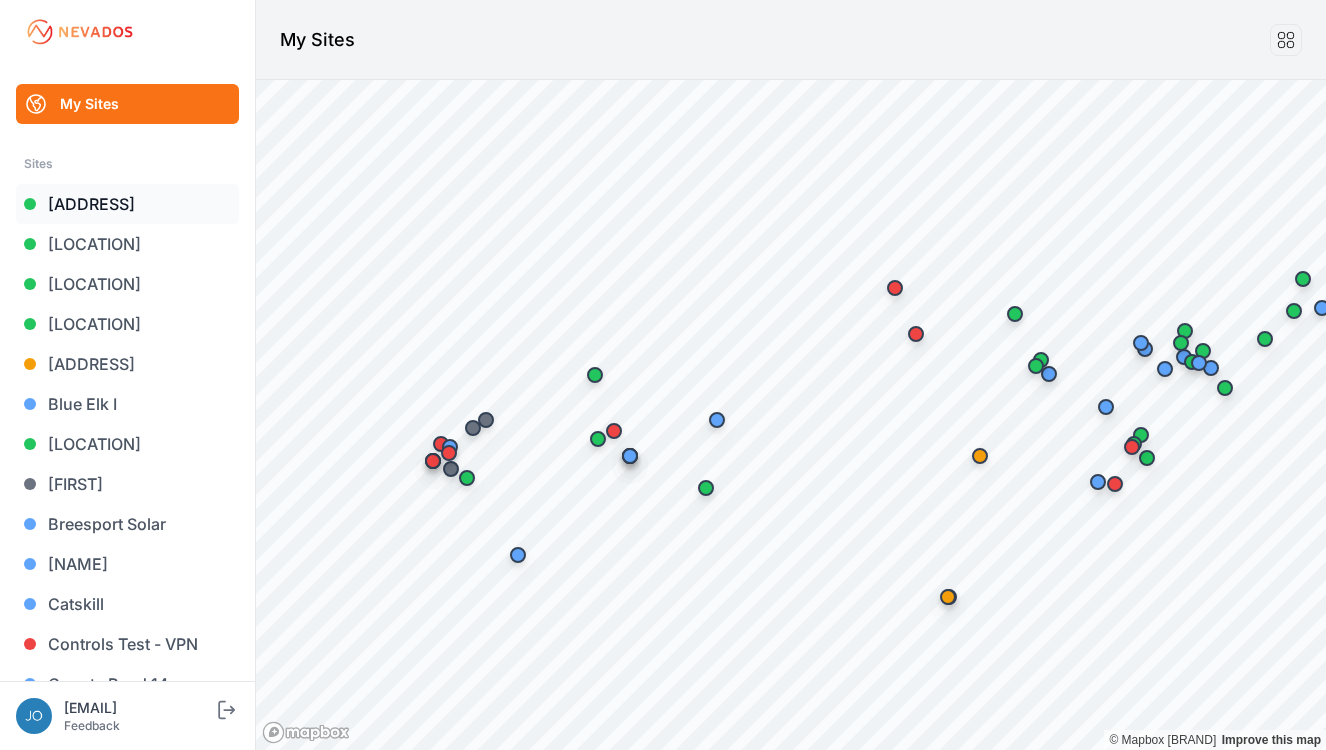 click on "[LOCATION]" at bounding box center [127, 204] 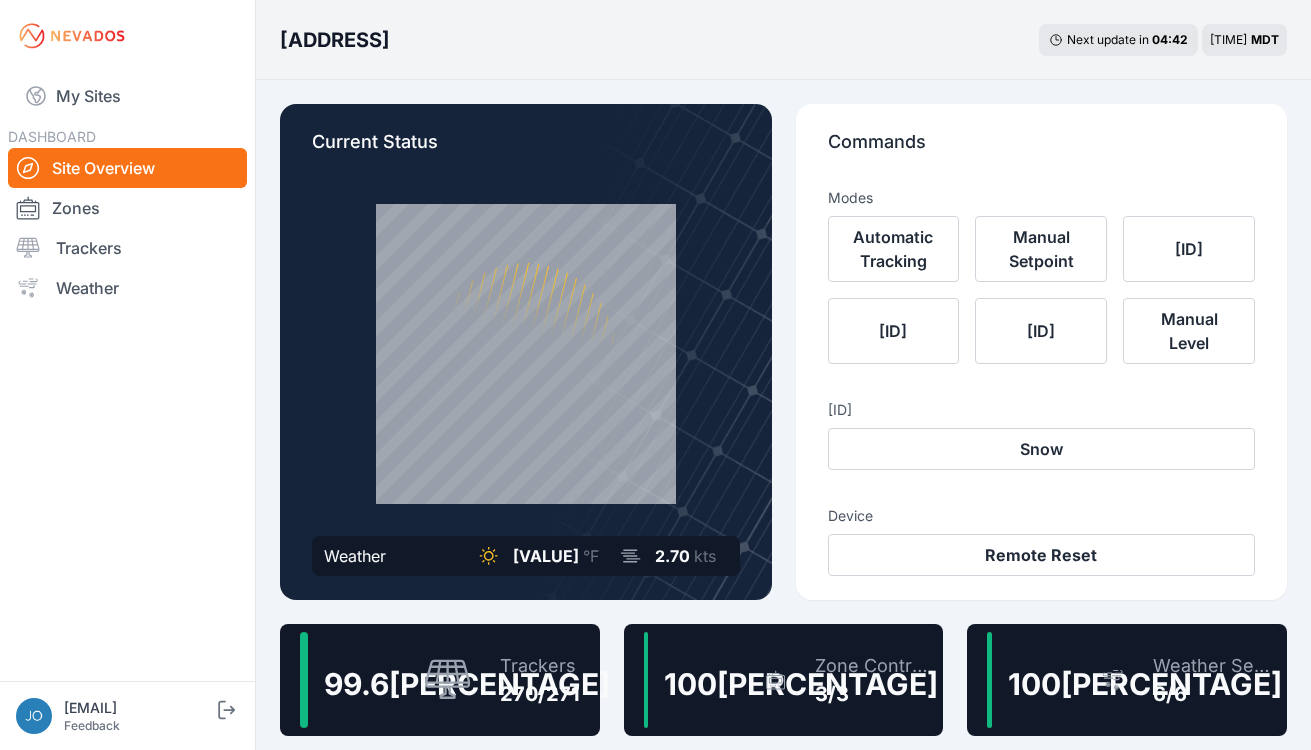 click on "99.6 %" at bounding box center (386, 680) 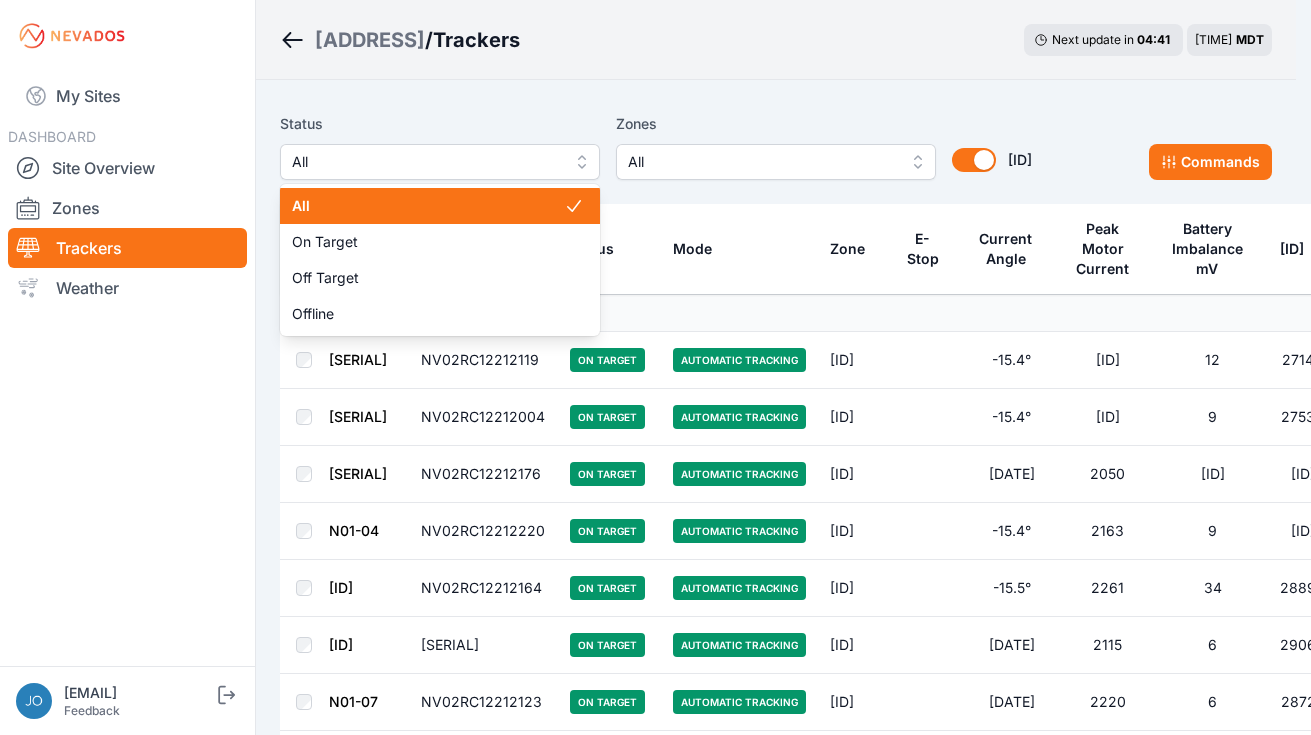 click on "All" at bounding box center (426, 162) 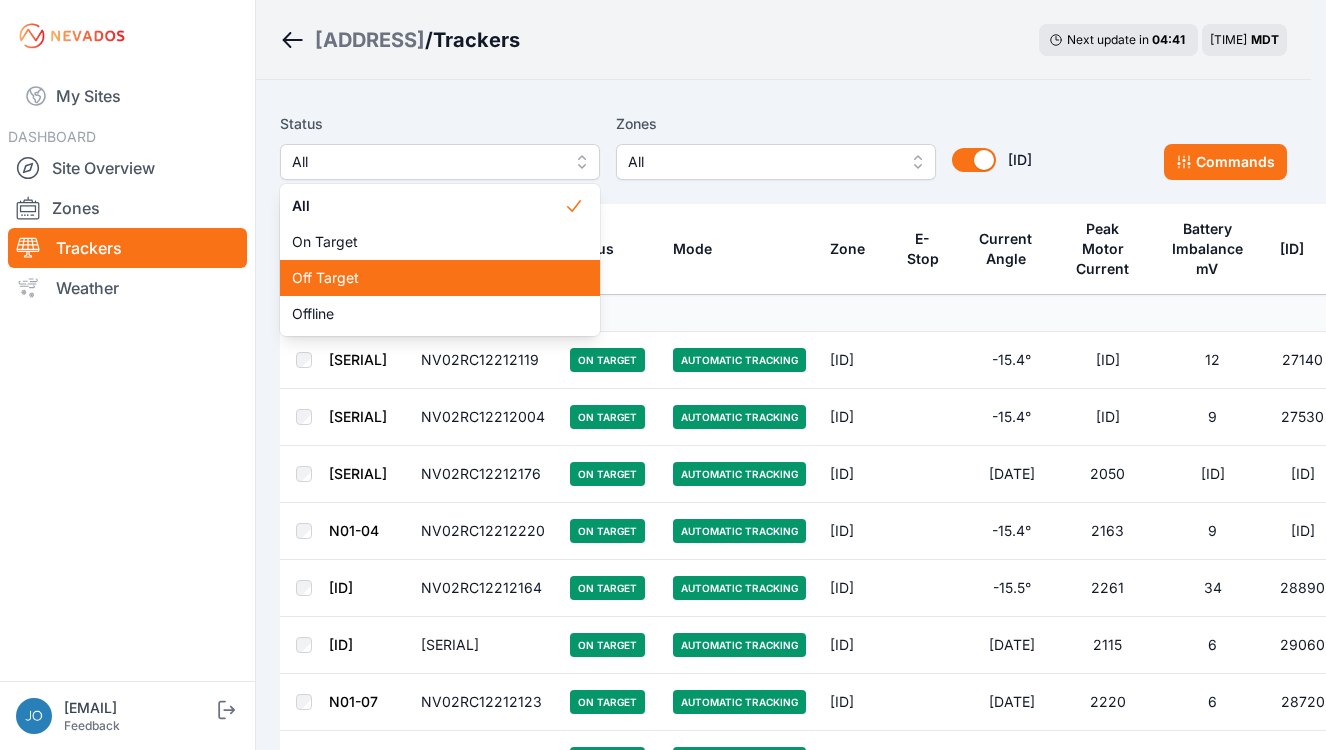 click on "Off Target" at bounding box center (428, 278) 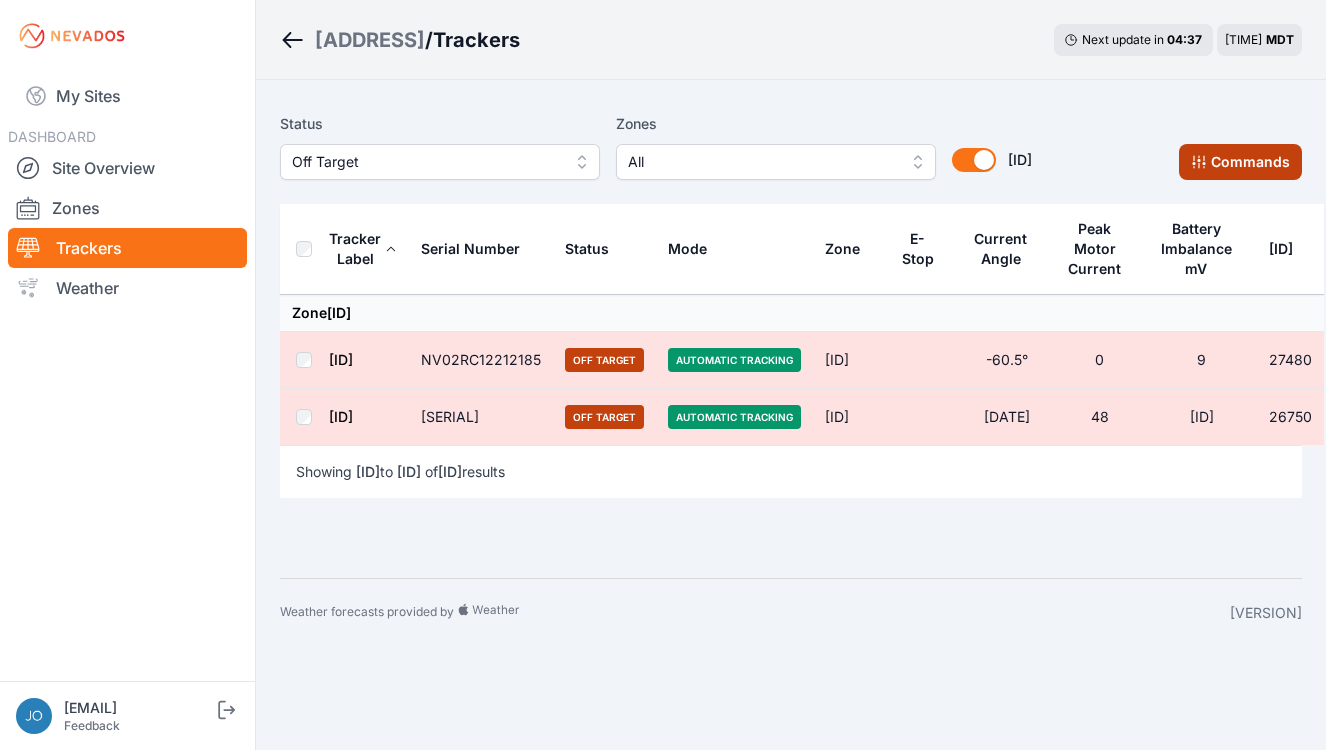 click on "Commands" at bounding box center [1240, 162] 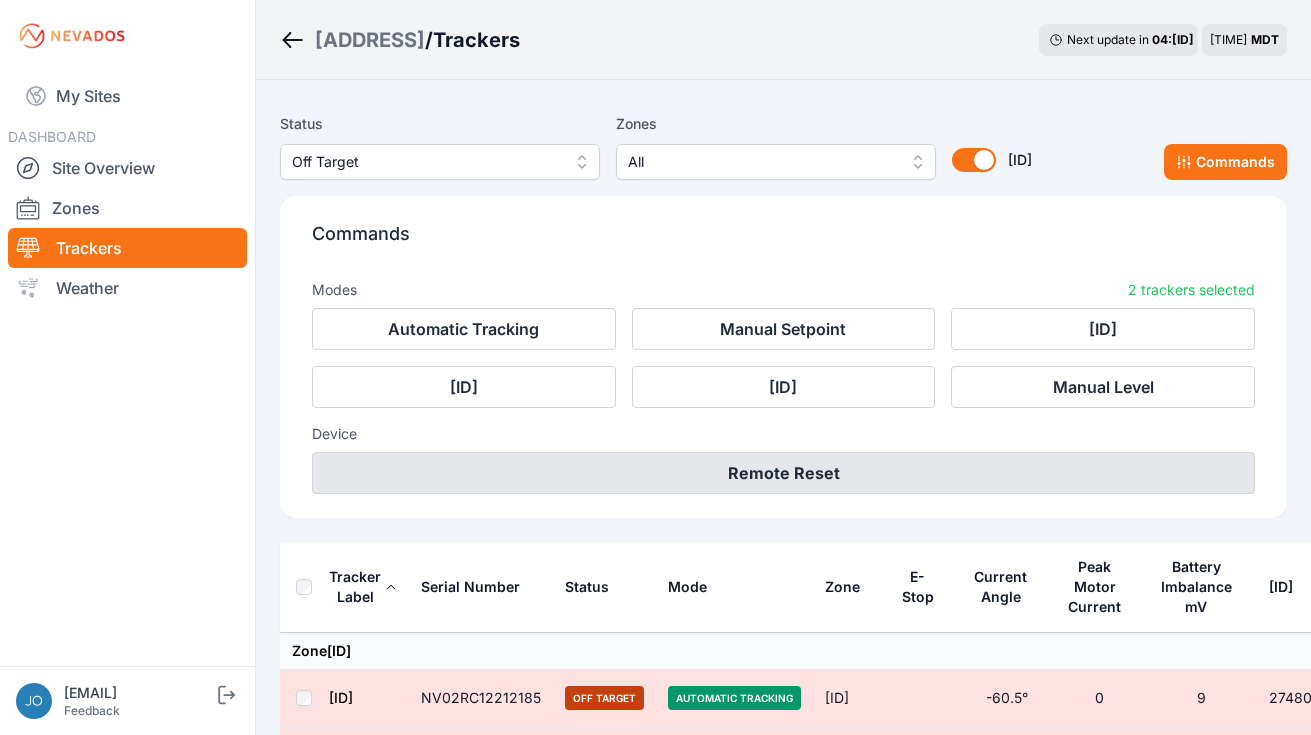 click on "Remote Reset" at bounding box center [783, 473] 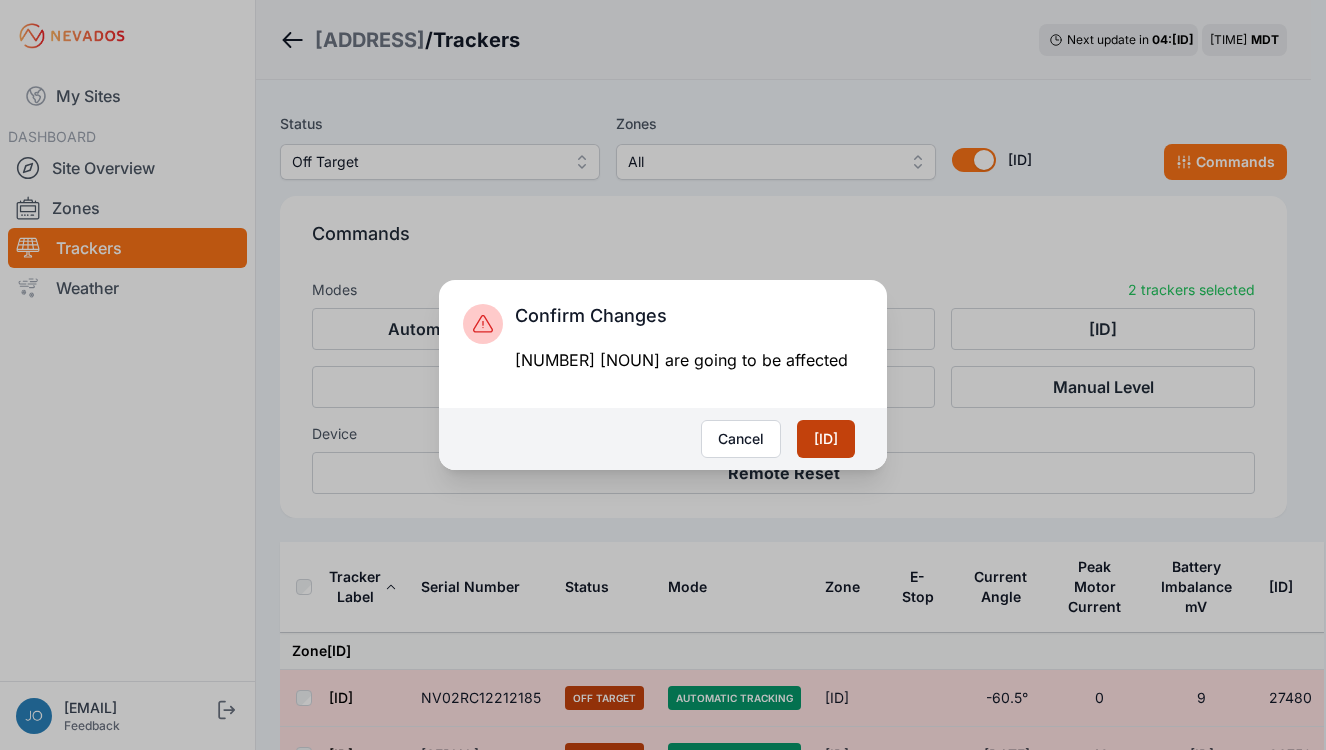 click on "Apply" at bounding box center [826, 439] 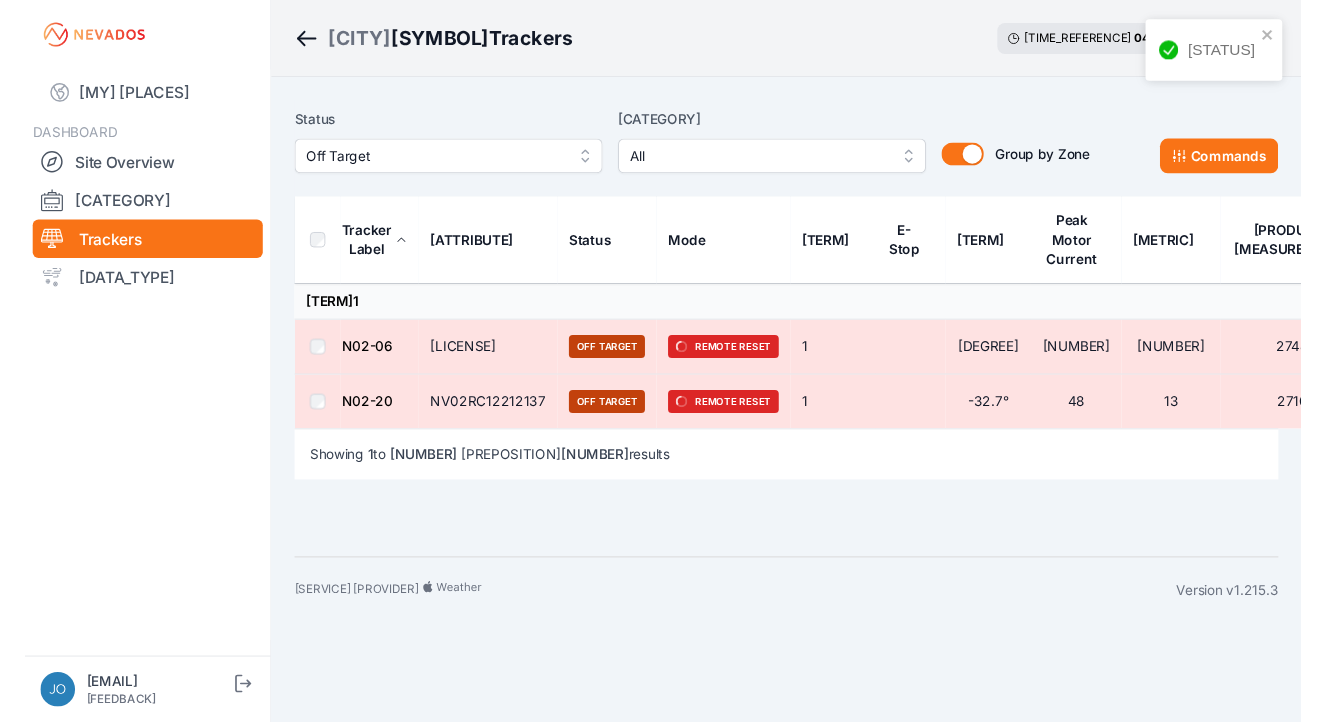 scroll, scrollTop: 0, scrollLeft: 0, axis: both 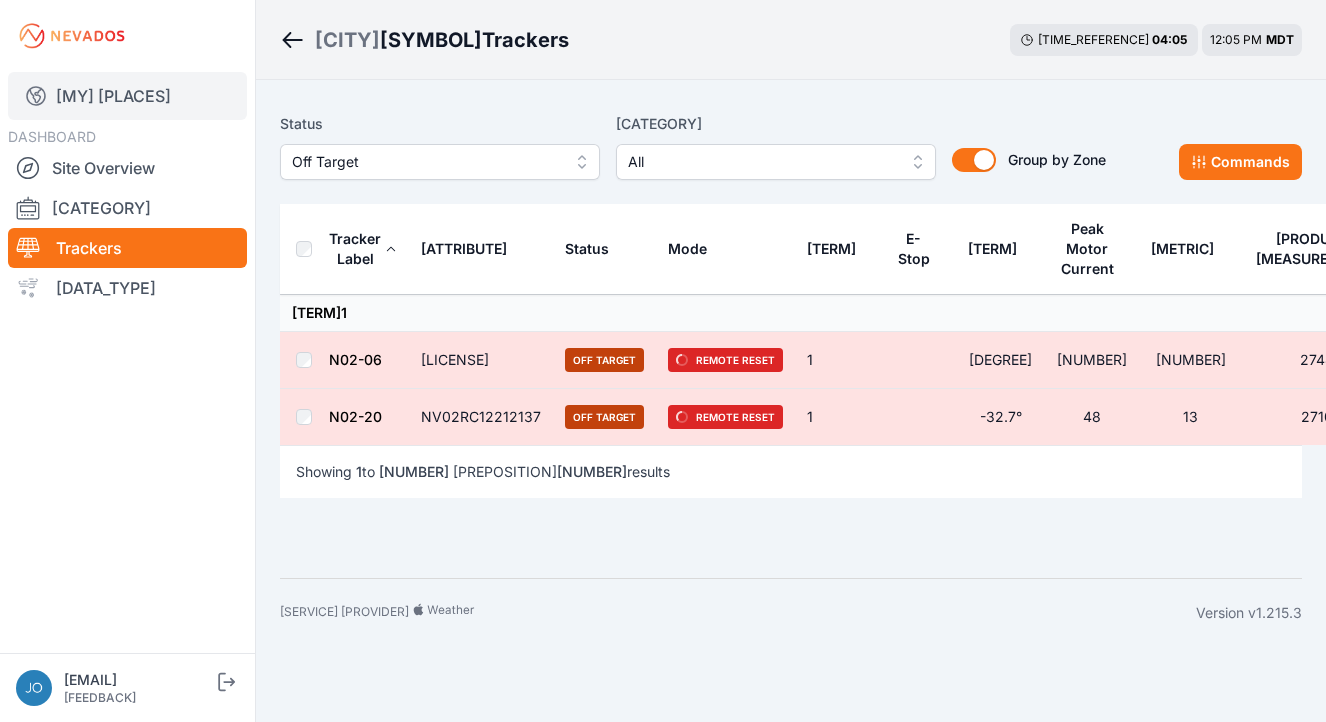 click on "[MY] [PLACES]" at bounding box center (127, 96) 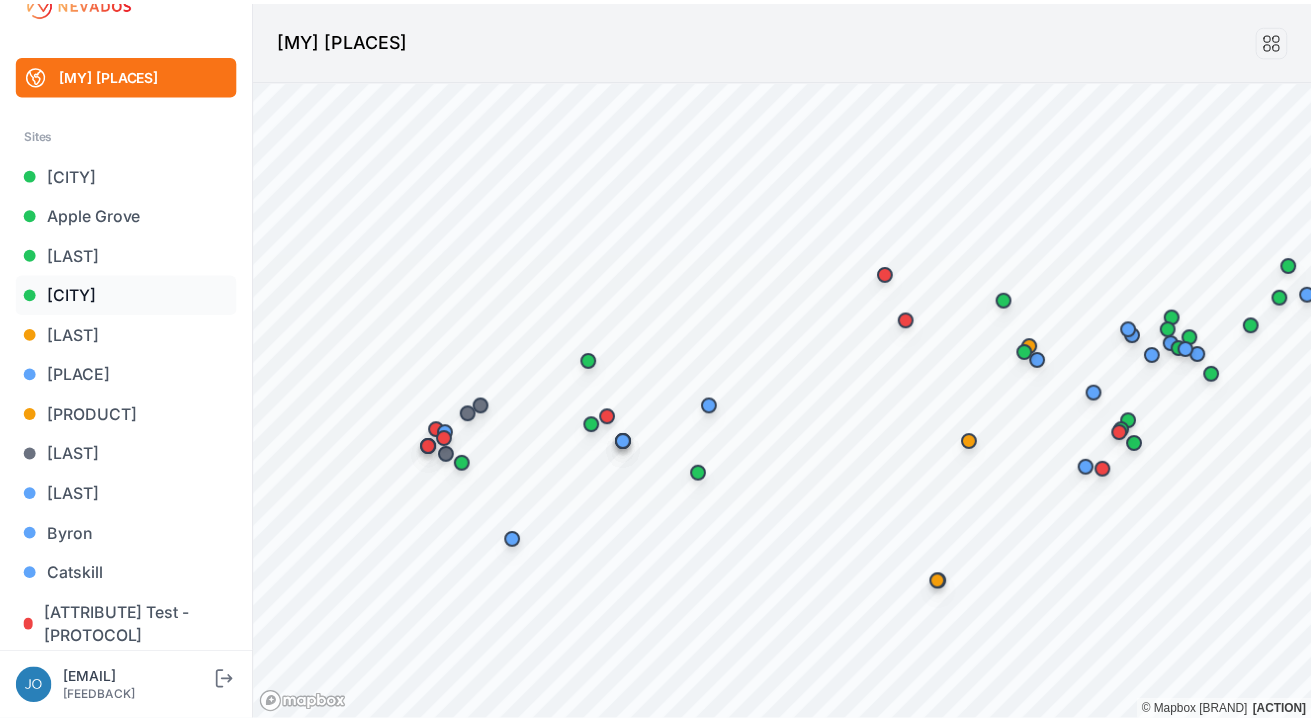 scroll, scrollTop: 57, scrollLeft: 0, axis: vertical 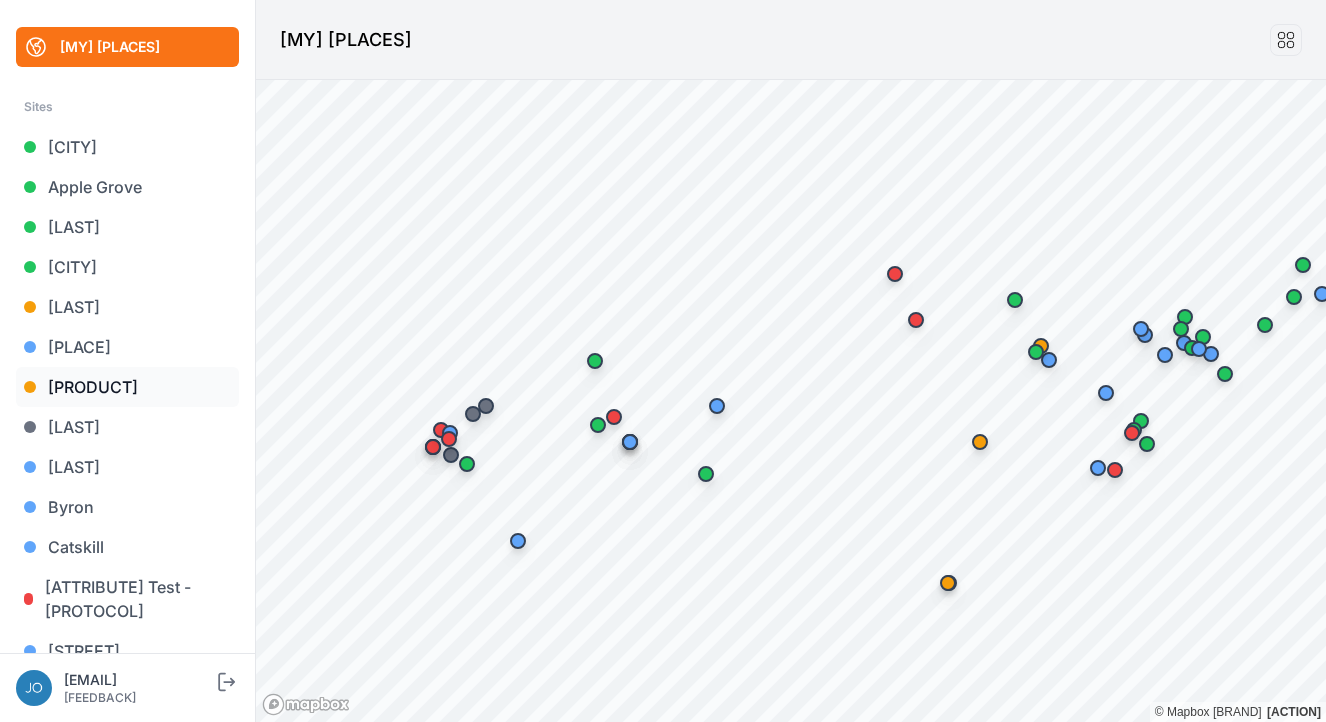 click on "[PRODUCT]" at bounding box center (127, 387) 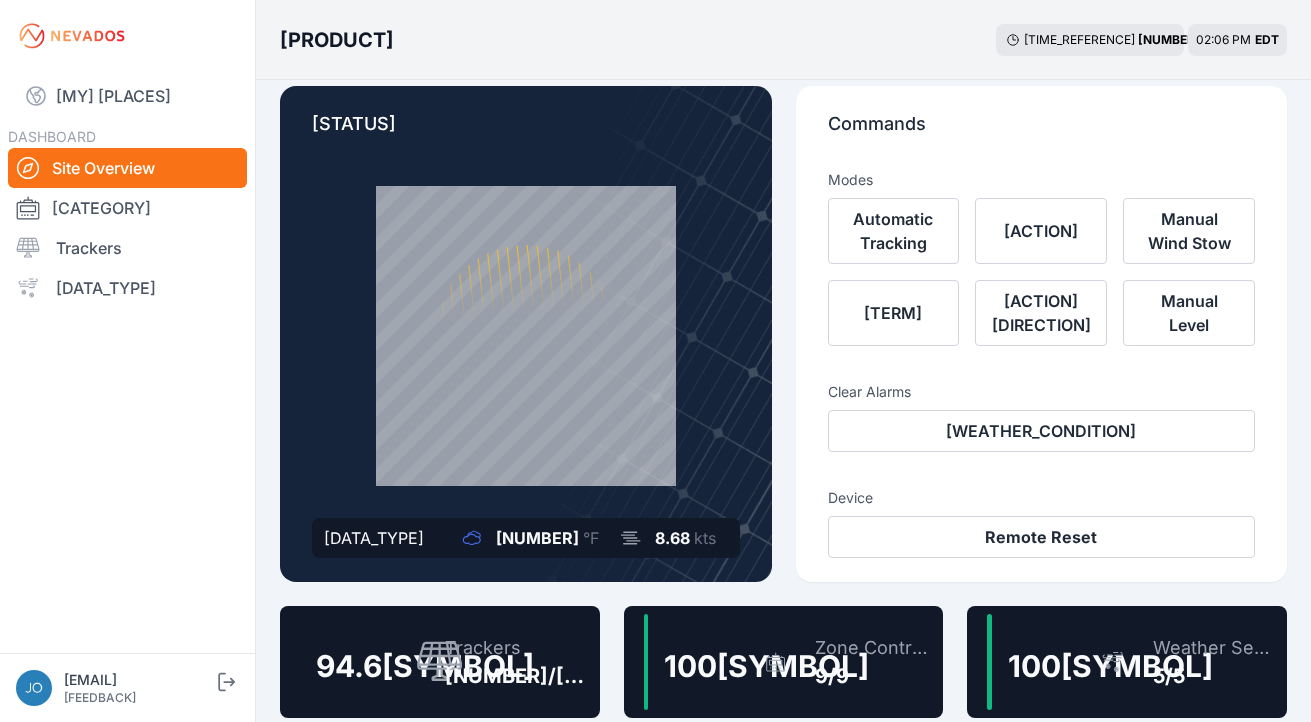 scroll, scrollTop: 38, scrollLeft: 0, axis: vertical 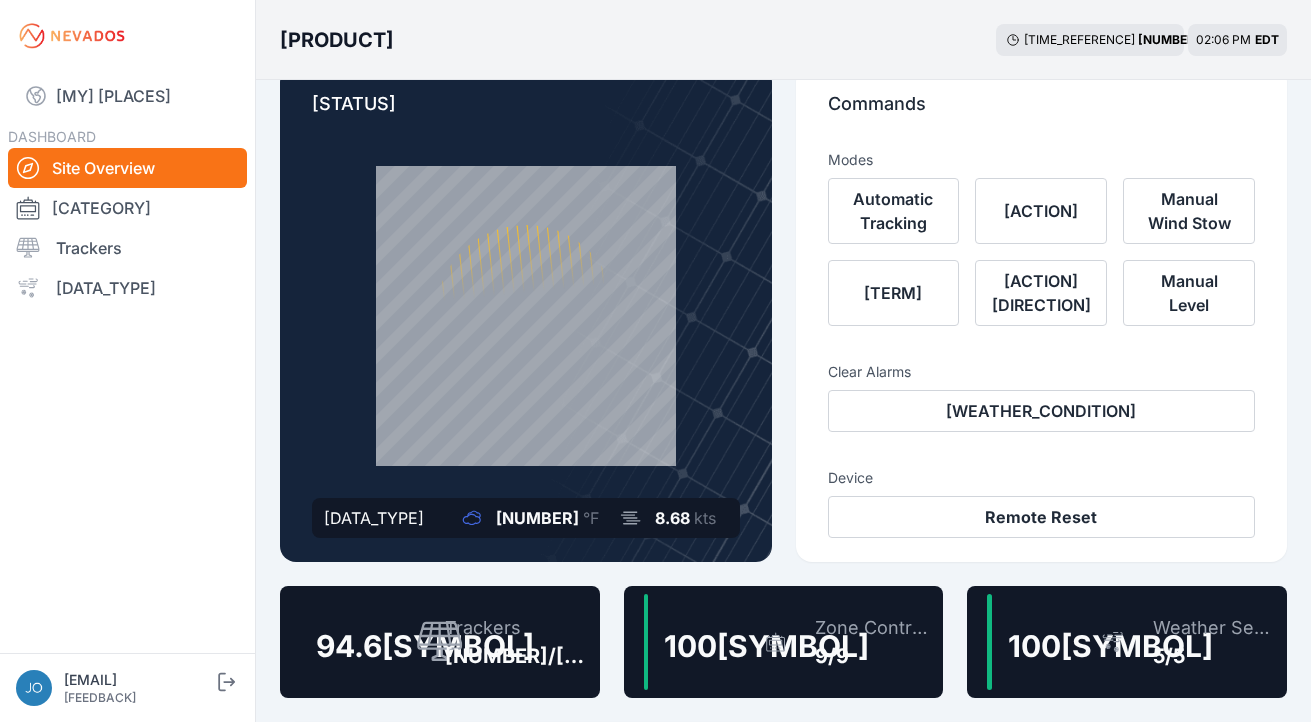 click at bounding box center [440, 642] 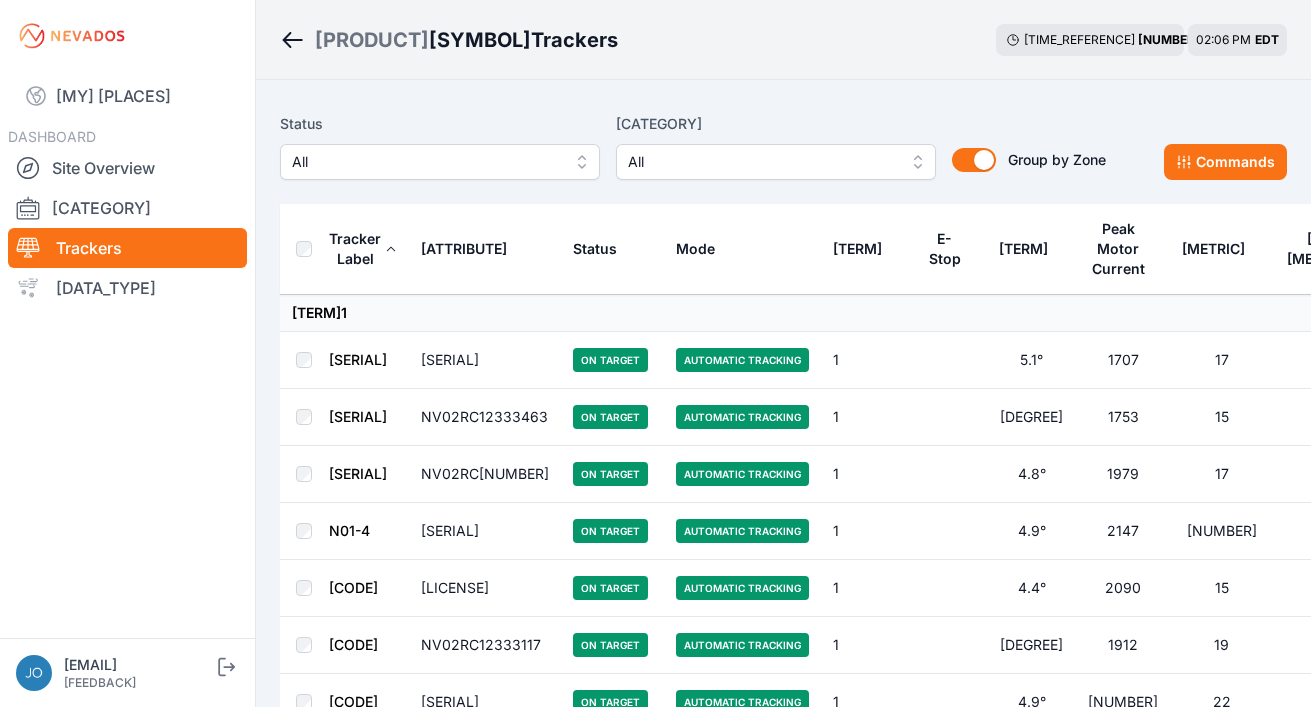 click on "Status" at bounding box center (440, 124) 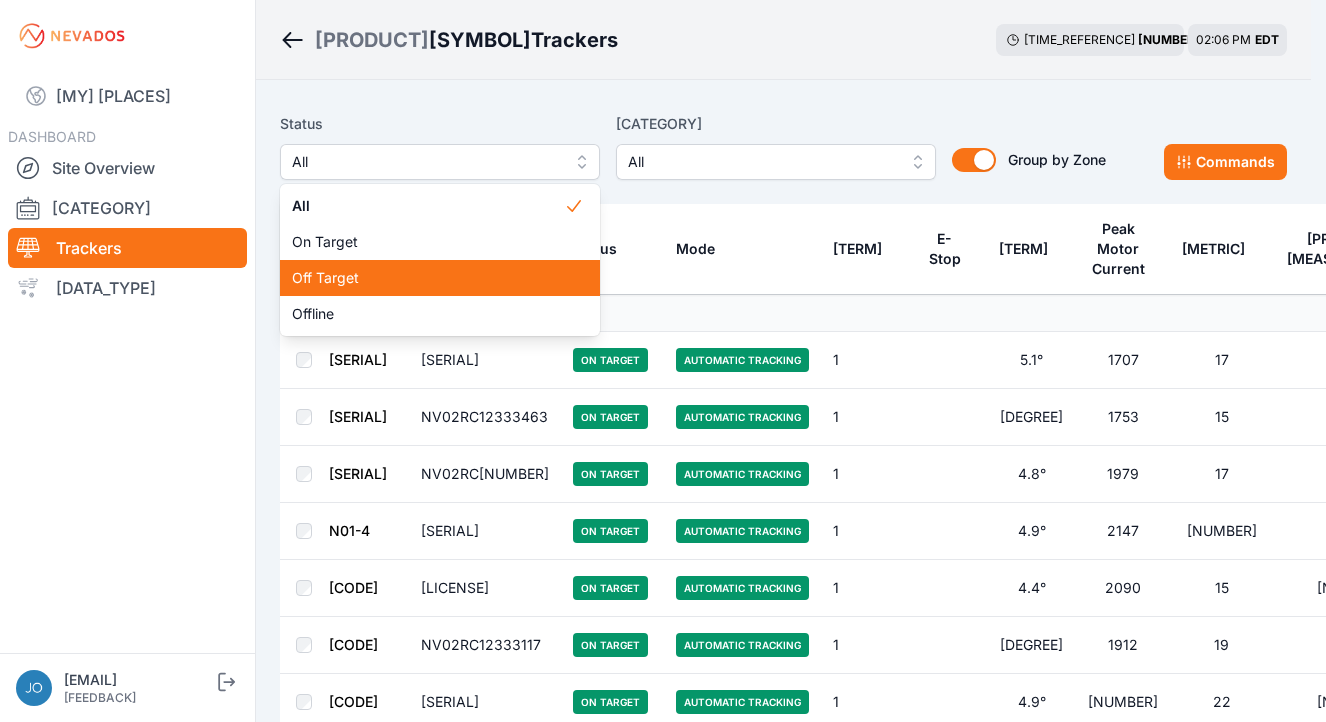 click on "Off Target" at bounding box center (440, 278) 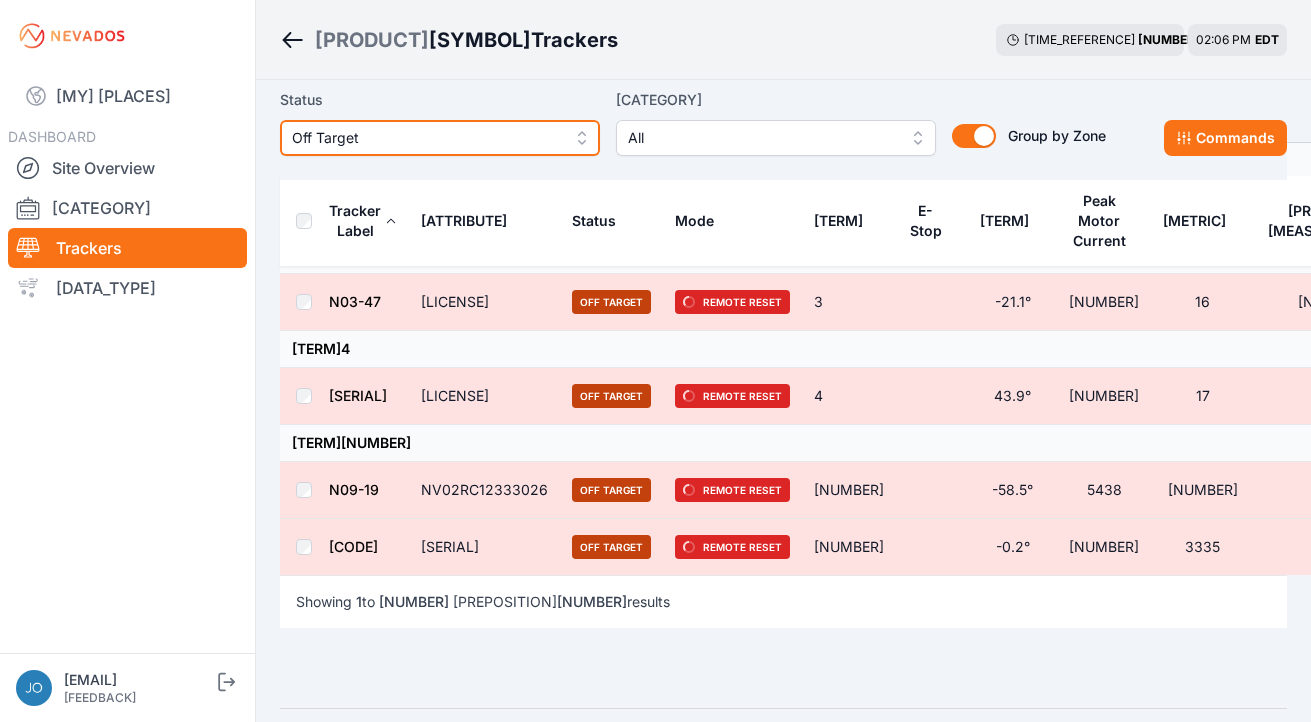 scroll, scrollTop: 207, scrollLeft: 0, axis: vertical 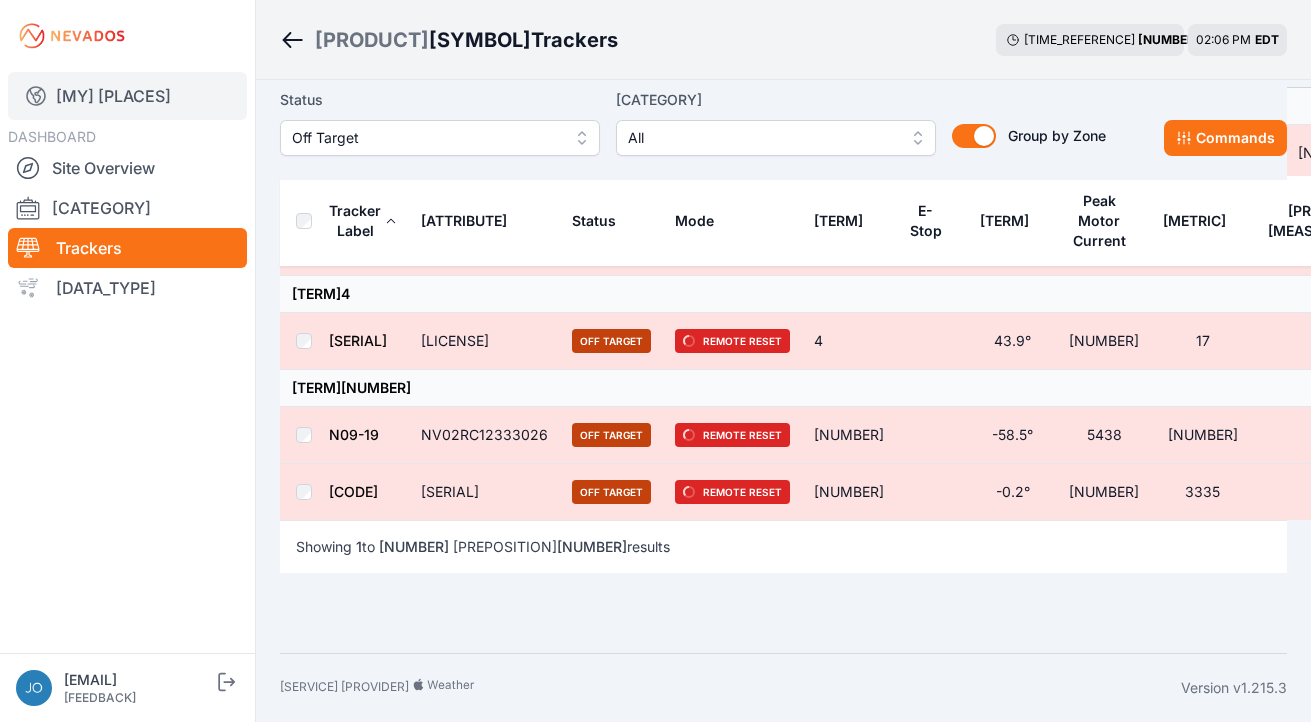 click on "My Sites" at bounding box center [127, 96] 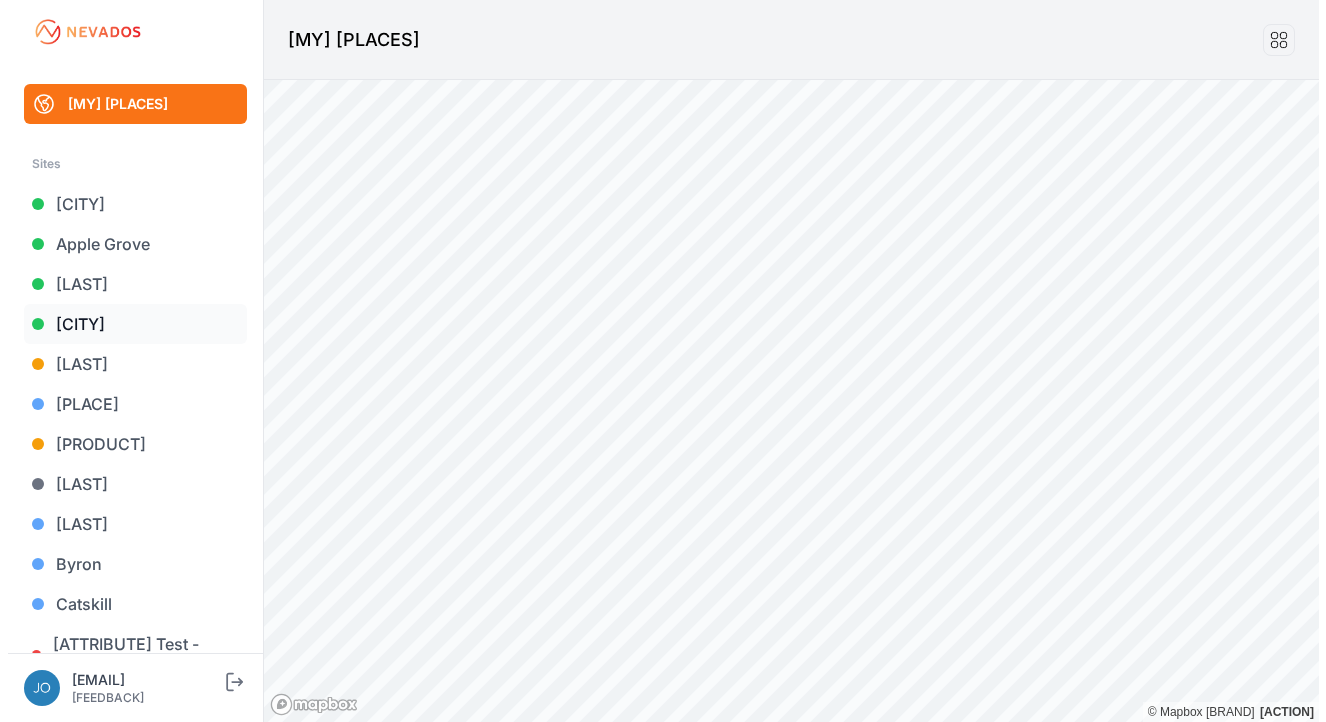 scroll, scrollTop: 0, scrollLeft: 0, axis: both 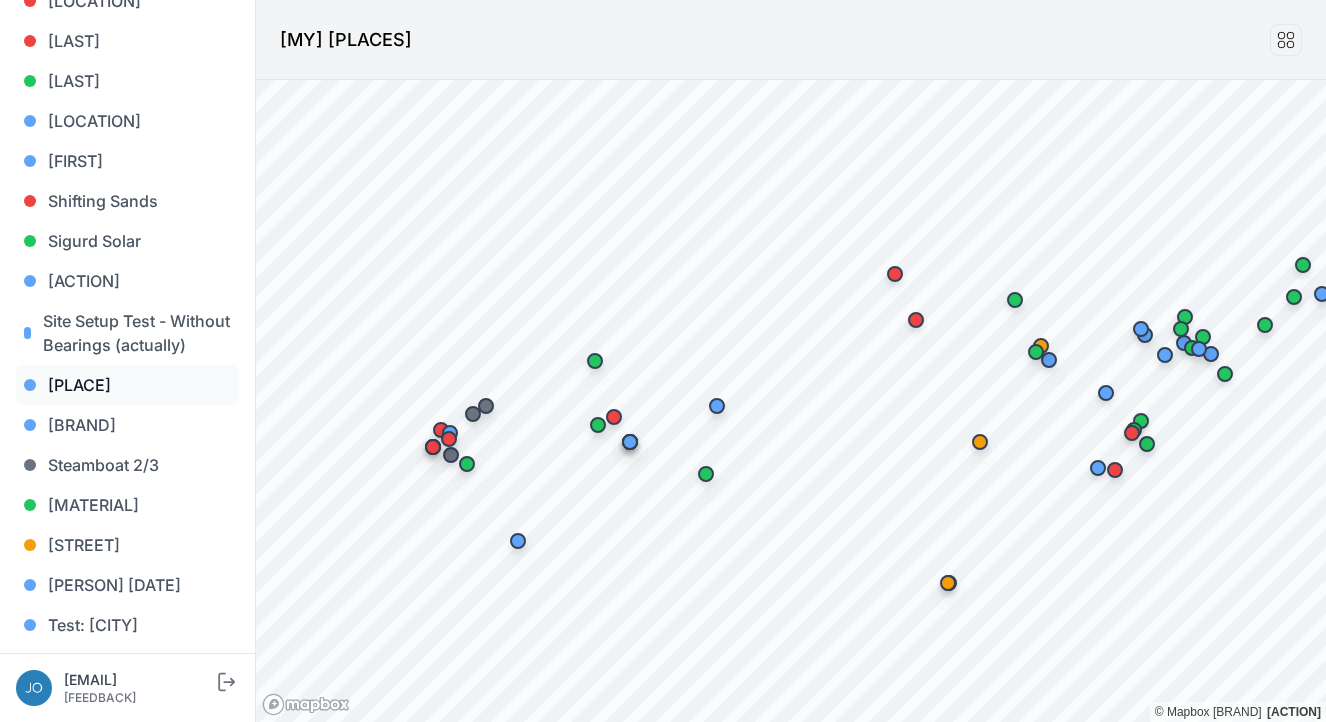 click on "Sloughhouse" at bounding box center [127, 385] 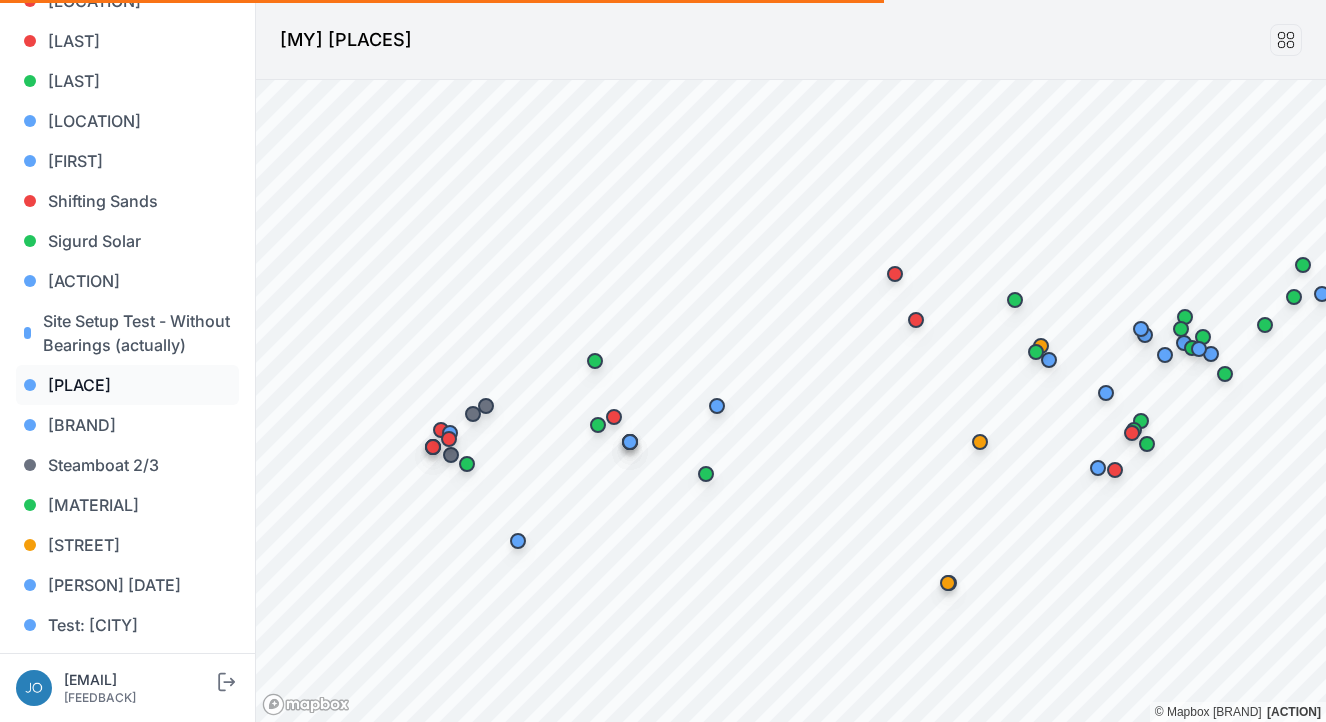 click on "Sloughhouse" at bounding box center (127, 385) 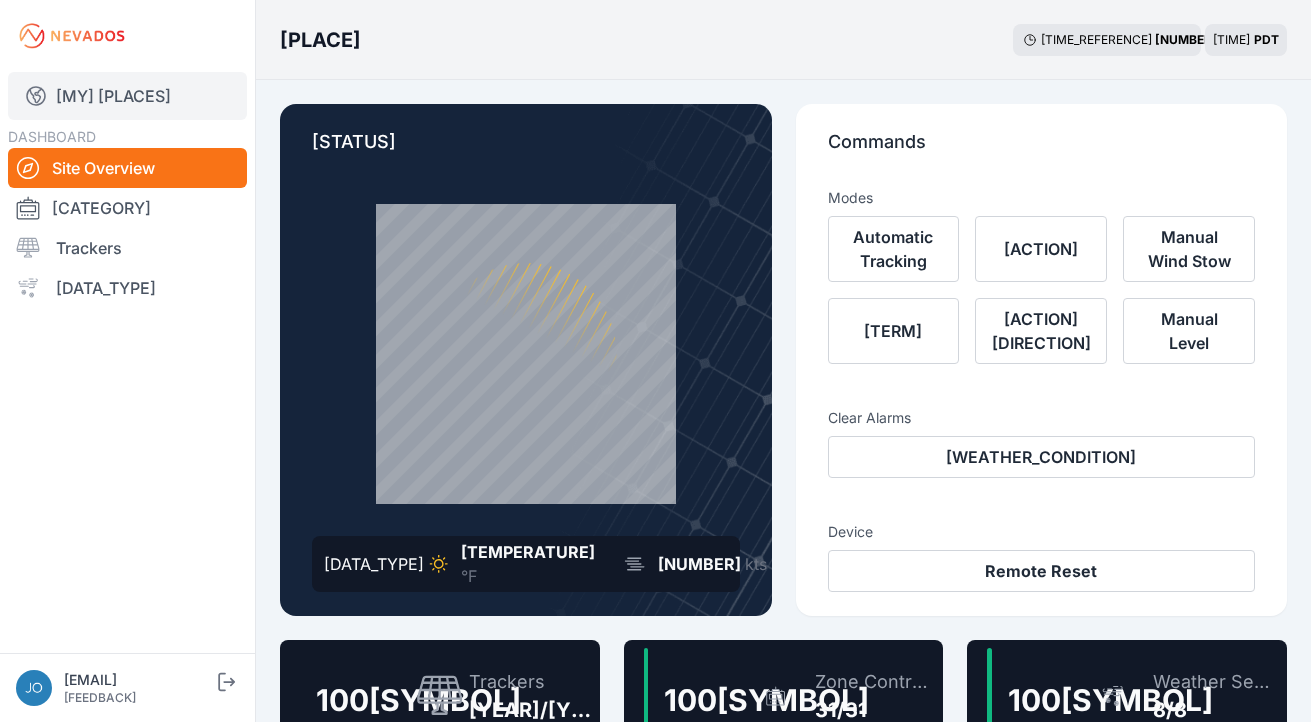 click on "My Sites" at bounding box center [127, 96] 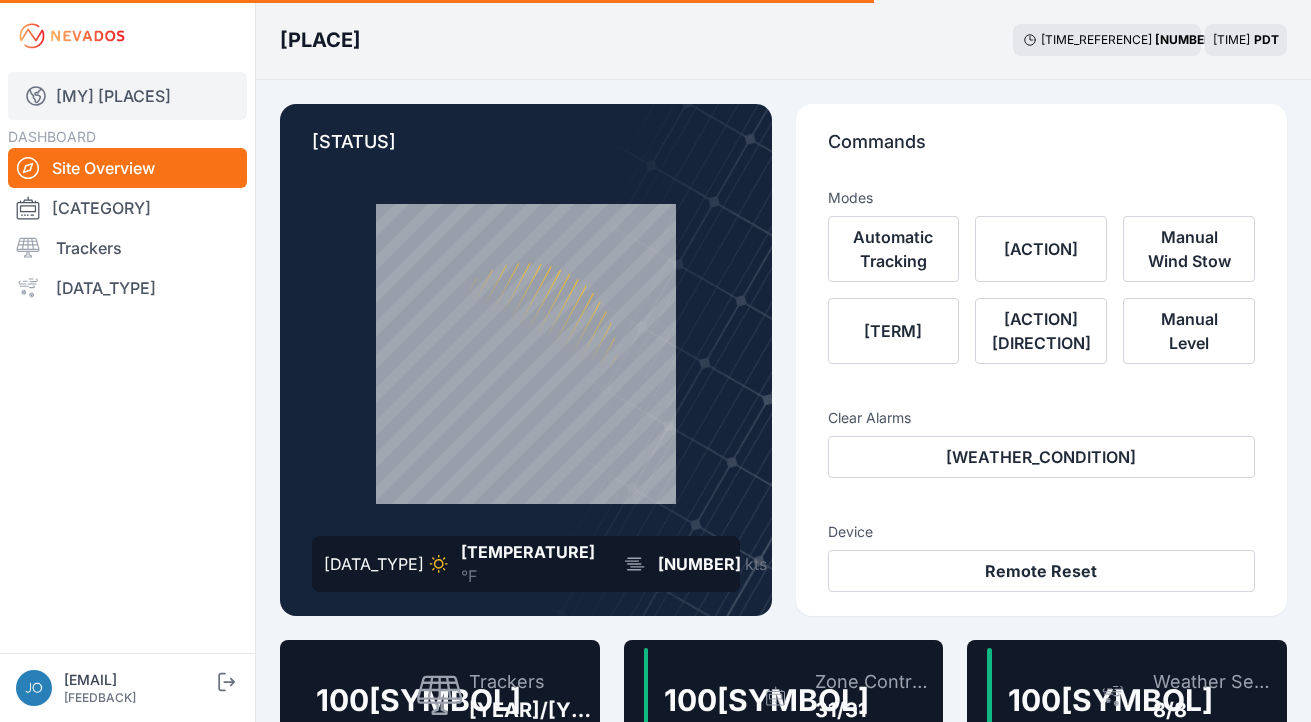 click on "My Sites" at bounding box center (127, 96) 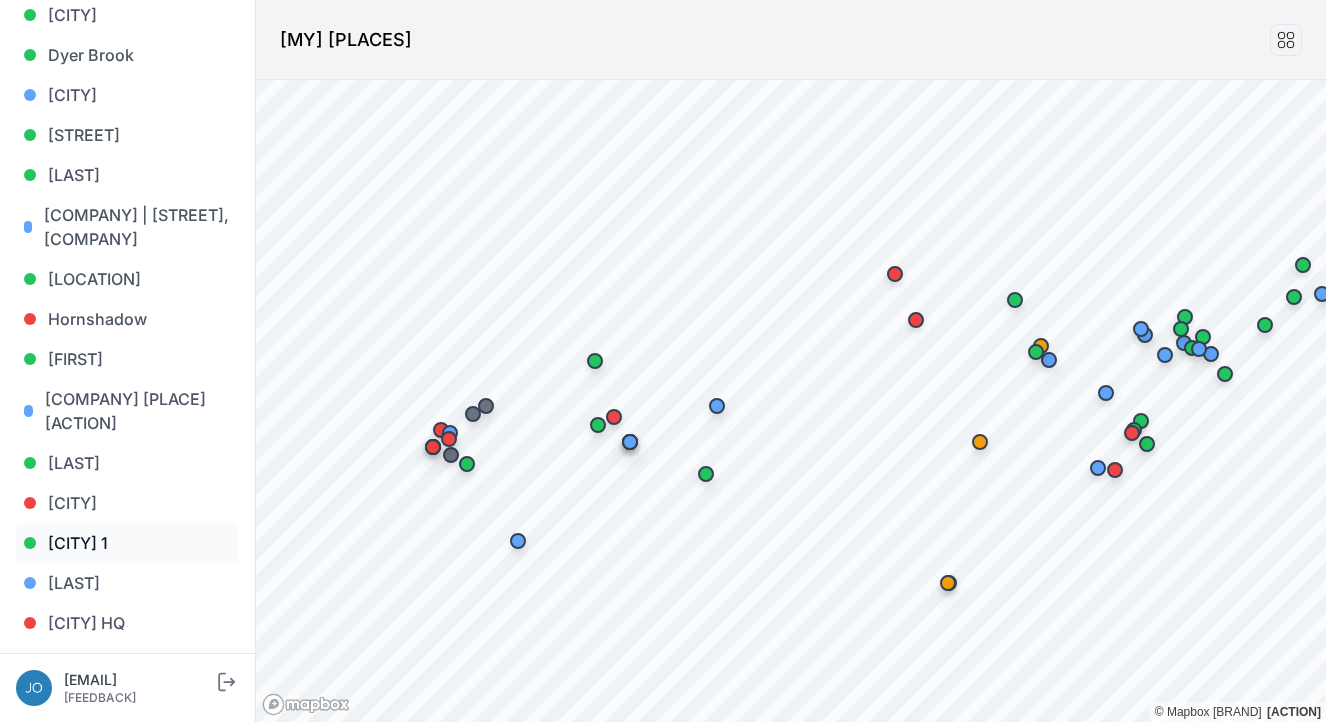 scroll, scrollTop: 737, scrollLeft: 0, axis: vertical 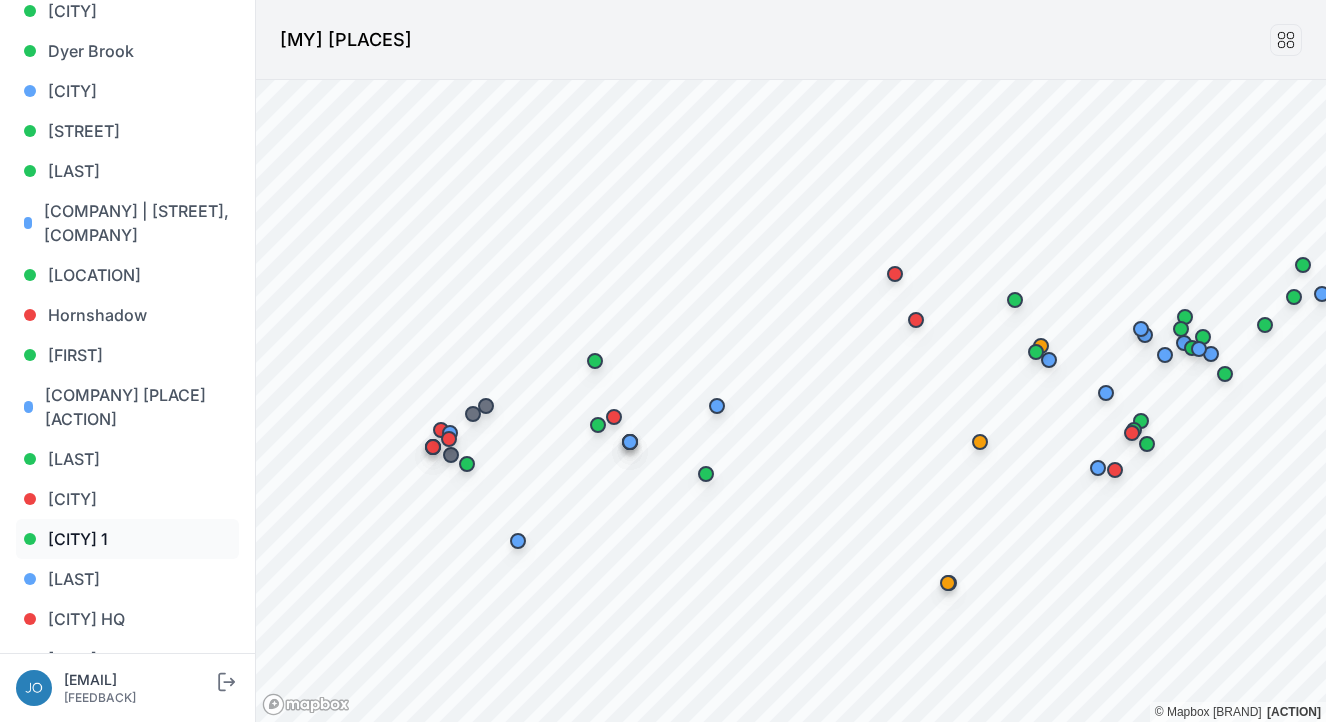 click on "[LOCATION] [NUMBER]" at bounding box center (127, 539) 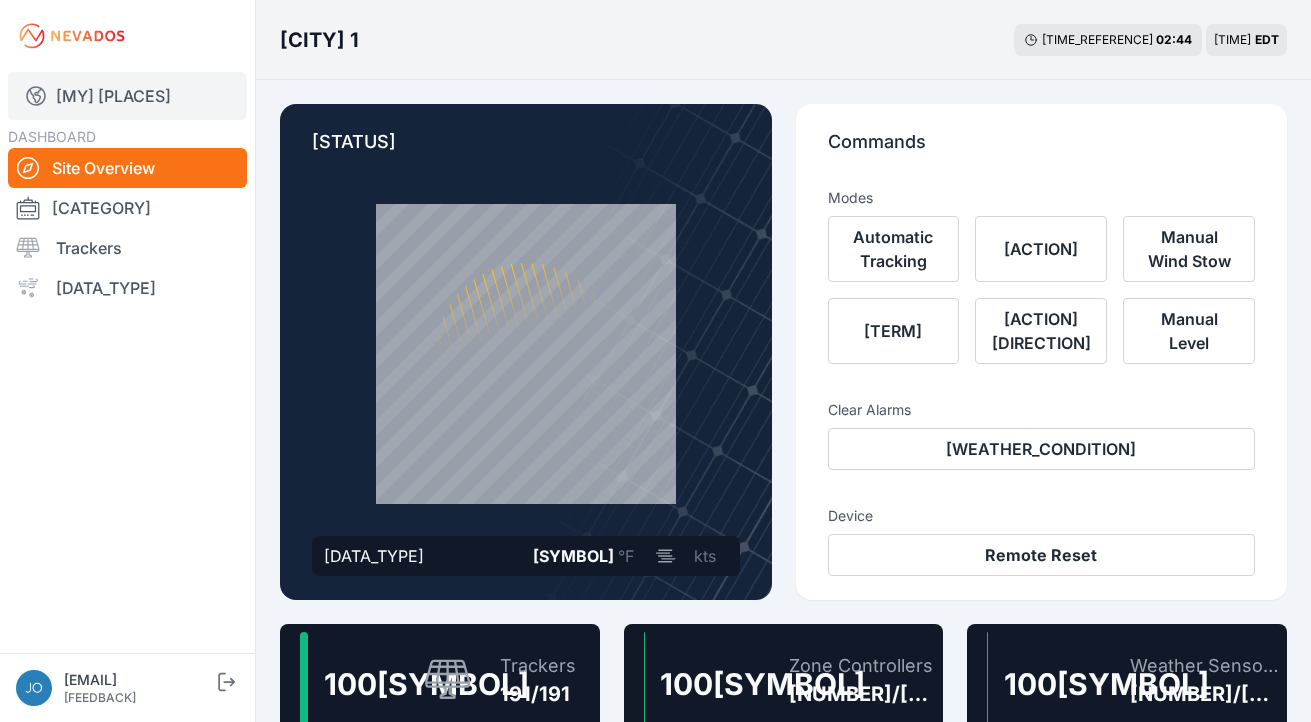 click on "My Sites" at bounding box center (127, 96) 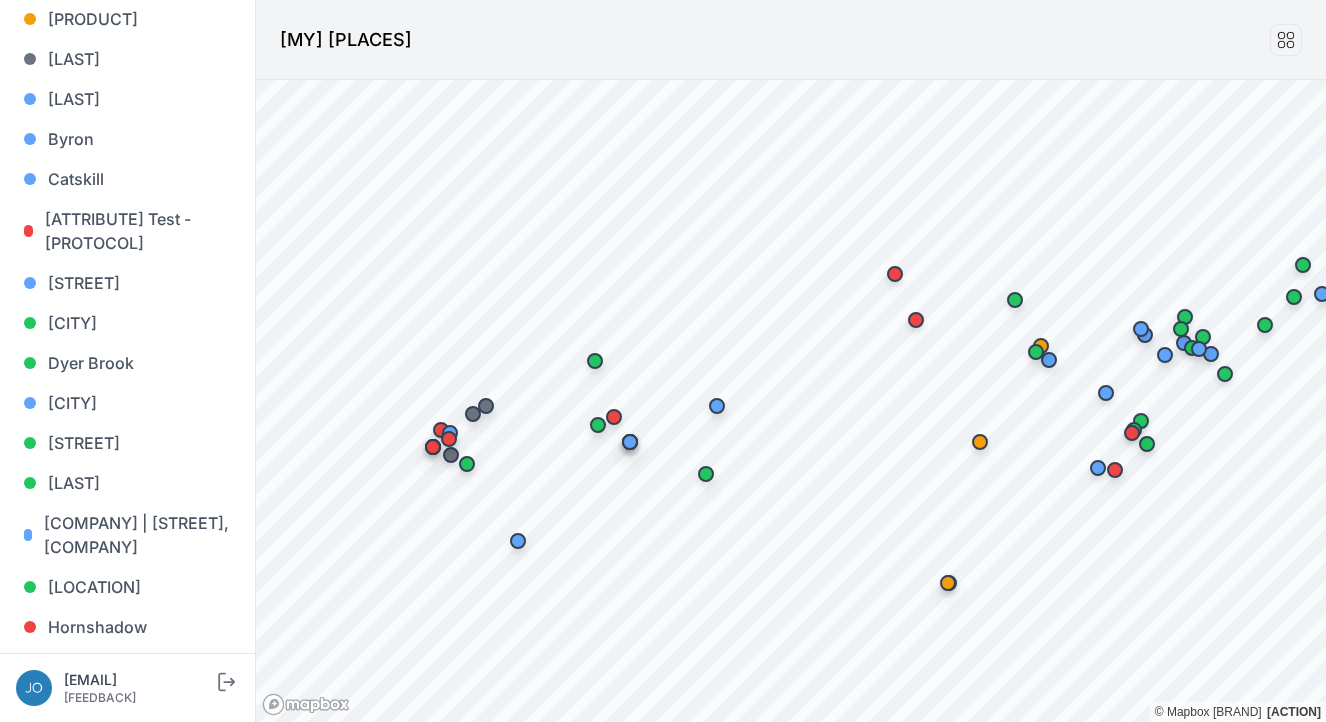 scroll, scrollTop: 1387, scrollLeft: 0, axis: vertical 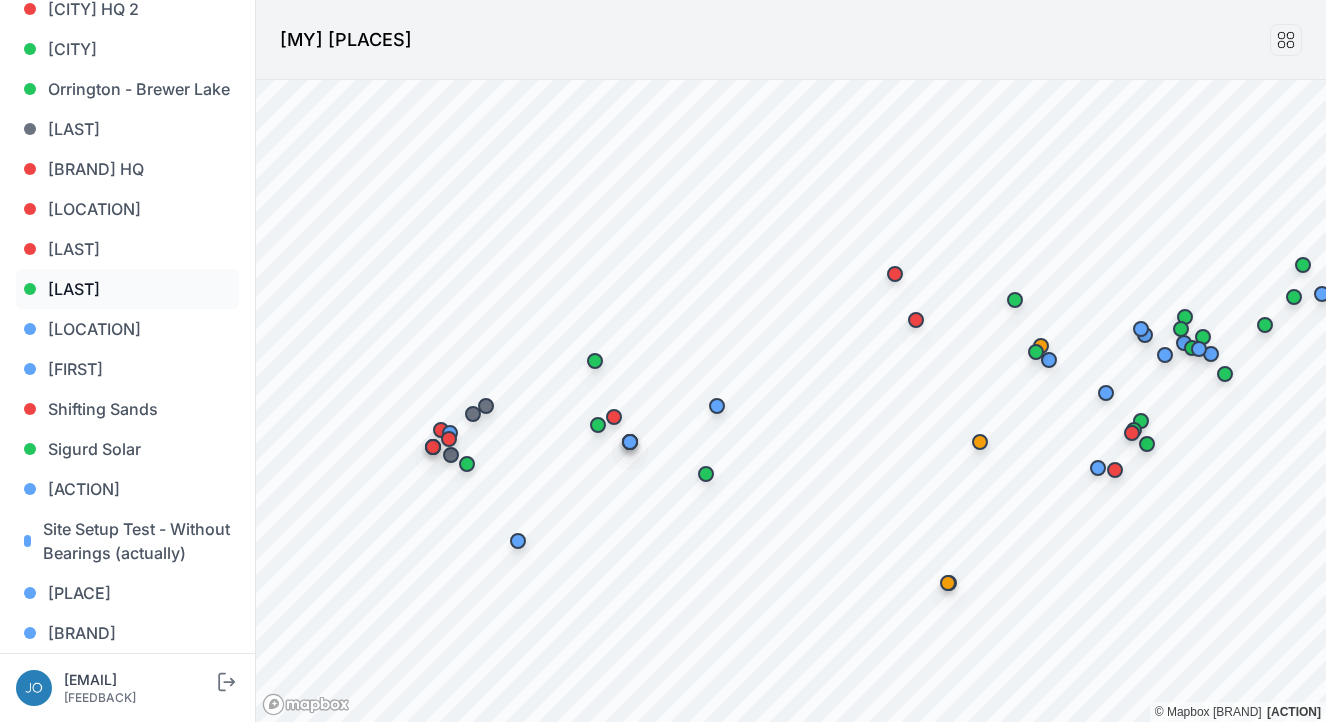 click on "River Fork" at bounding box center (127, 289) 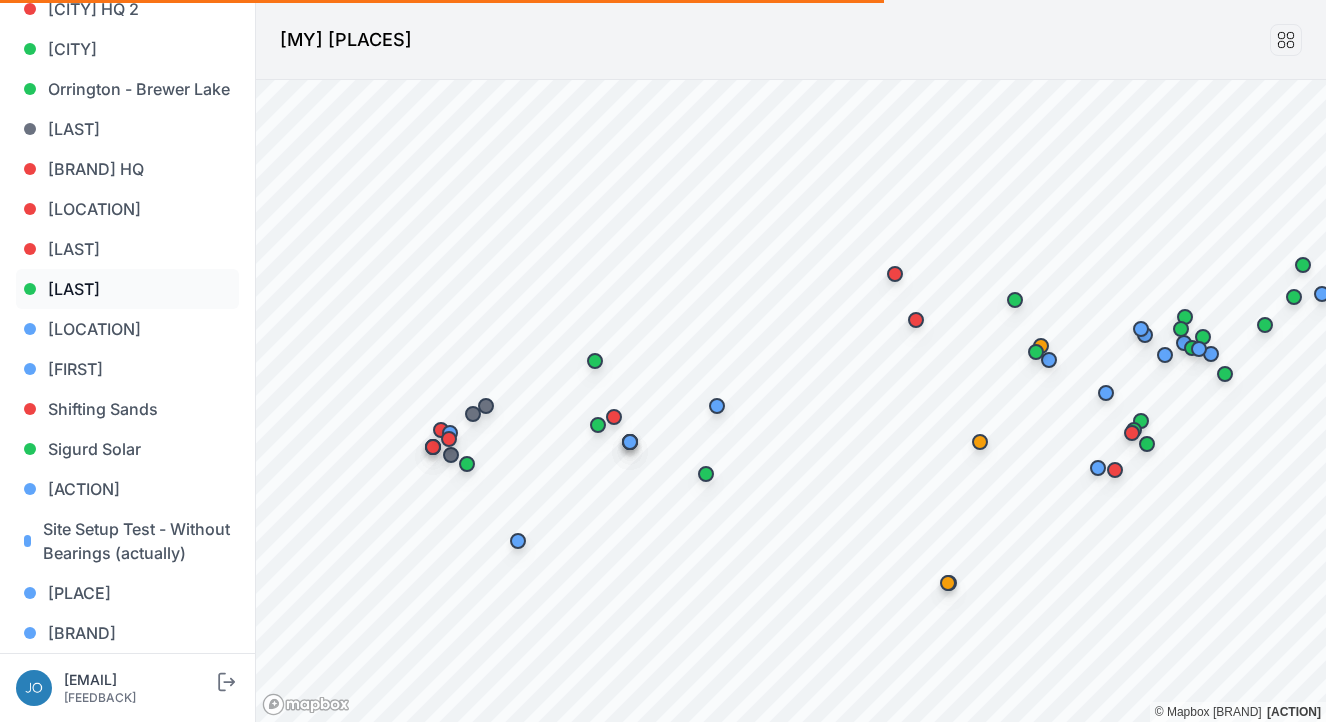 click on "River Fork" at bounding box center (127, 289) 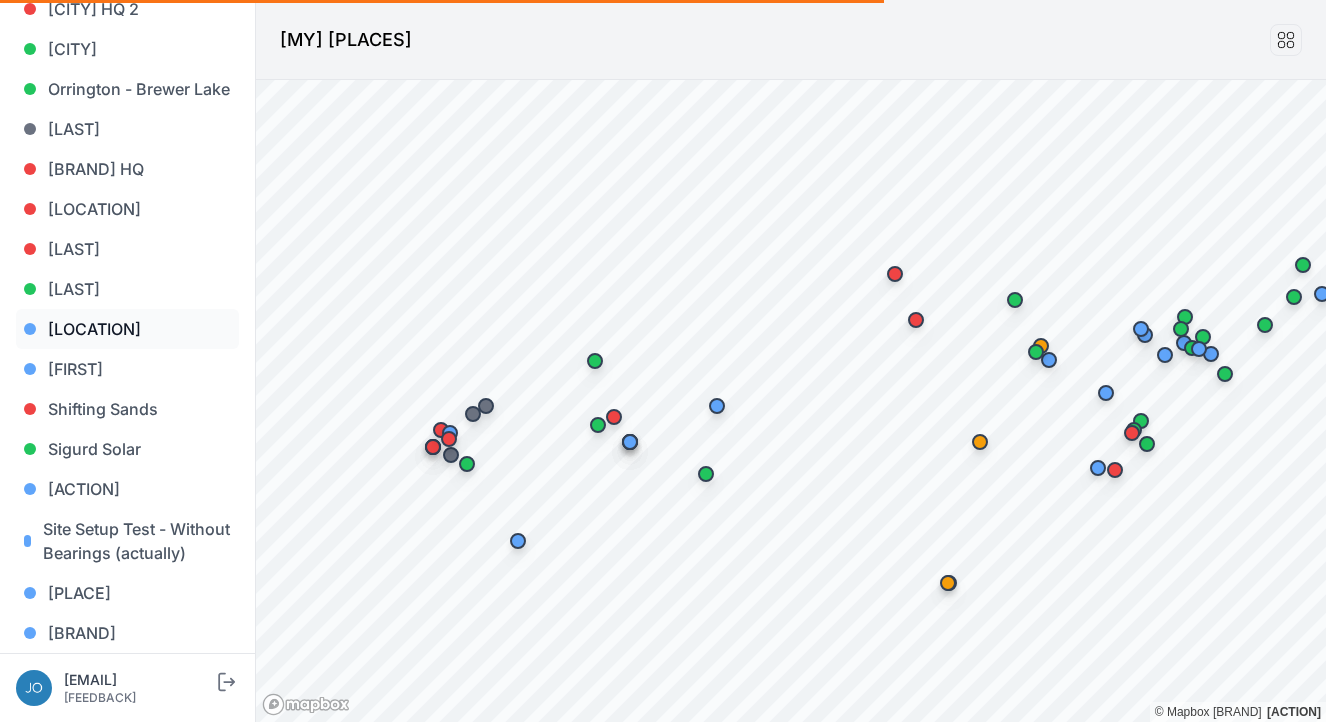 click on "River Trail" at bounding box center (127, 329) 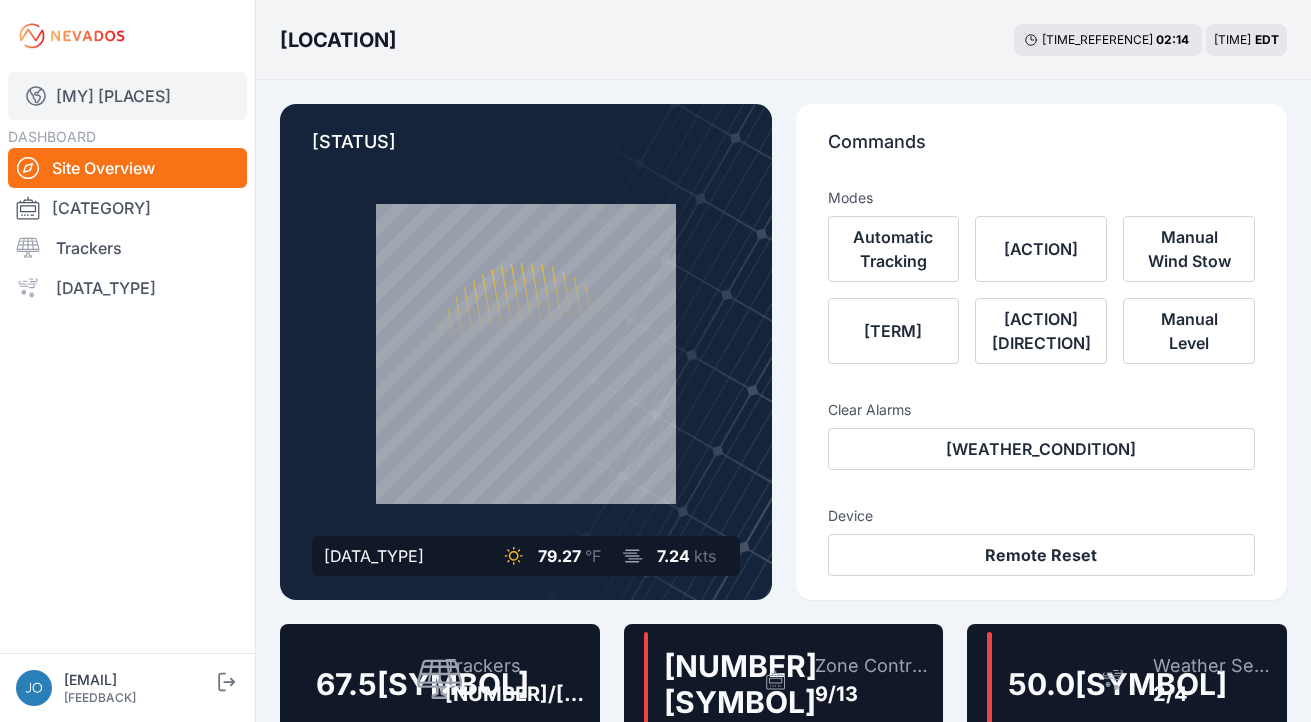 click at bounding box center [36, 96] 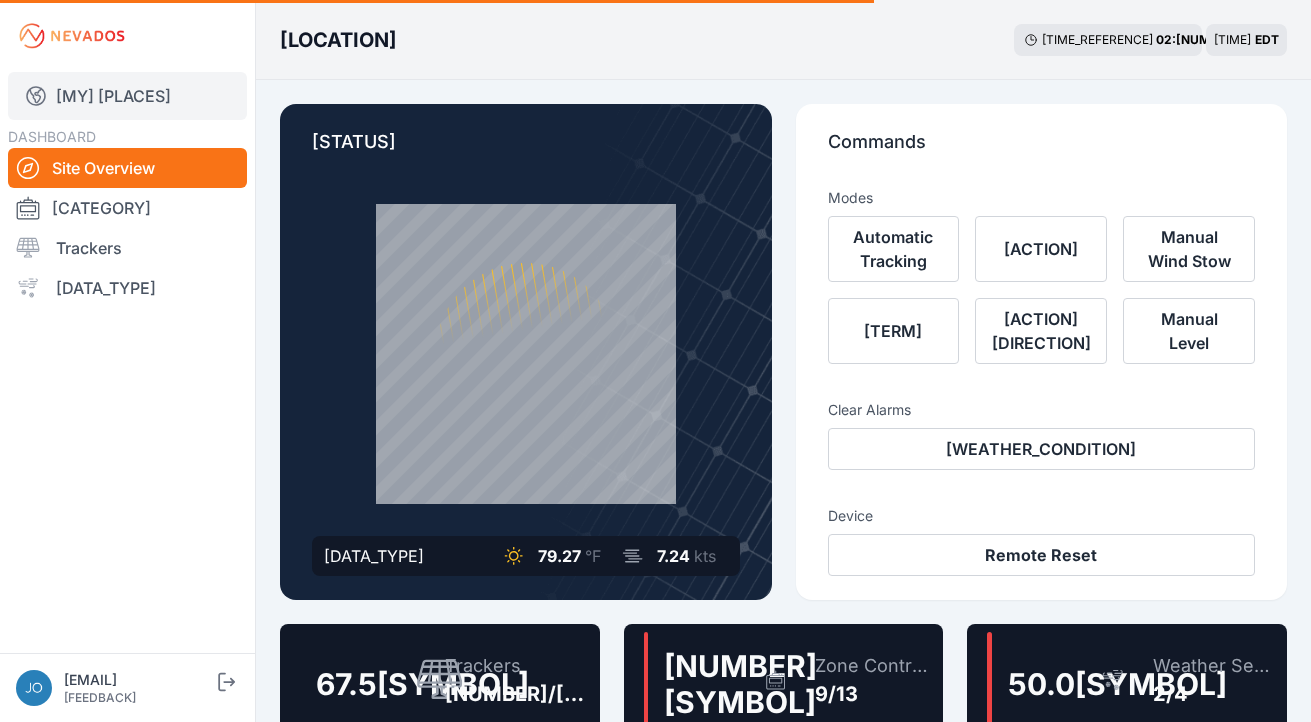 click at bounding box center [36, 96] 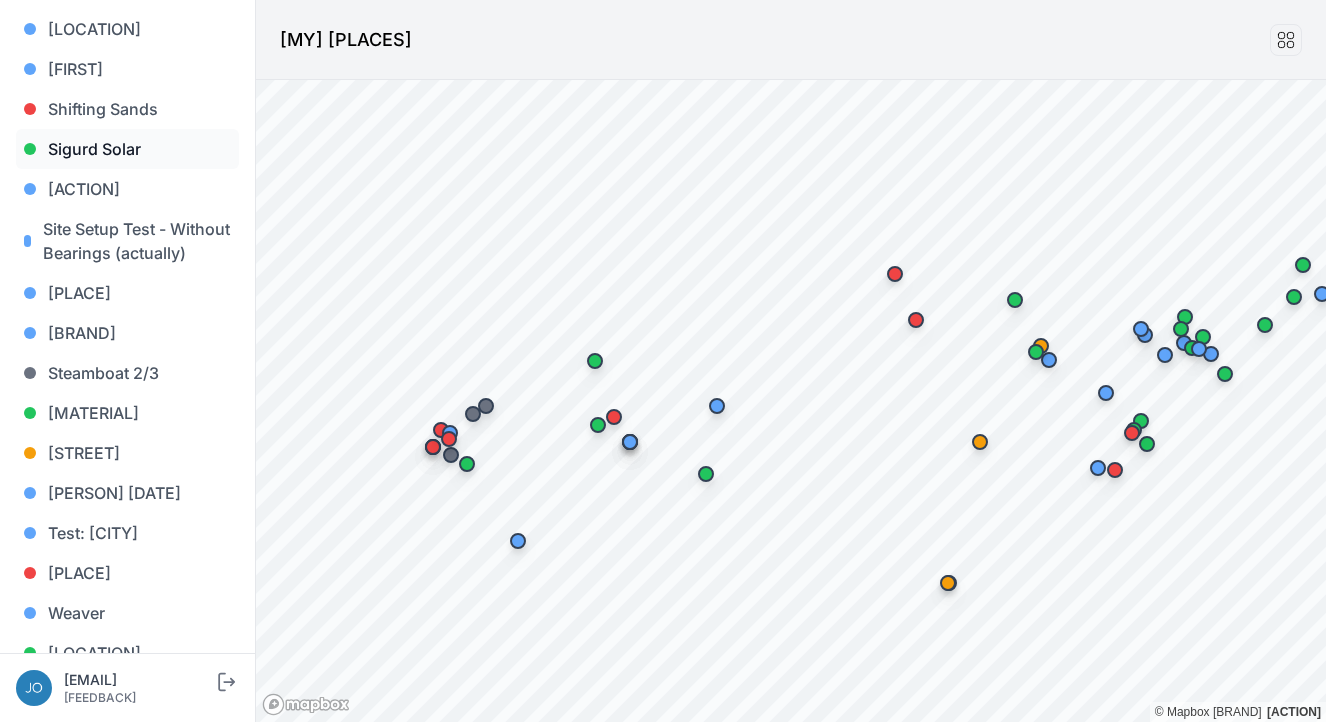 scroll, scrollTop: 1683, scrollLeft: 0, axis: vertical 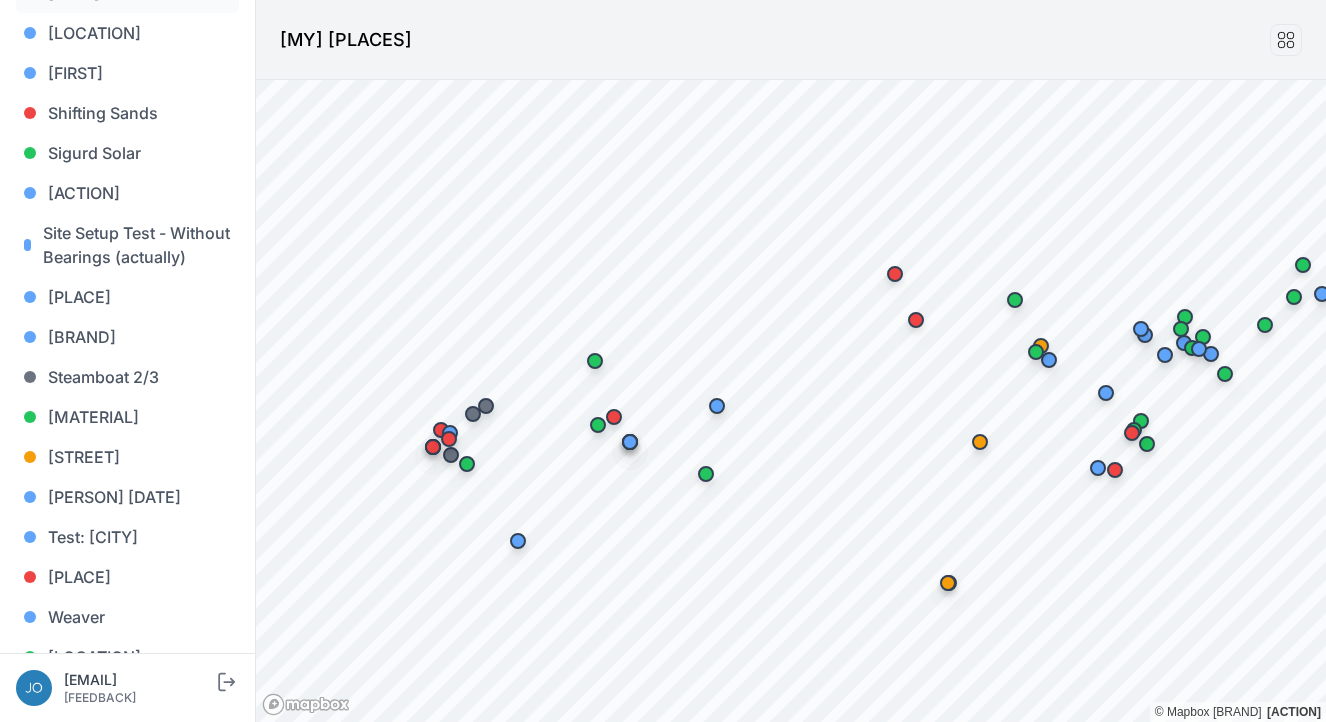 click on "River Fork" at bounding box center [127, -7] 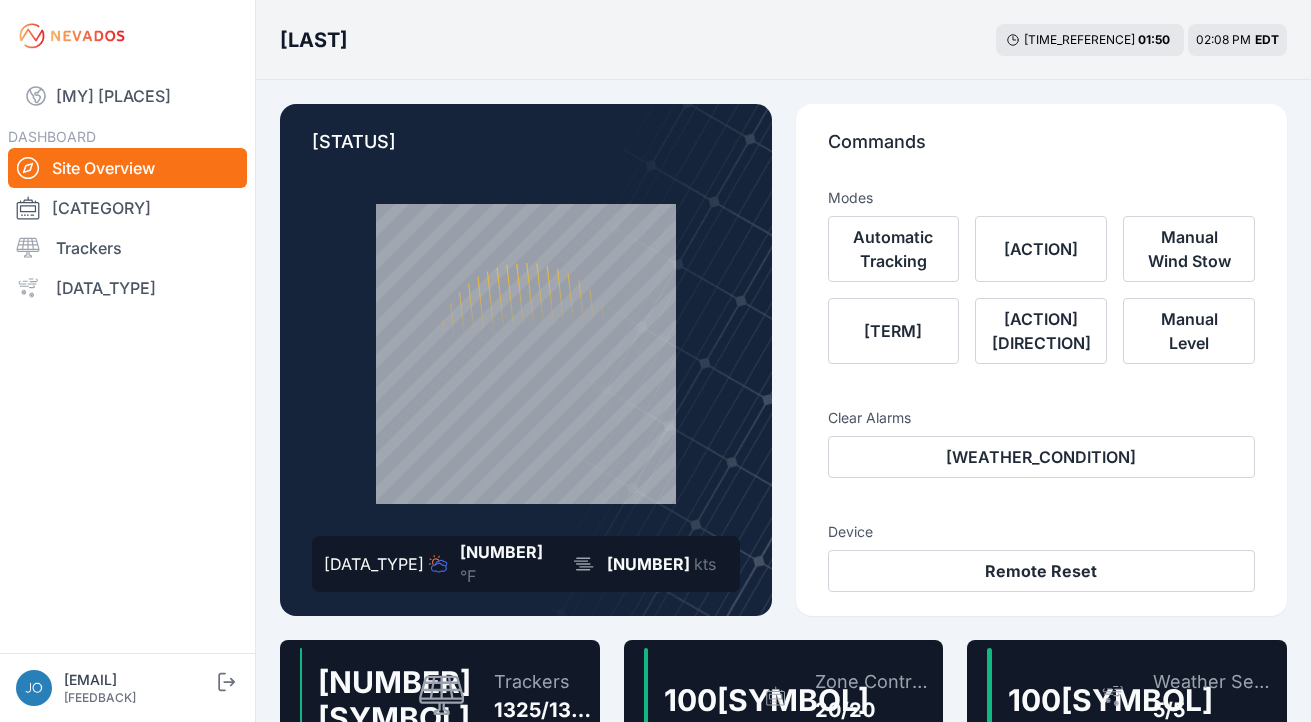 click on "Trackers" at bounding box center (543, 682) 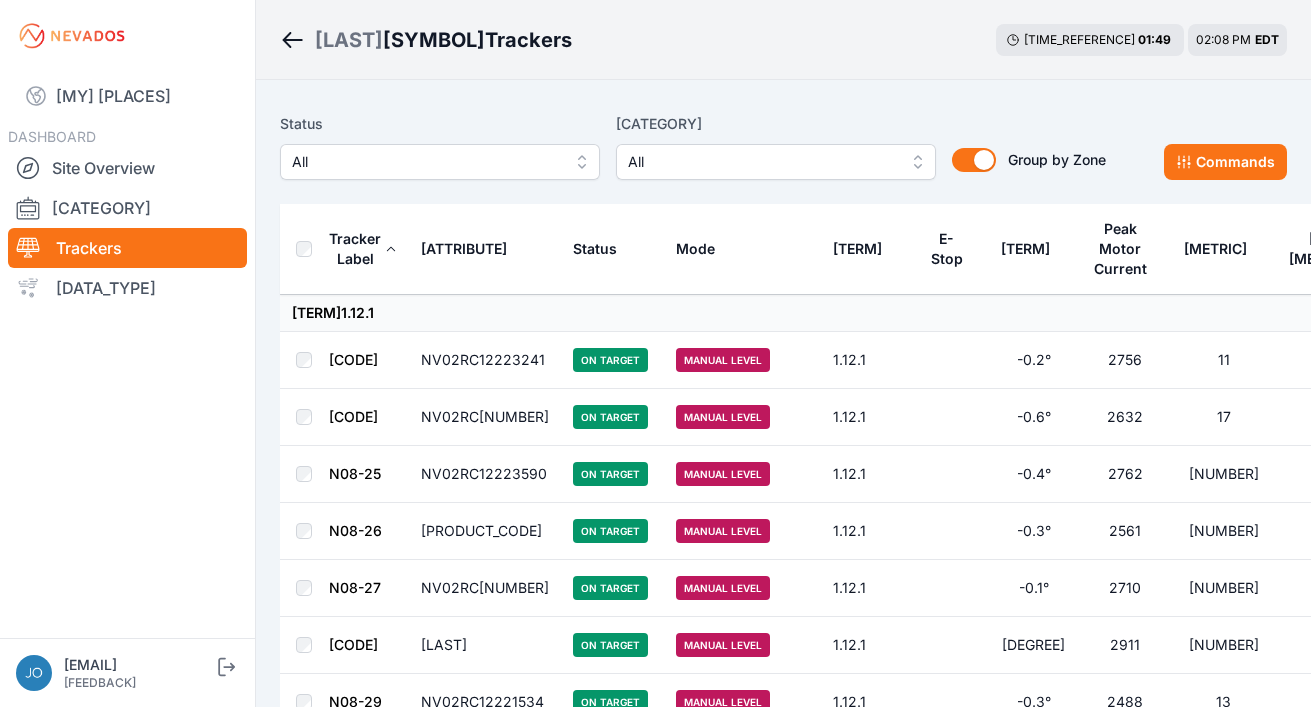 click on "All" at bounding box center (426, 162) 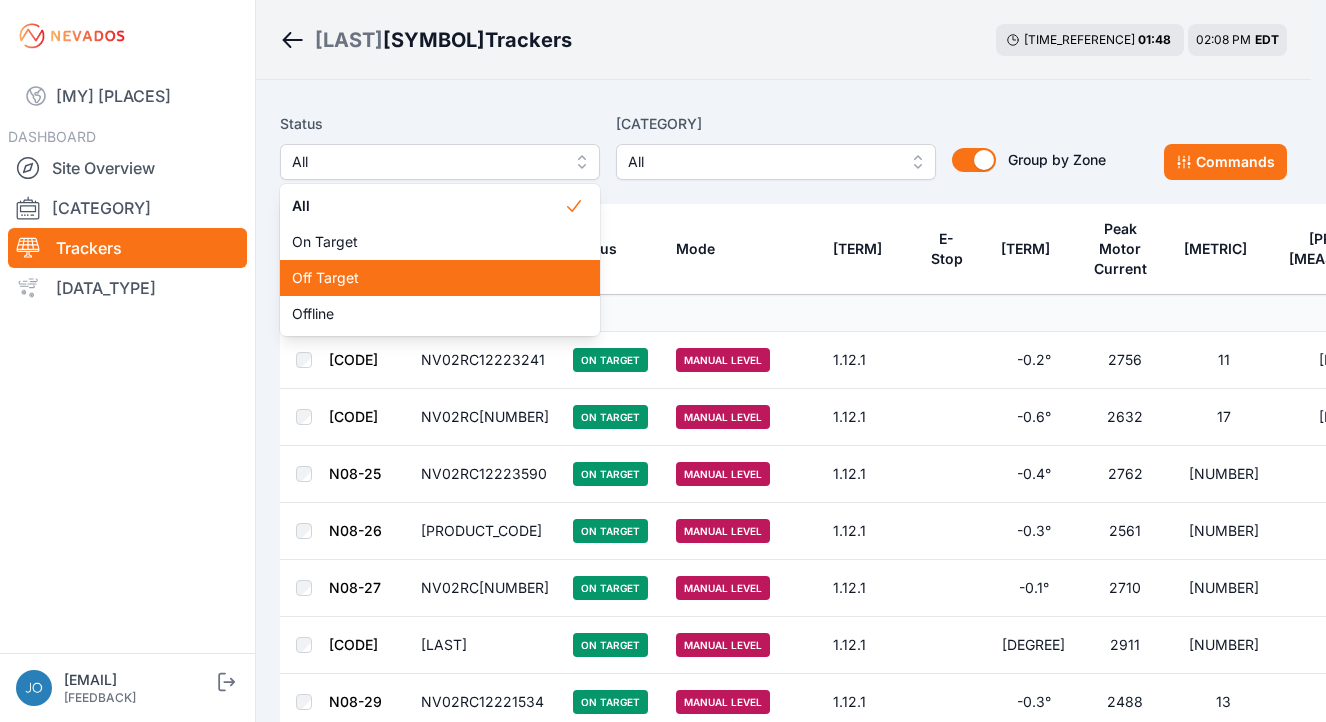 click on "Off Target" at bounding box center (440, 278) 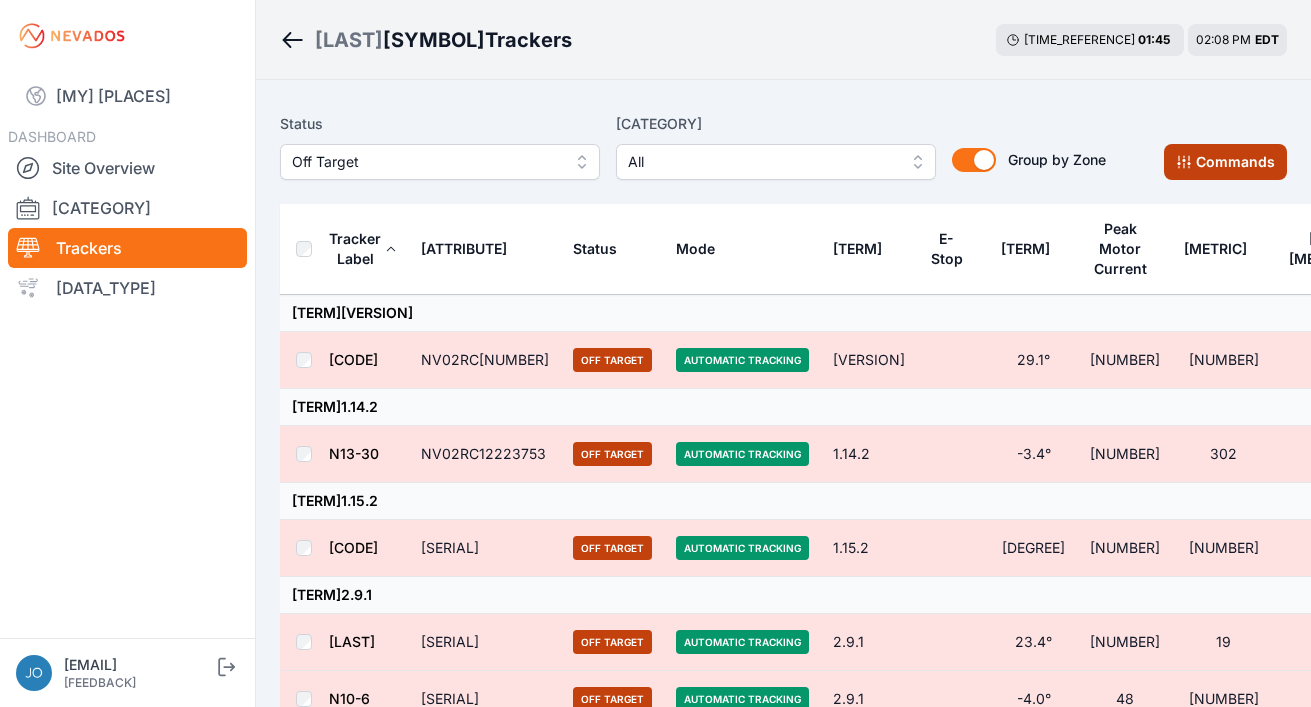click on "Commands" at bounding box center [1225, 162] 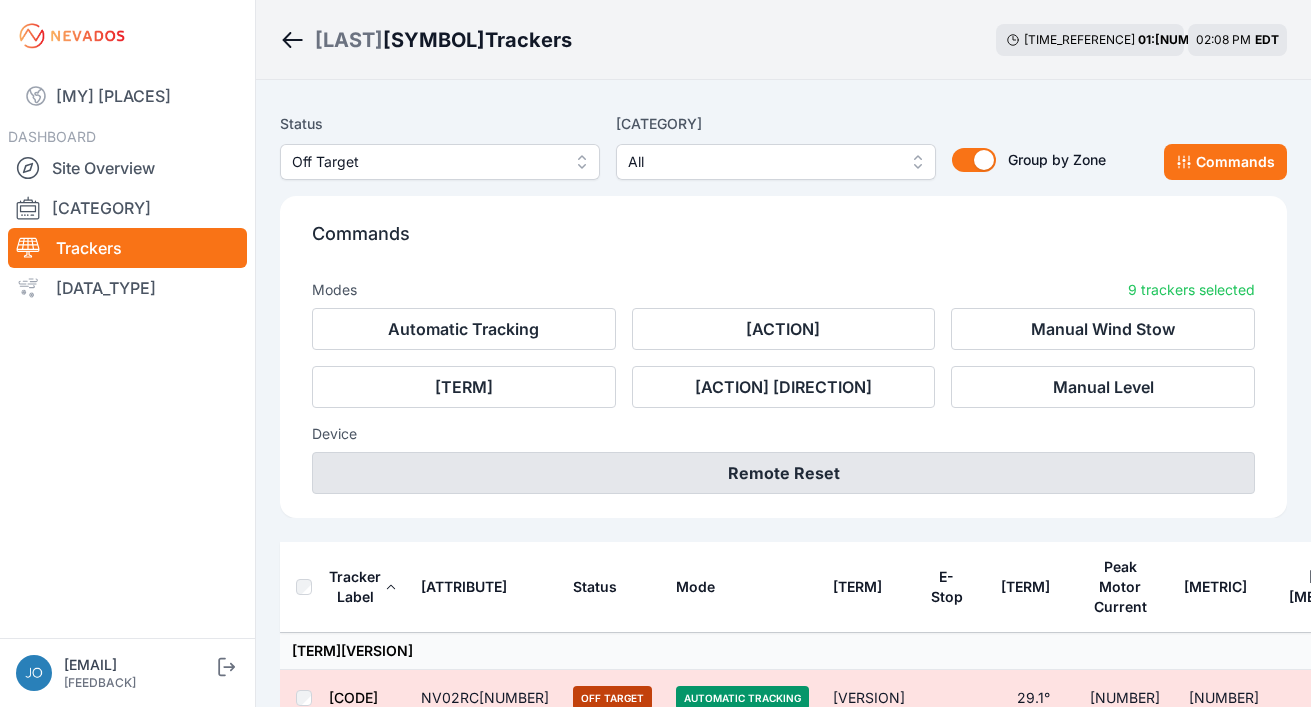 click on "Remote Reset" at bounding box center (783, 473) 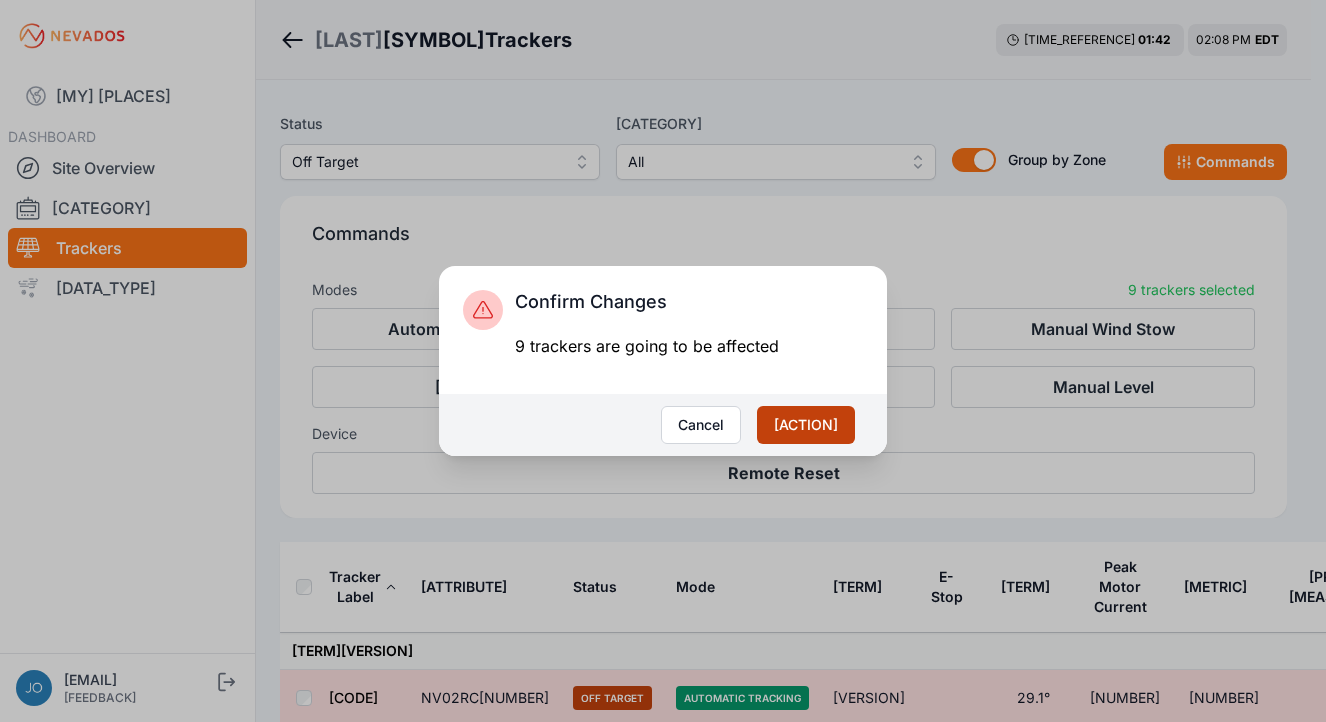 click on "Apply" at bounding box center [806, 425] 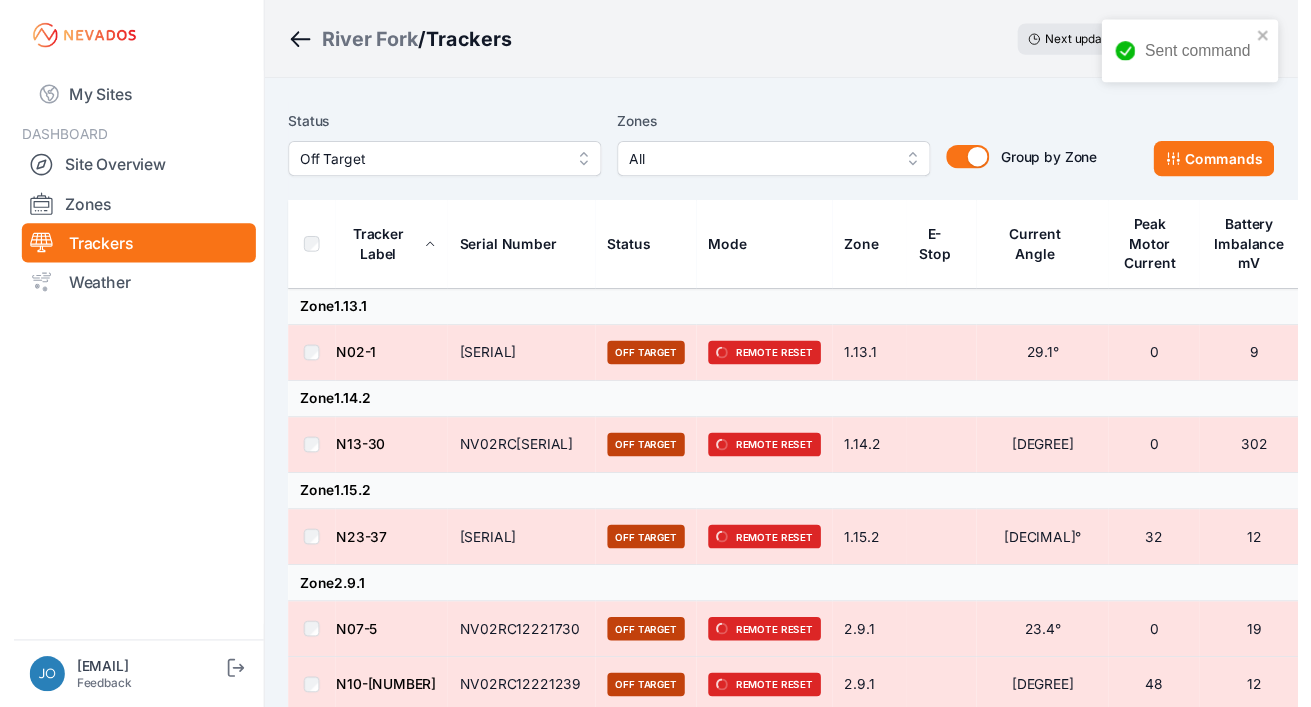 scroll, scrollTop: 0, scrollLeft: 0, axis: both 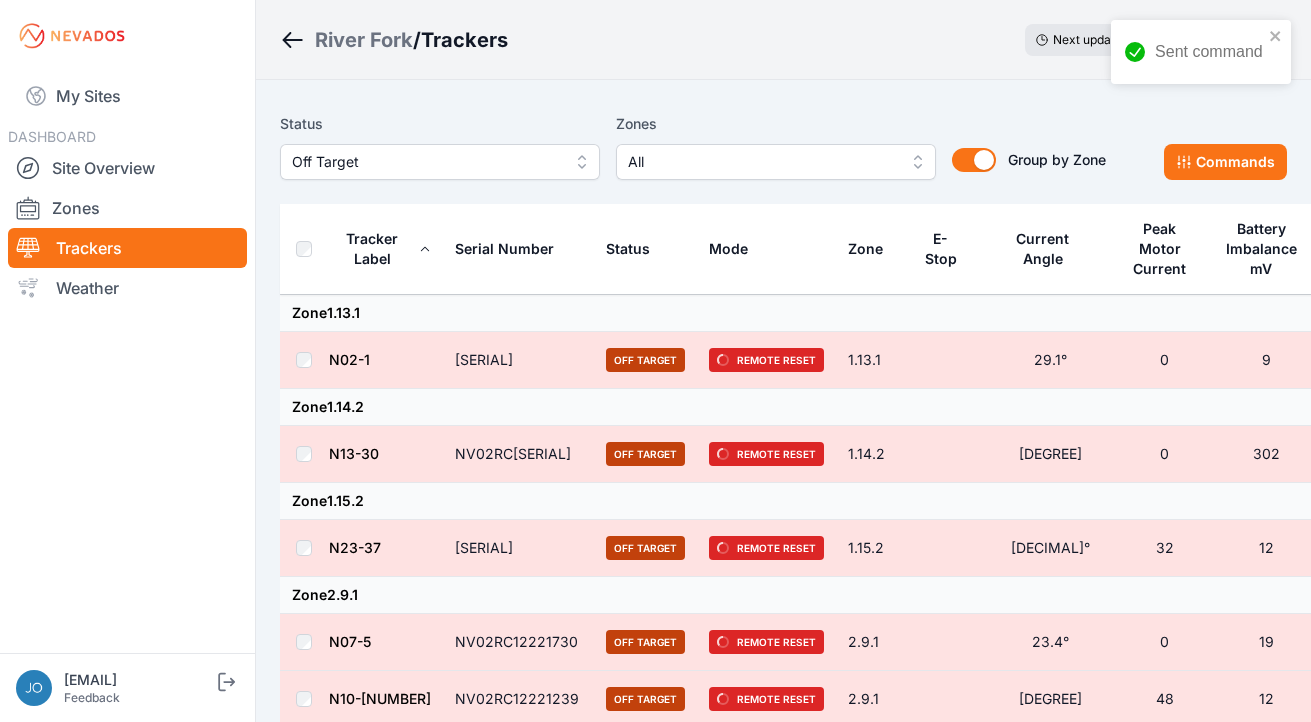 click on "River Fork" at bounding box center (364, 40) 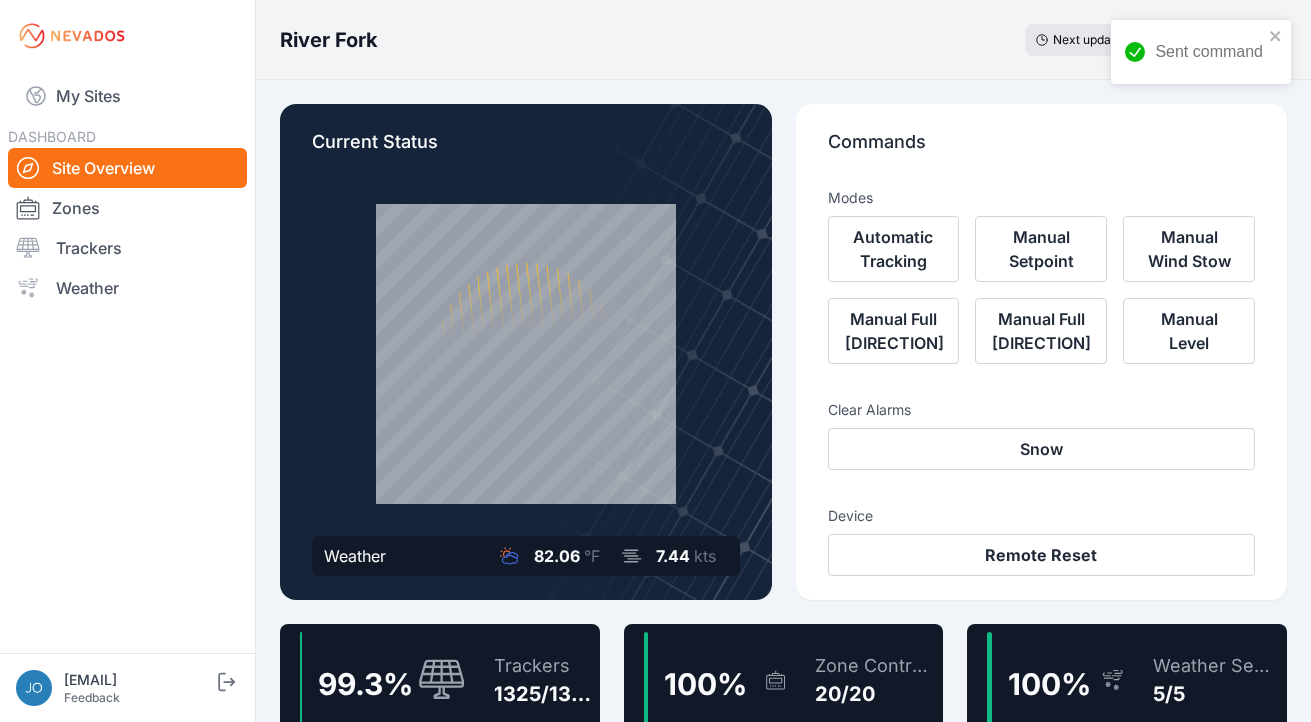 click on "Trackers" at bounding box center (543, 666) 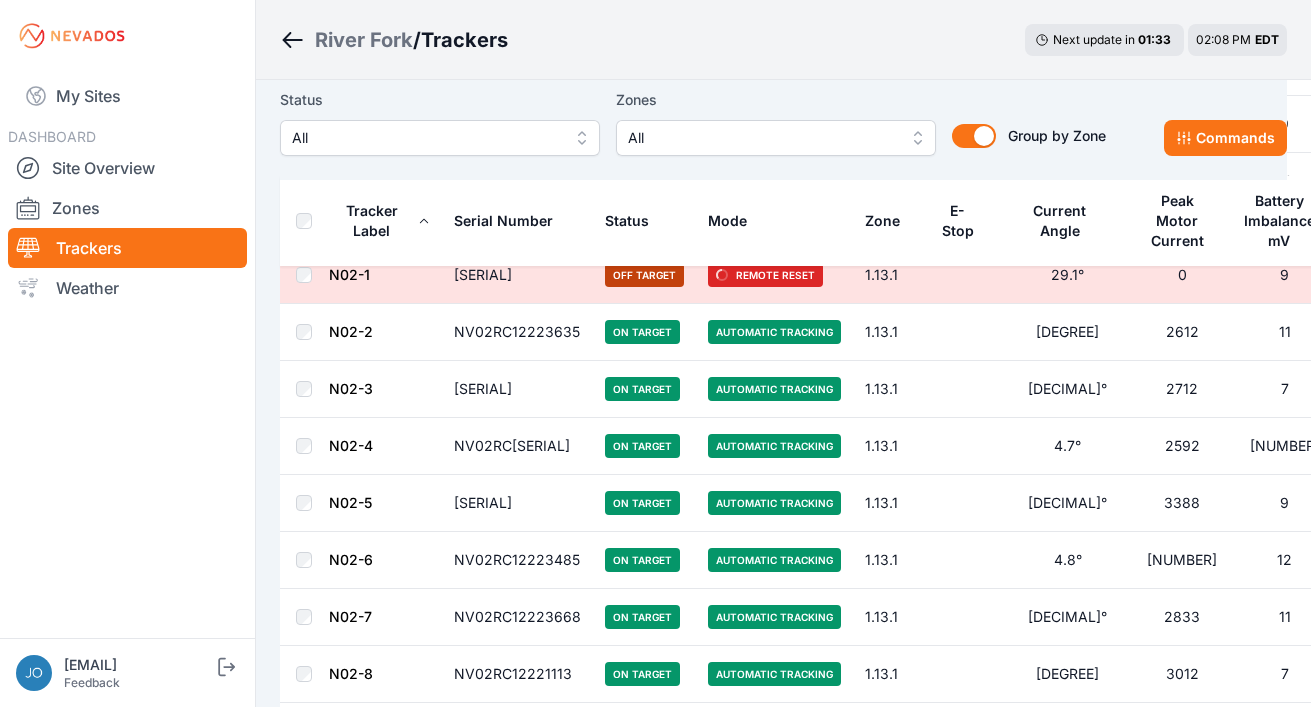 scroll, scrollTop: 8198, scrollLeft: 0, axis: vertical 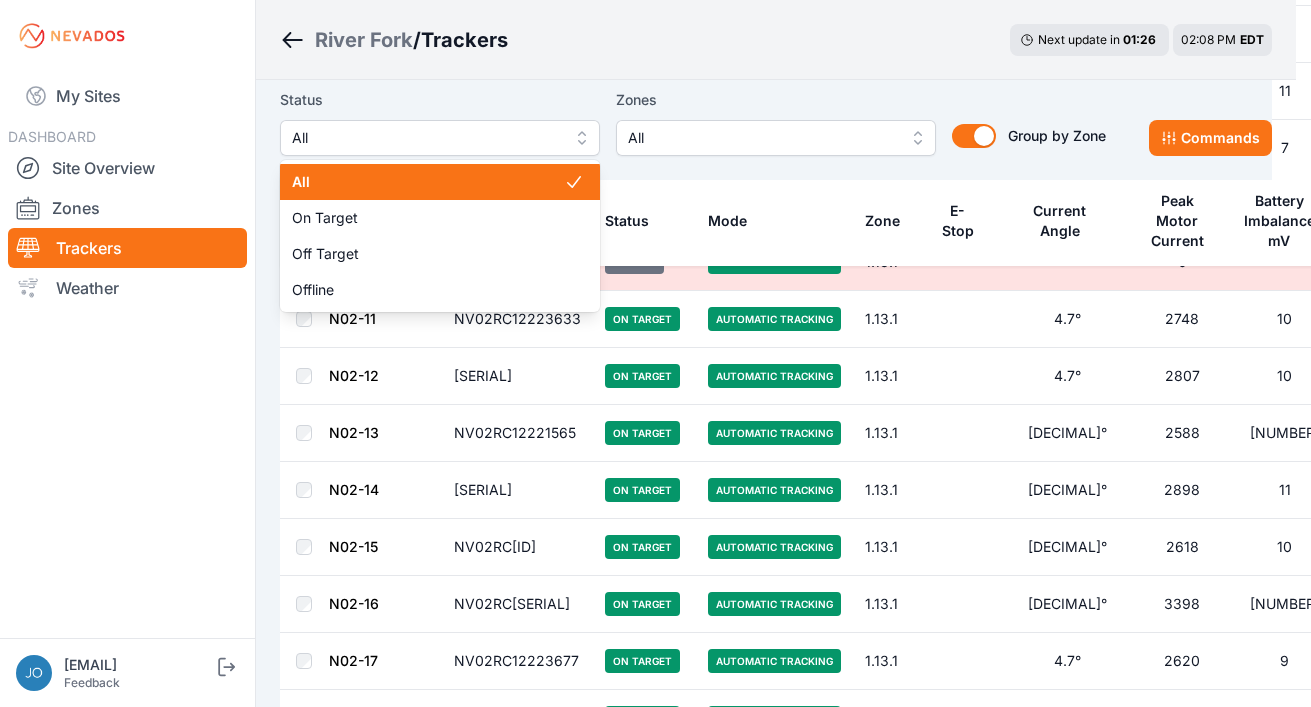 click on "All" at bounding box center [440, 138] 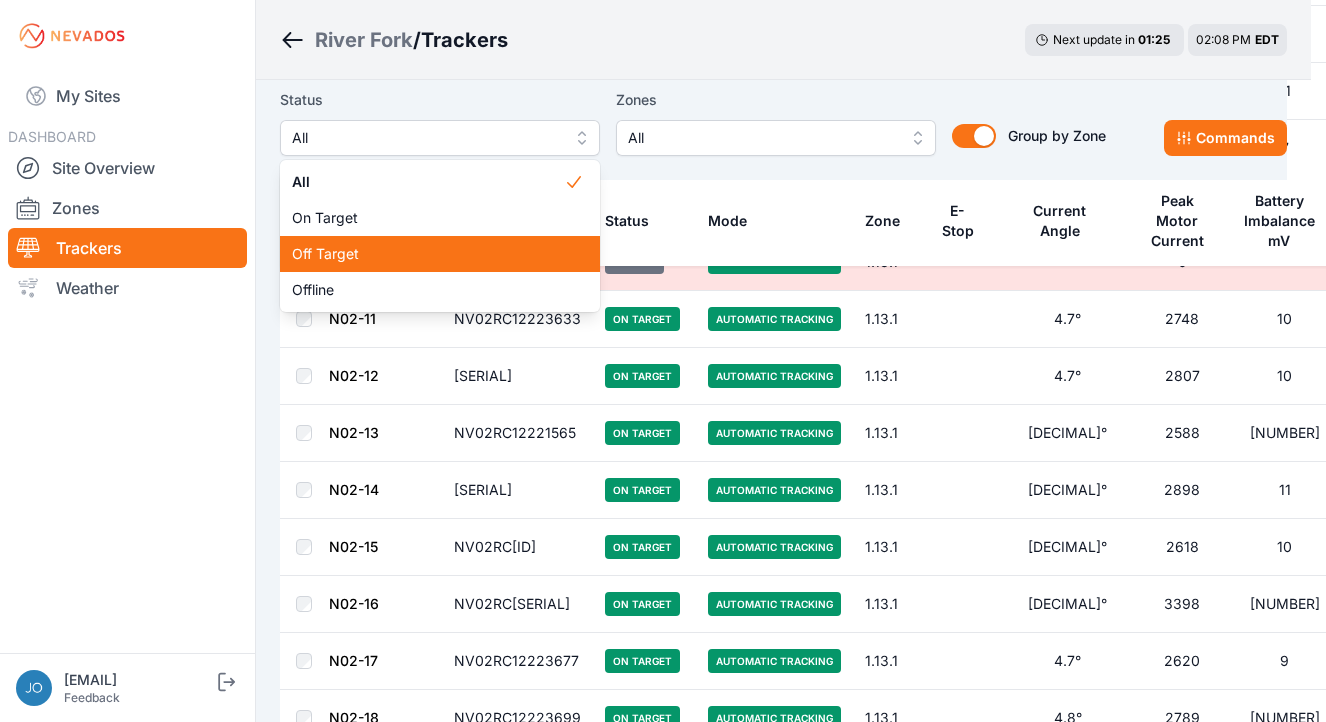 click on "Off Target" at bounding box center [440, 254] 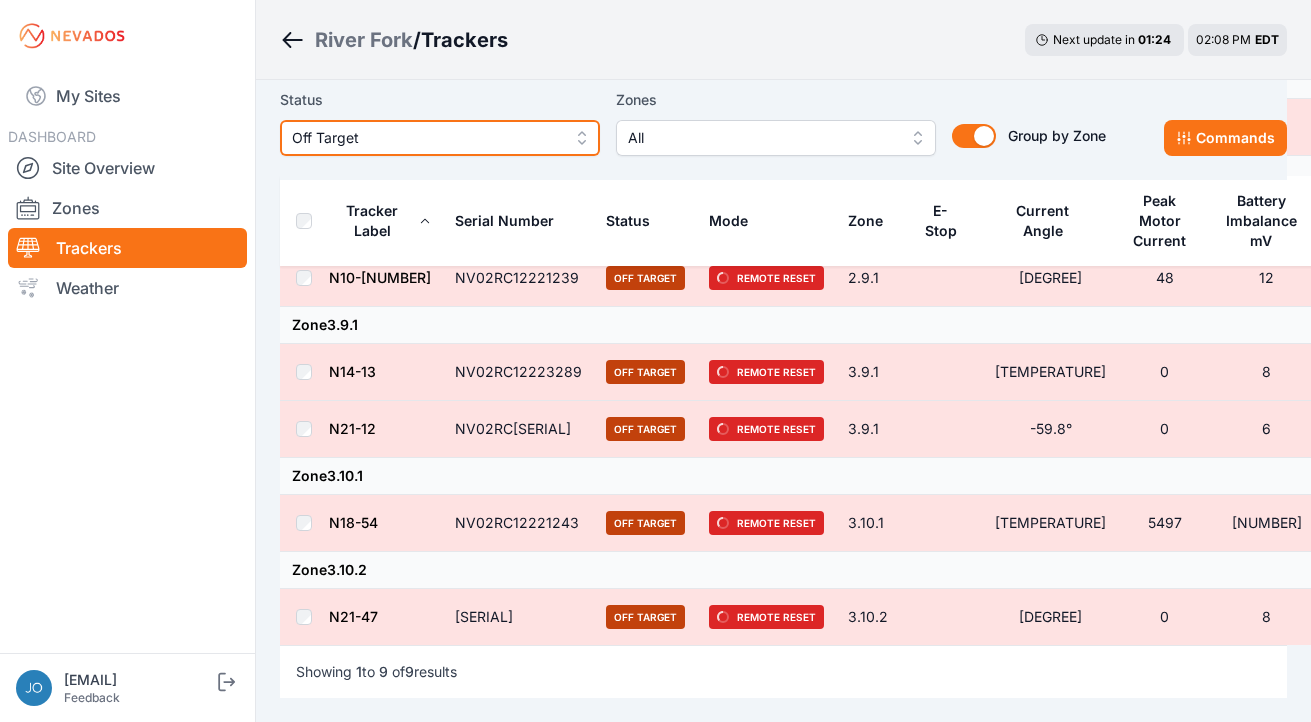scroll, scrollTop: 546, scrollLeft: 0, axis: vertical 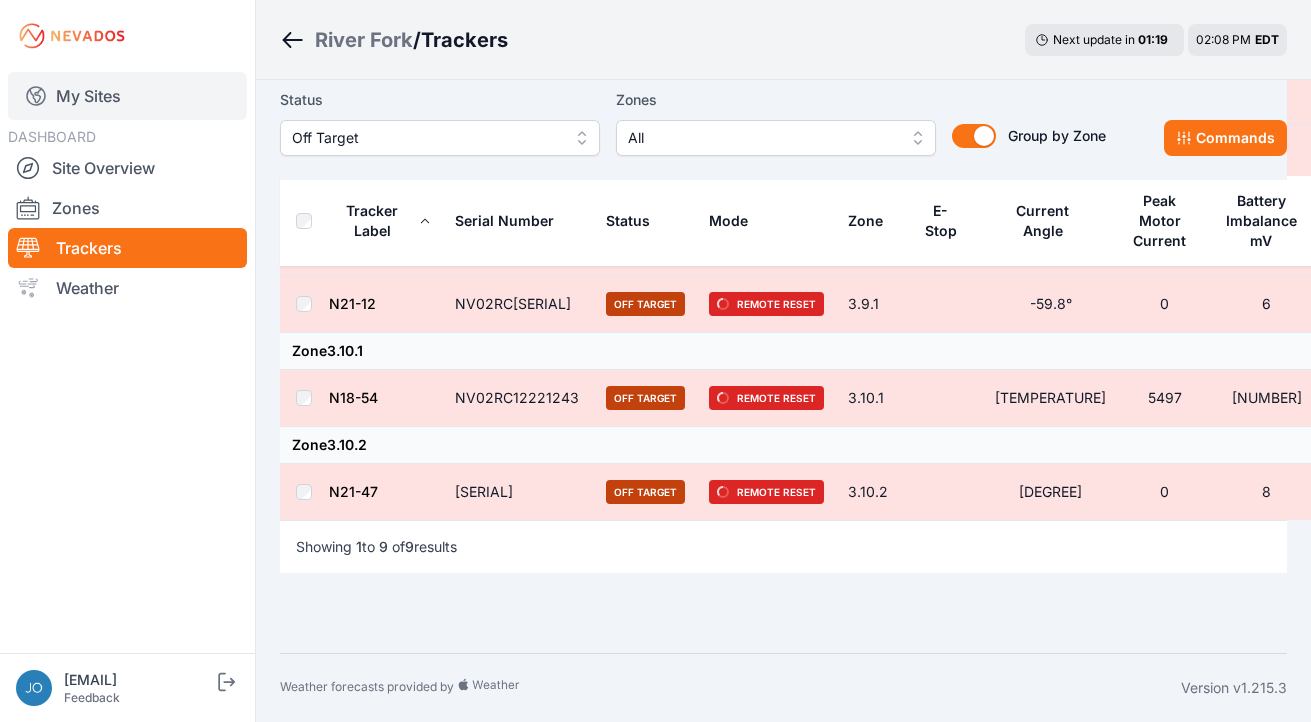 click on "My Sites" at bounding box center [127, 96] 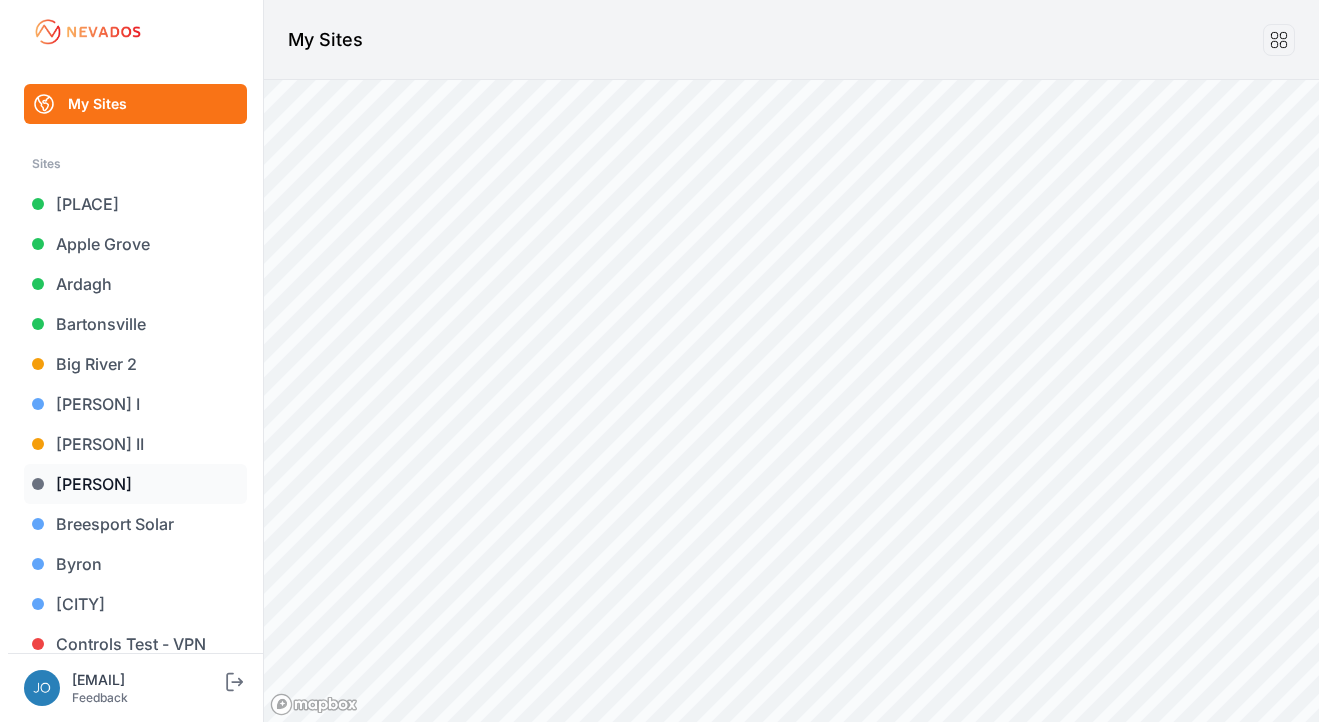 scroll, scrollTop: 0, scrollLeft: 0, axis: both 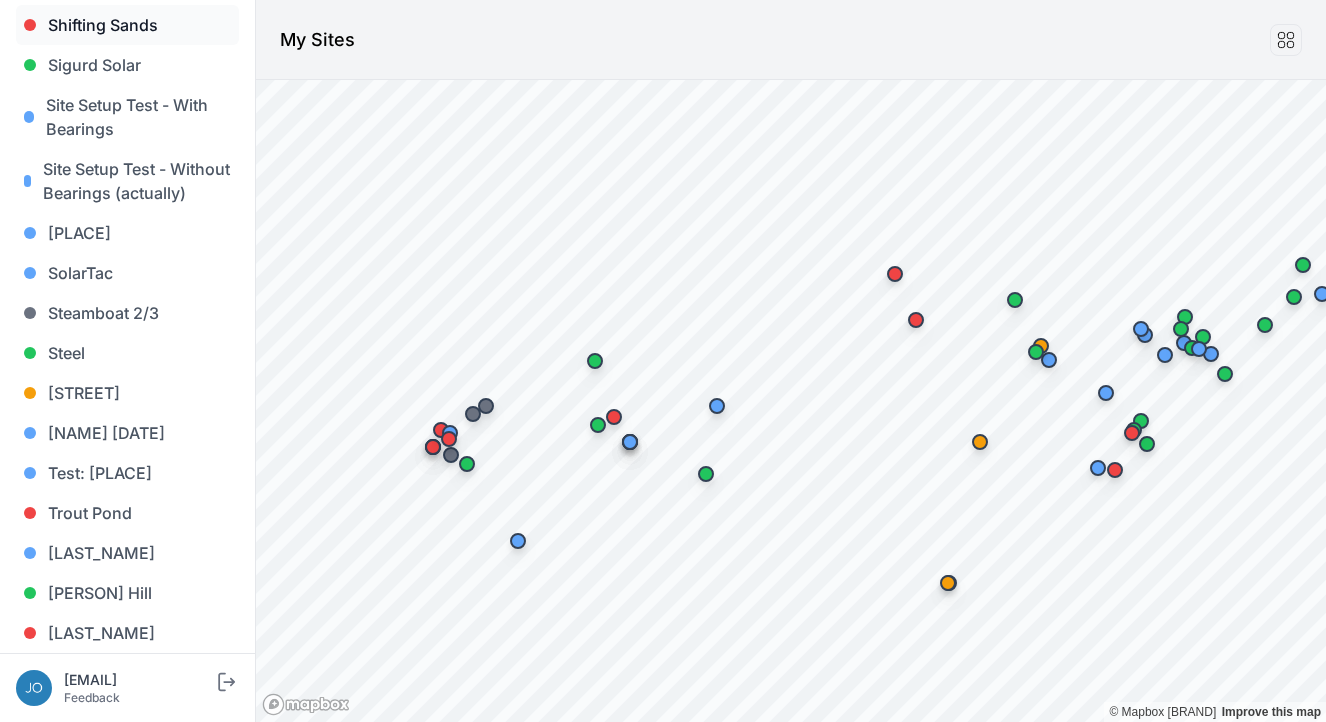 click on "Shifting Sands" at bounding box center (127, 25) 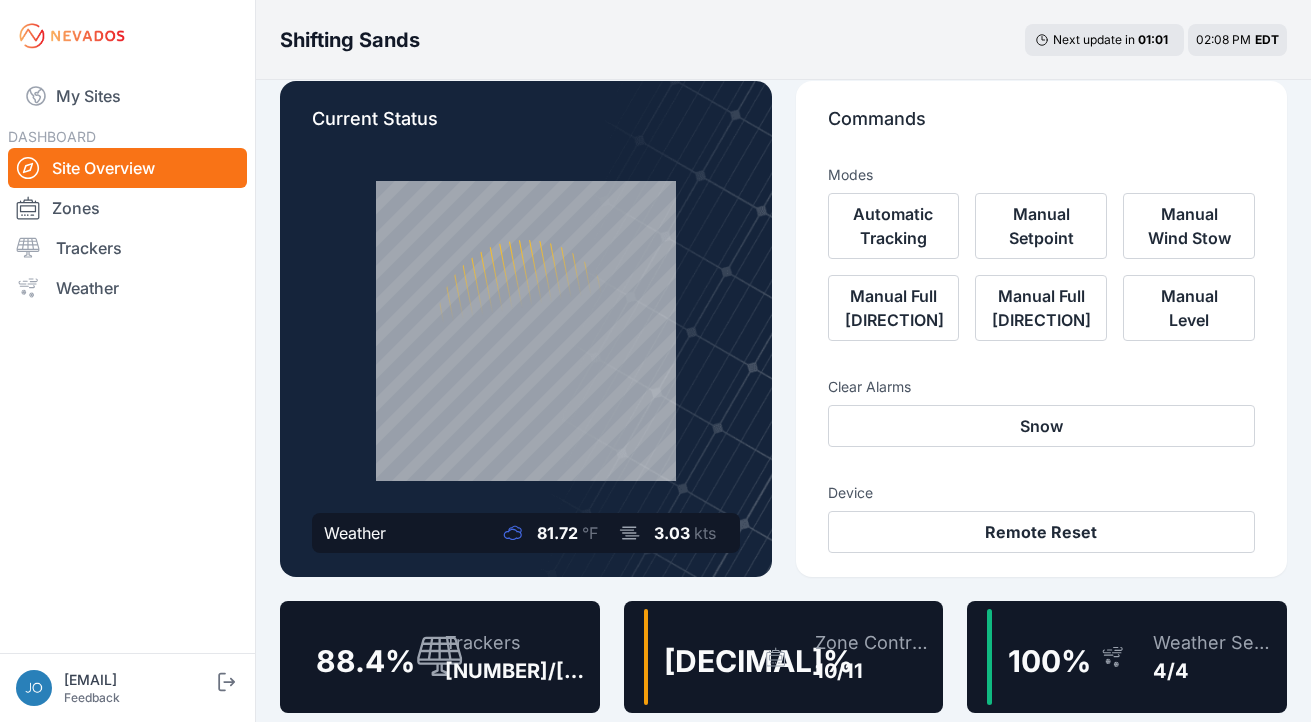 scroll, scrollTop: 43, scrollLeft: 0, axis: vertical 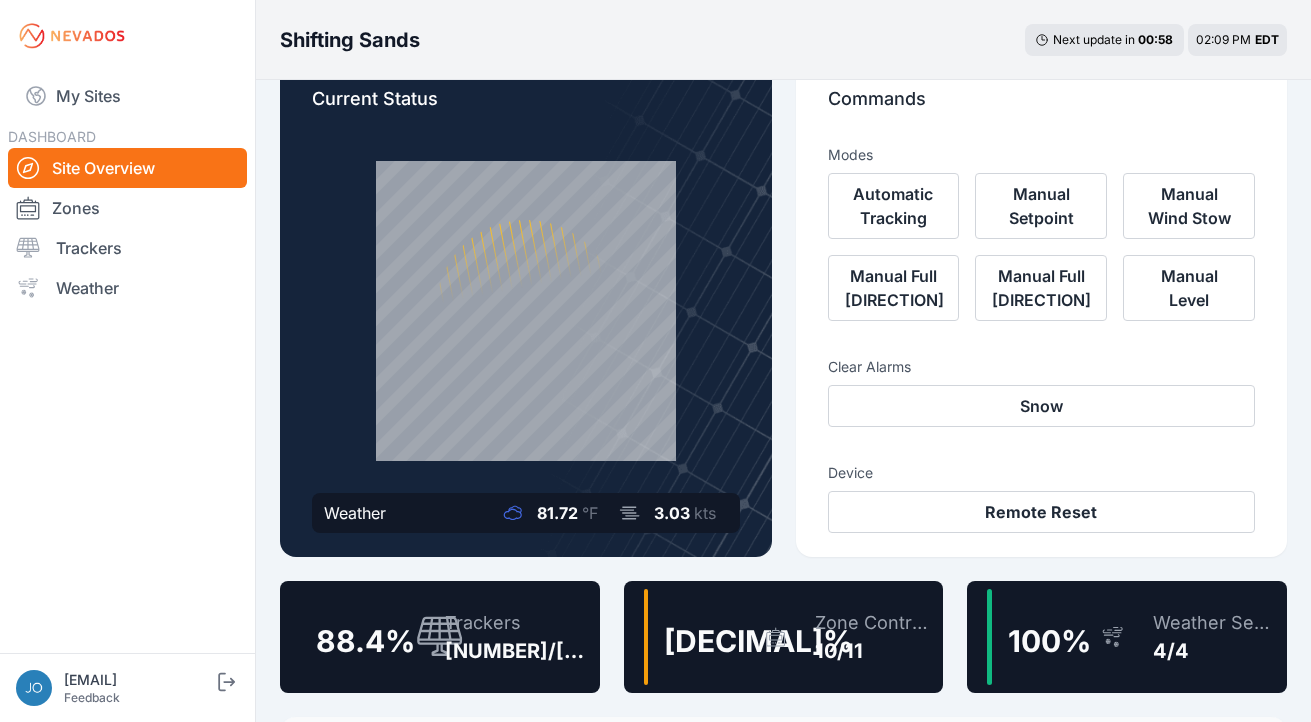 click on "90.9 %" at bounding box center (716, 637) 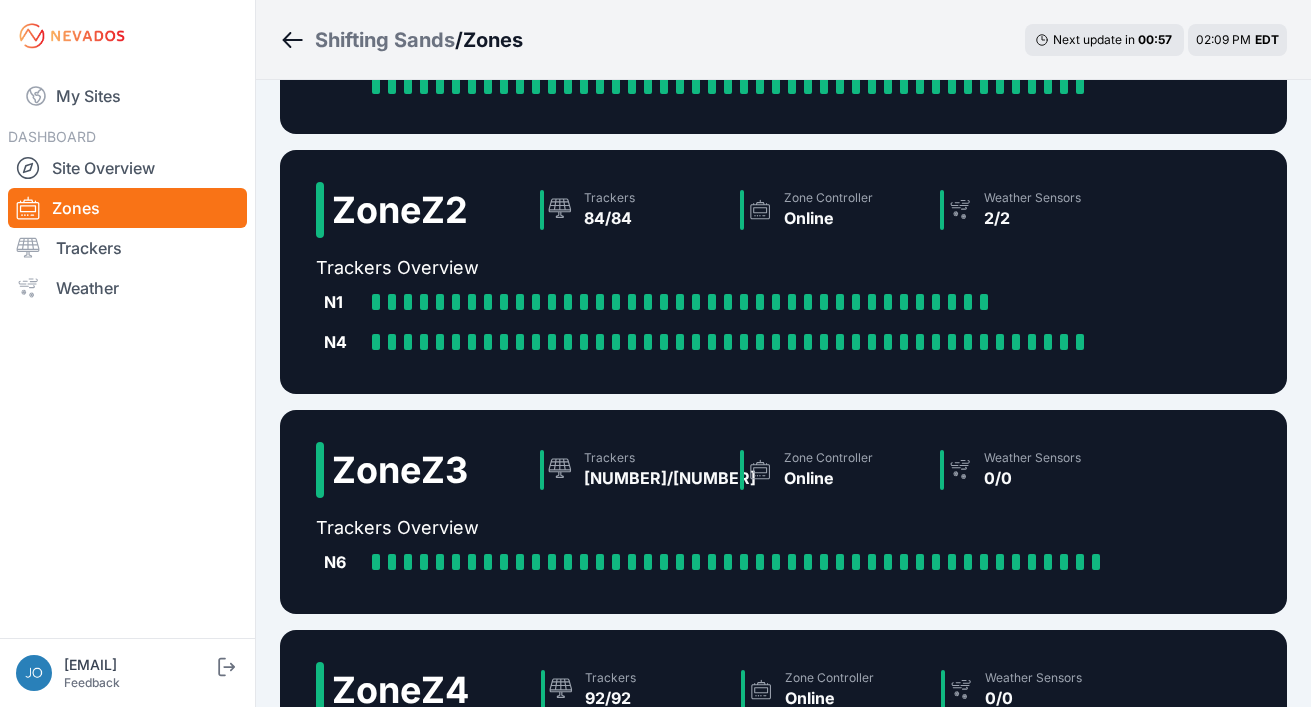scroll, scrollTop: 527, scrollLeft: 0, axis: vertical 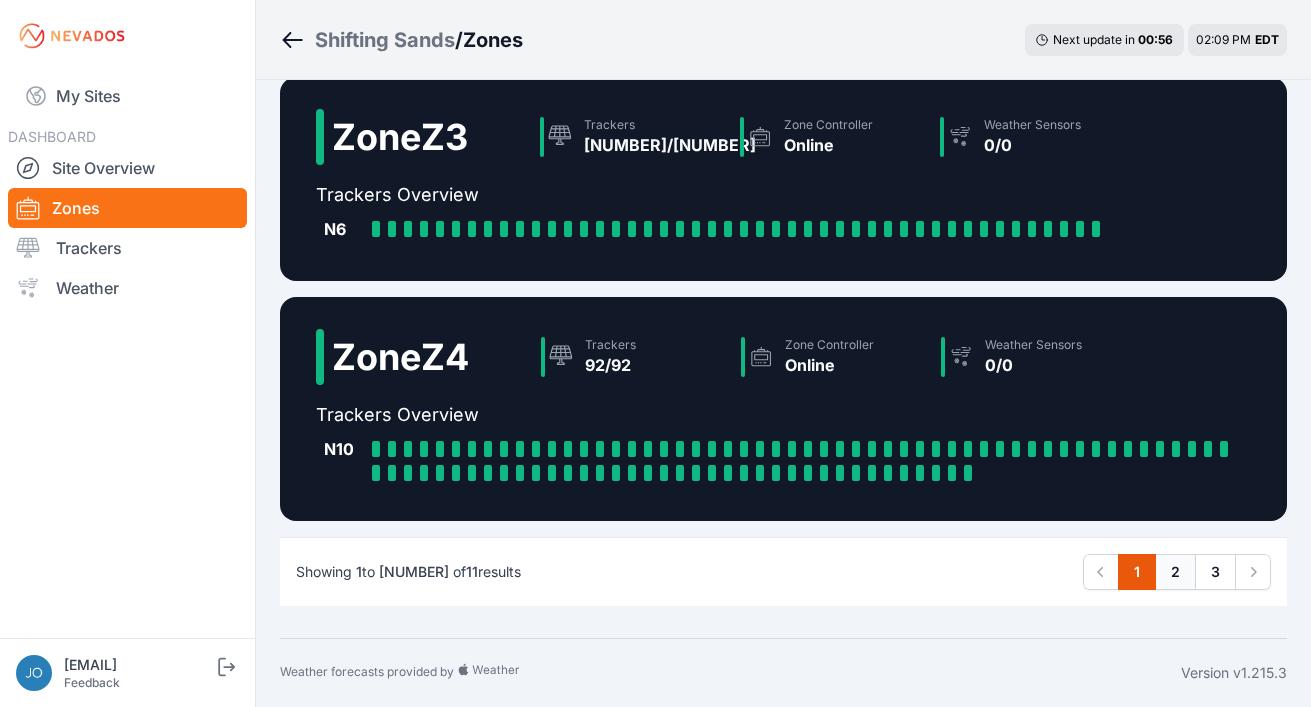 click on "2" at bounding box center [1175, 572] 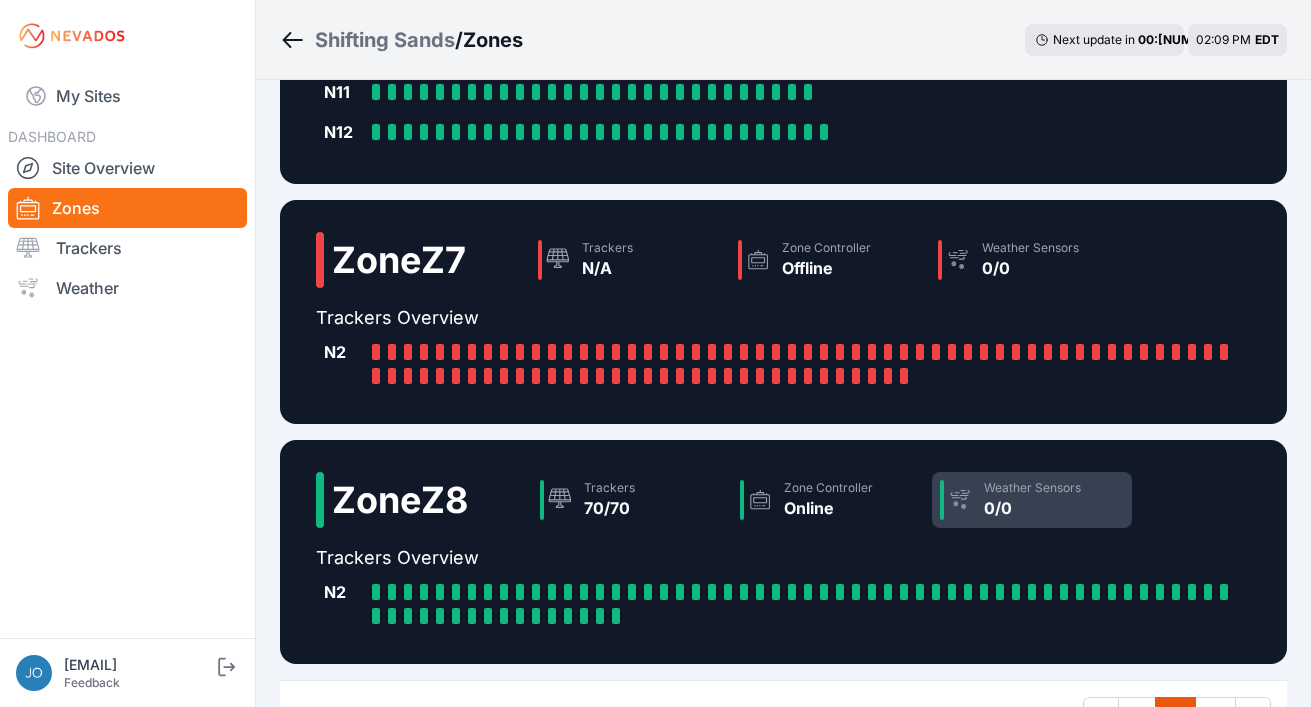 scroll, scrollTop: 428, scrollLeft: 0, axis: vertical 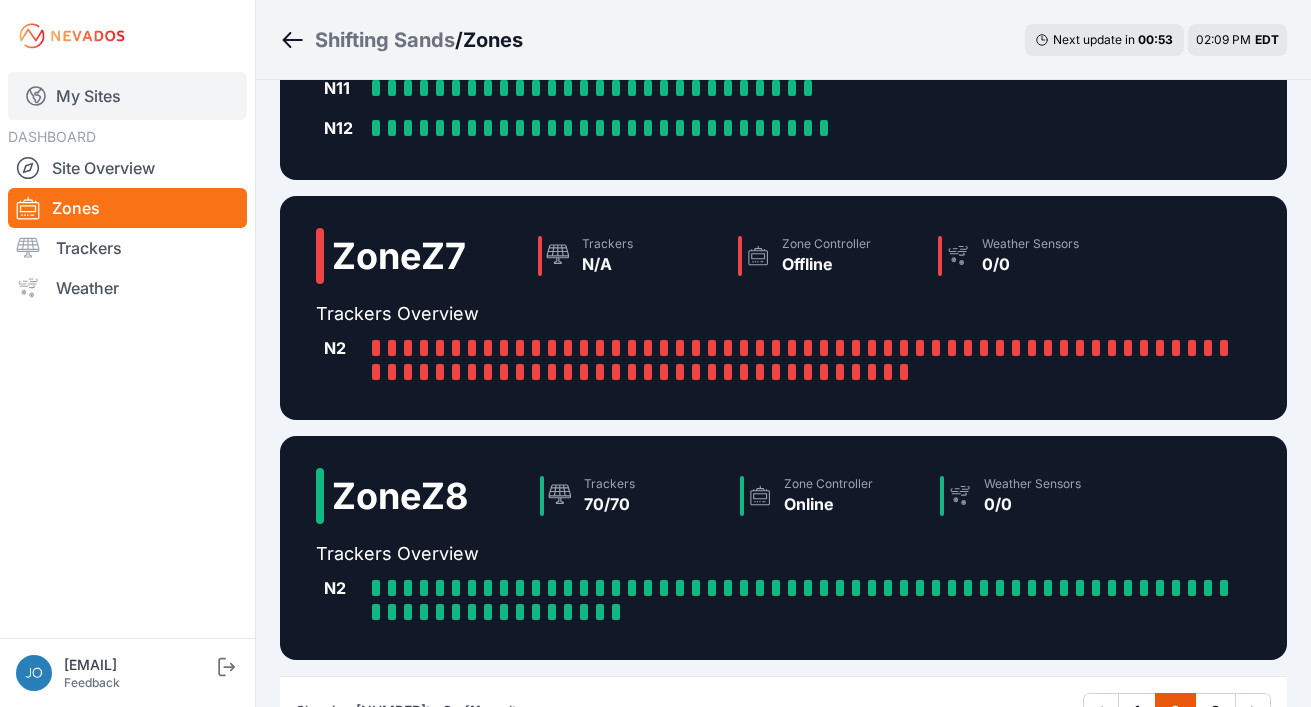 click on "My Sites" at bounding box center [127, 96] 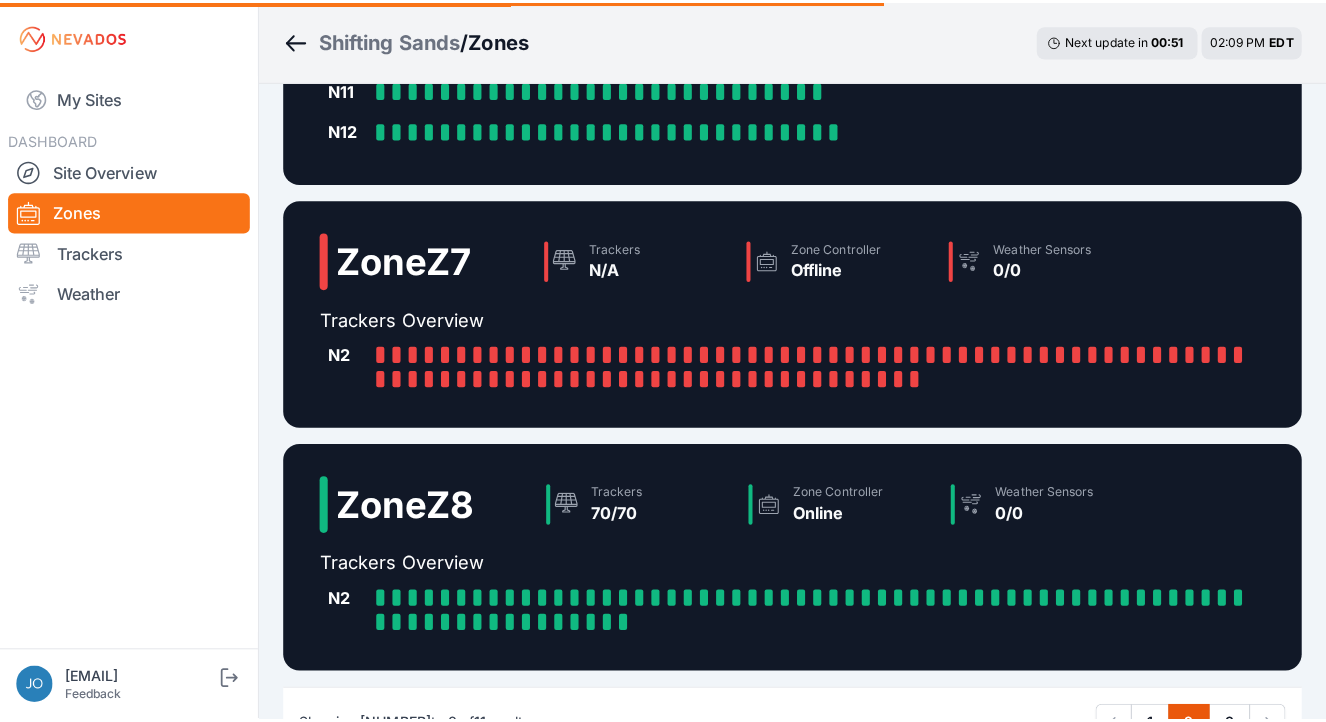 scroll, scrollTop: 0, scrollLeft: 0, axis: both 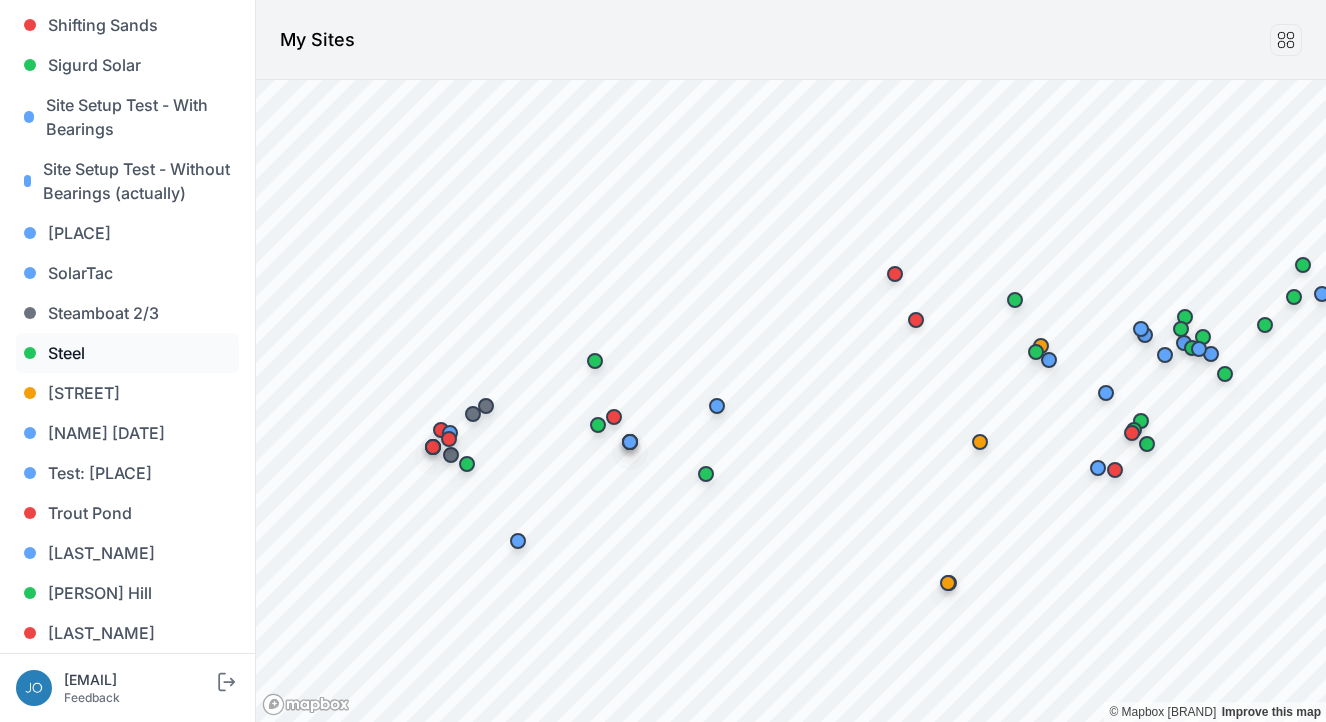 click on "Steel" at bounding box center [127, 353] 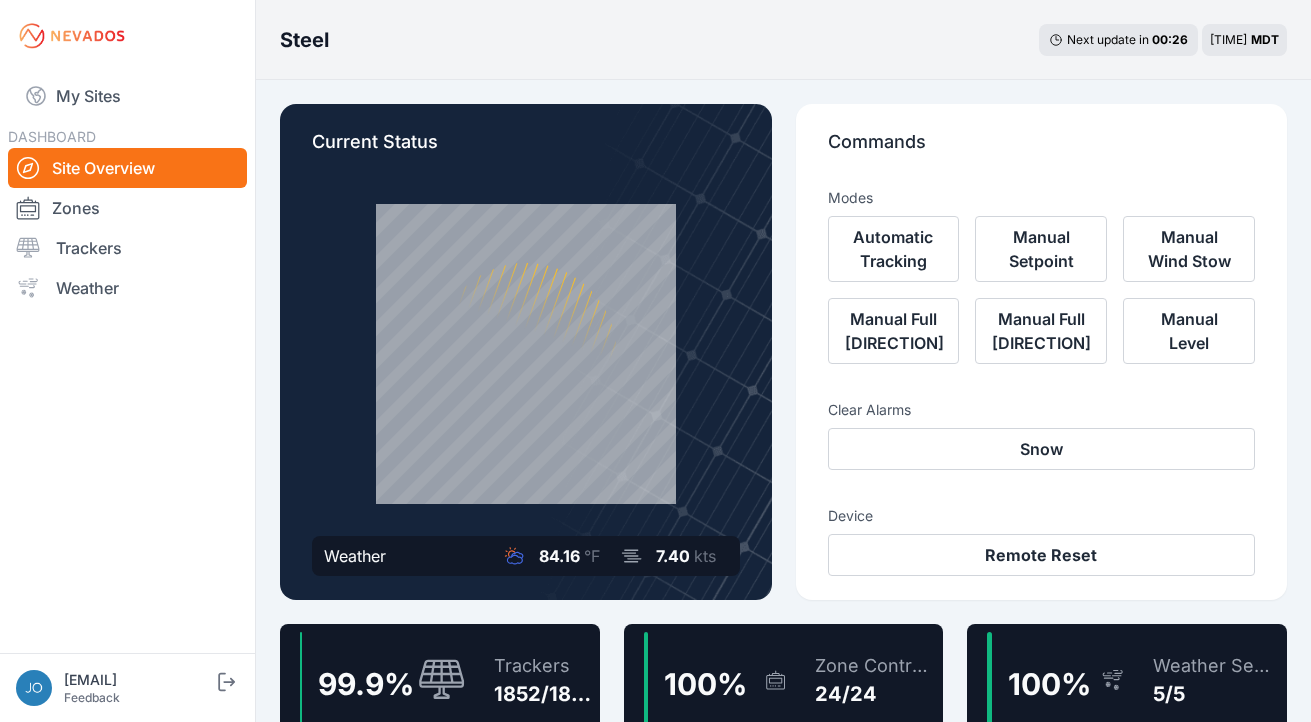 click at bounding box center [442, 680] 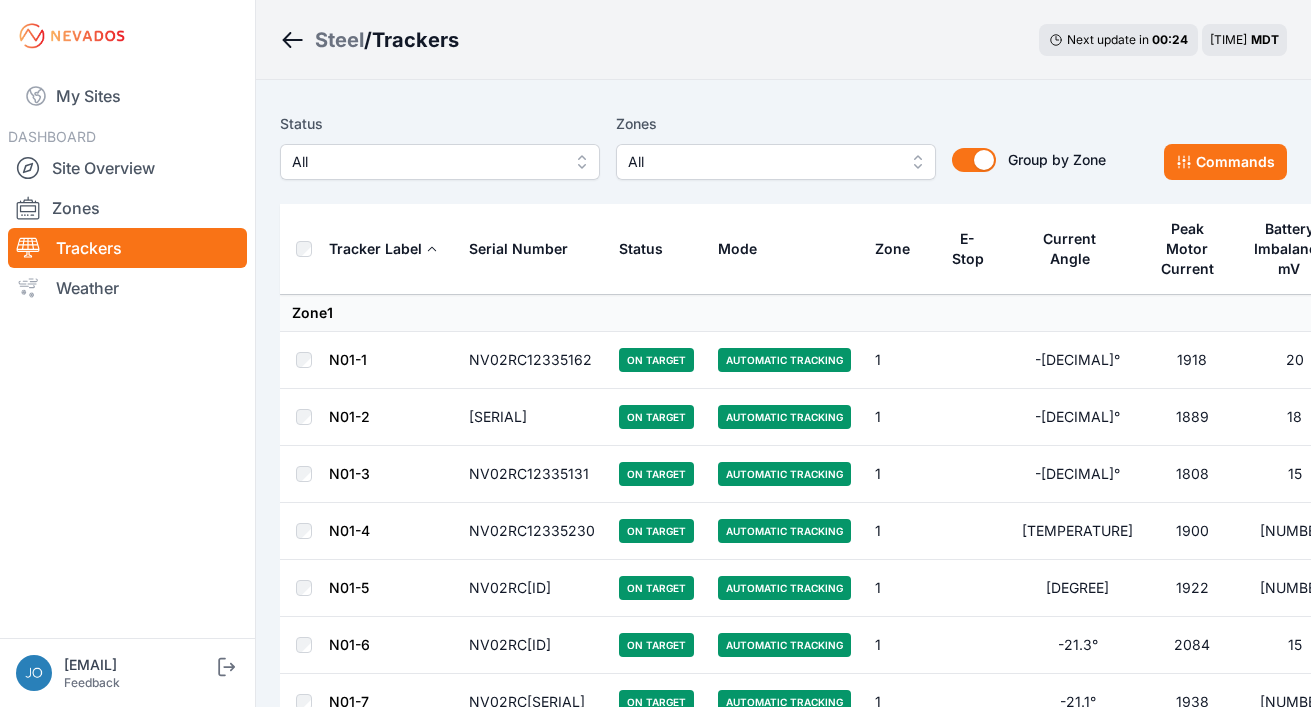 click on "All" at bounding box center (426, 162) 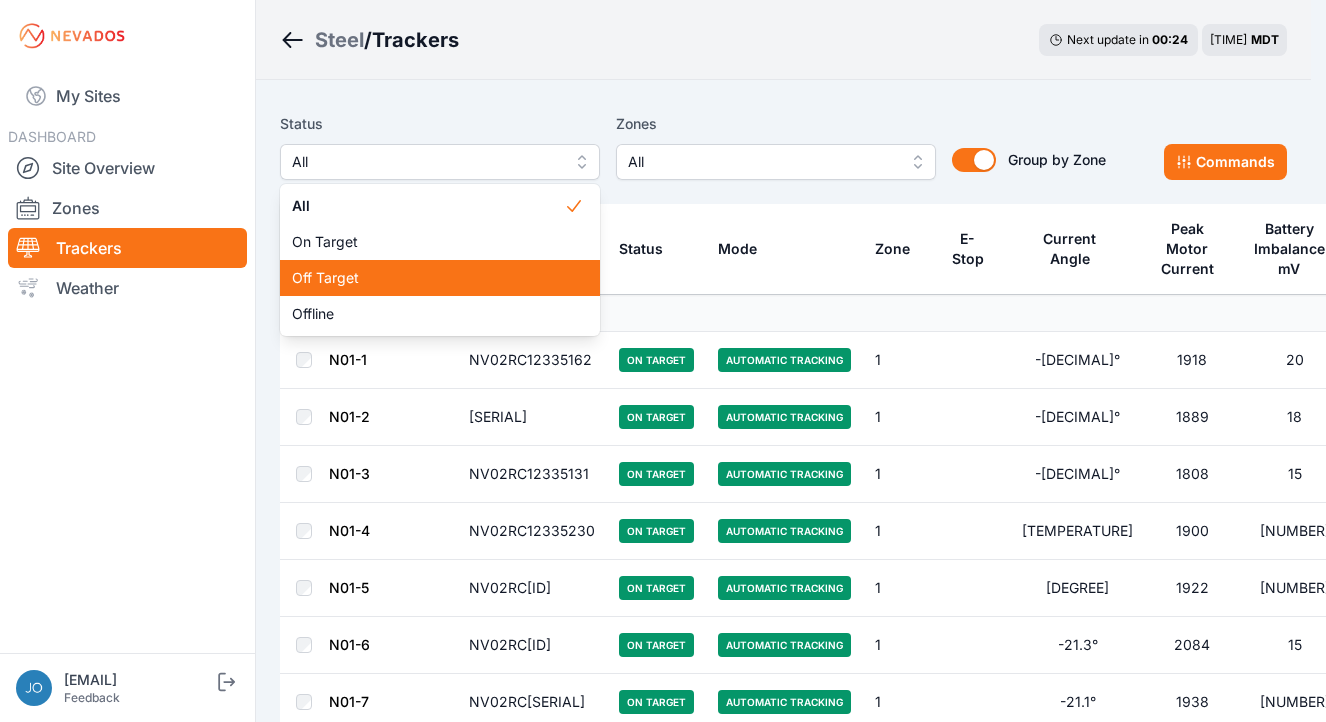 click on "Off Target" at bounding box center (428, 278) 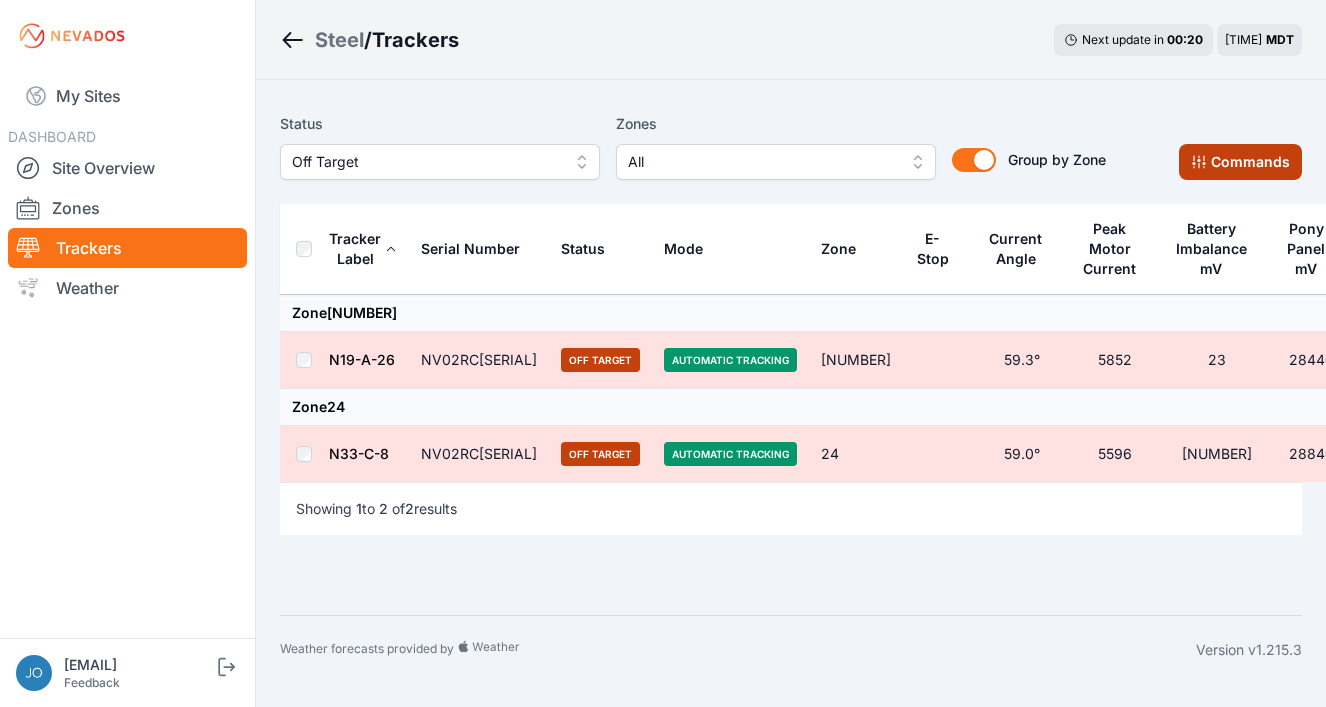click on "Status Off Target Zones All Group by Zone Group by Zone Commands" at bounding box center (791, 154) 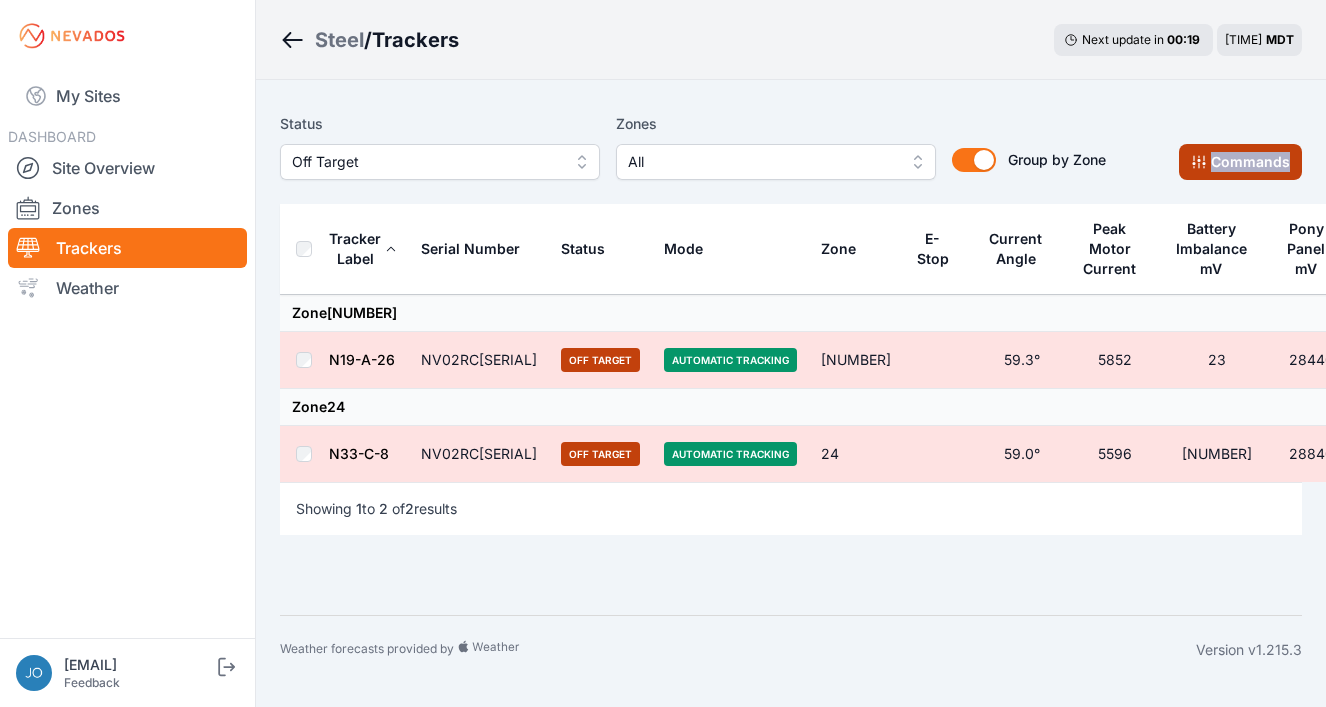 click at bounding box center (1199, 162) 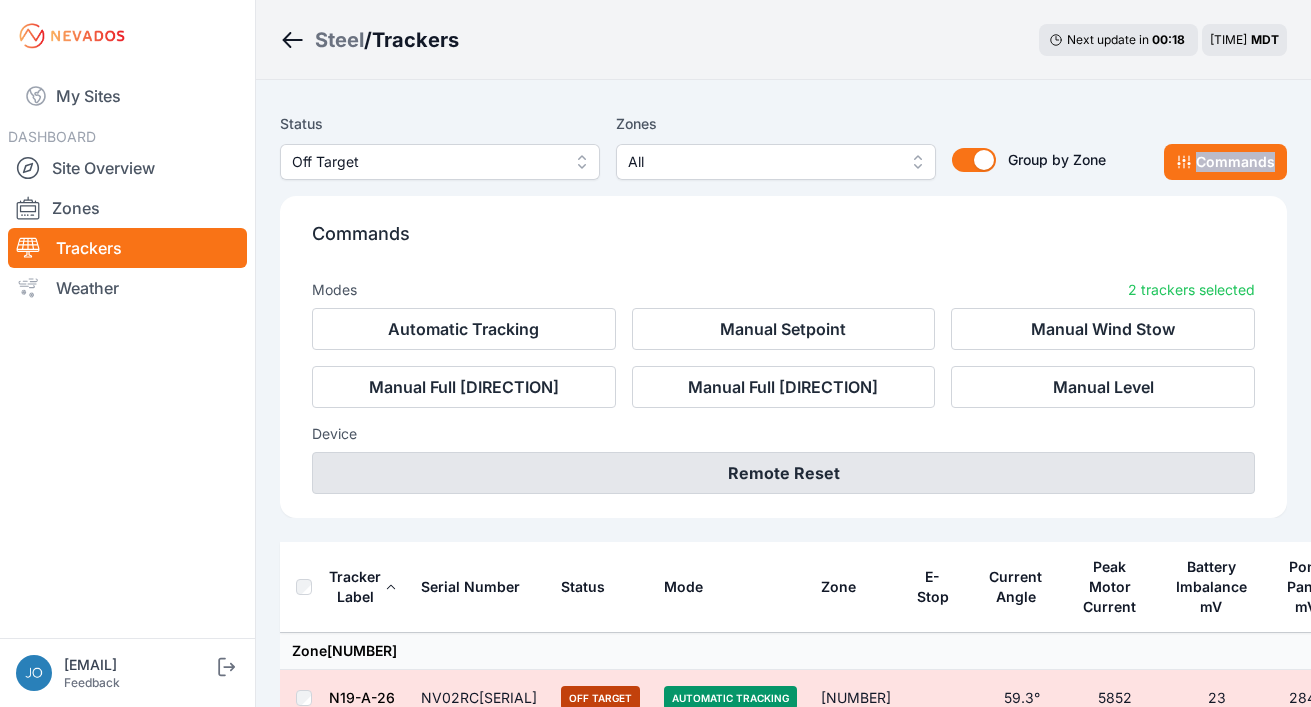 click on "Remote Reset" at bounding box center (783, 473) 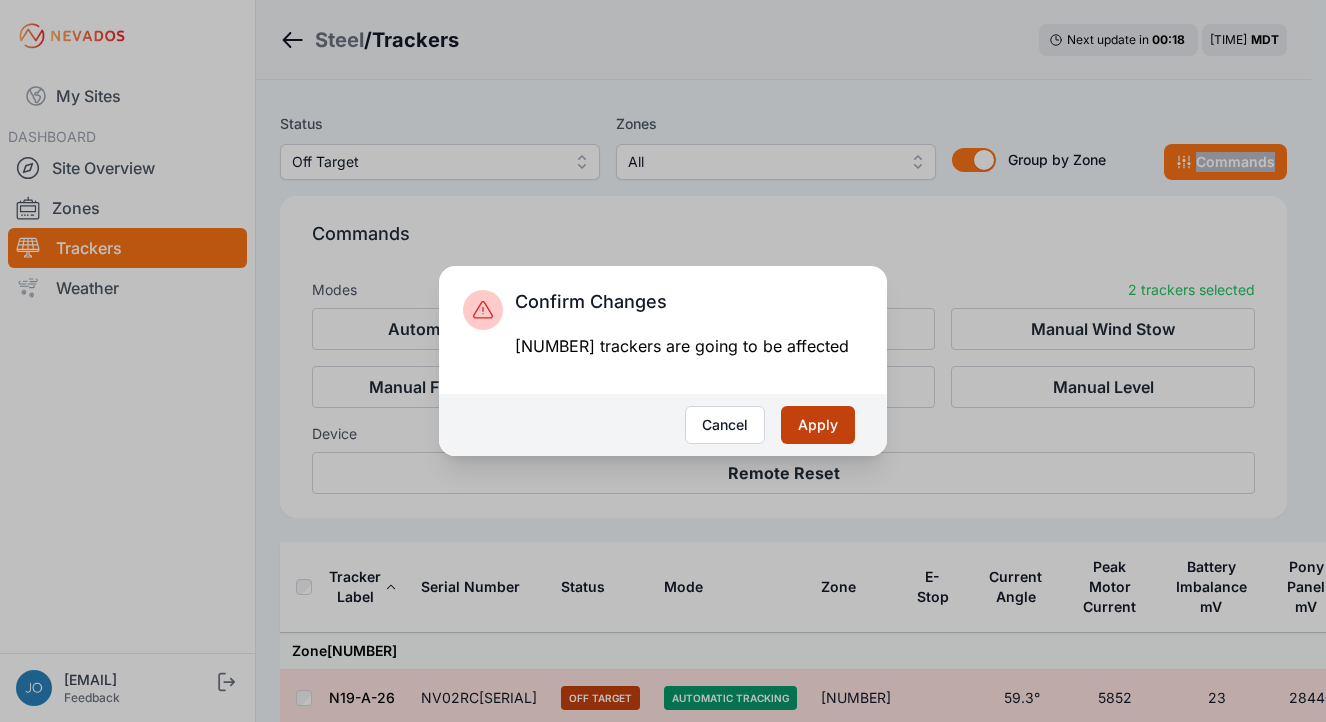 click on "Apply" at bounding box center (818, 425) 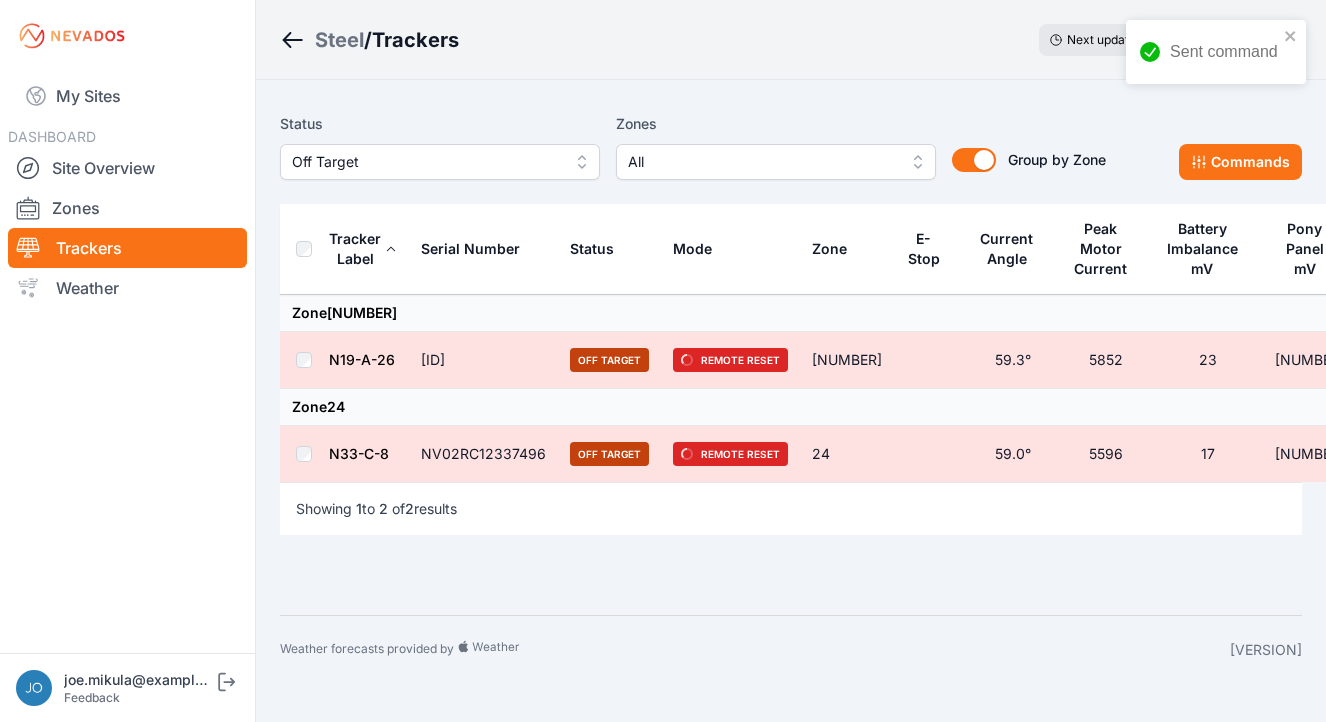 scroll, scrollTop: 0, scrollLeft: 0, axis: both 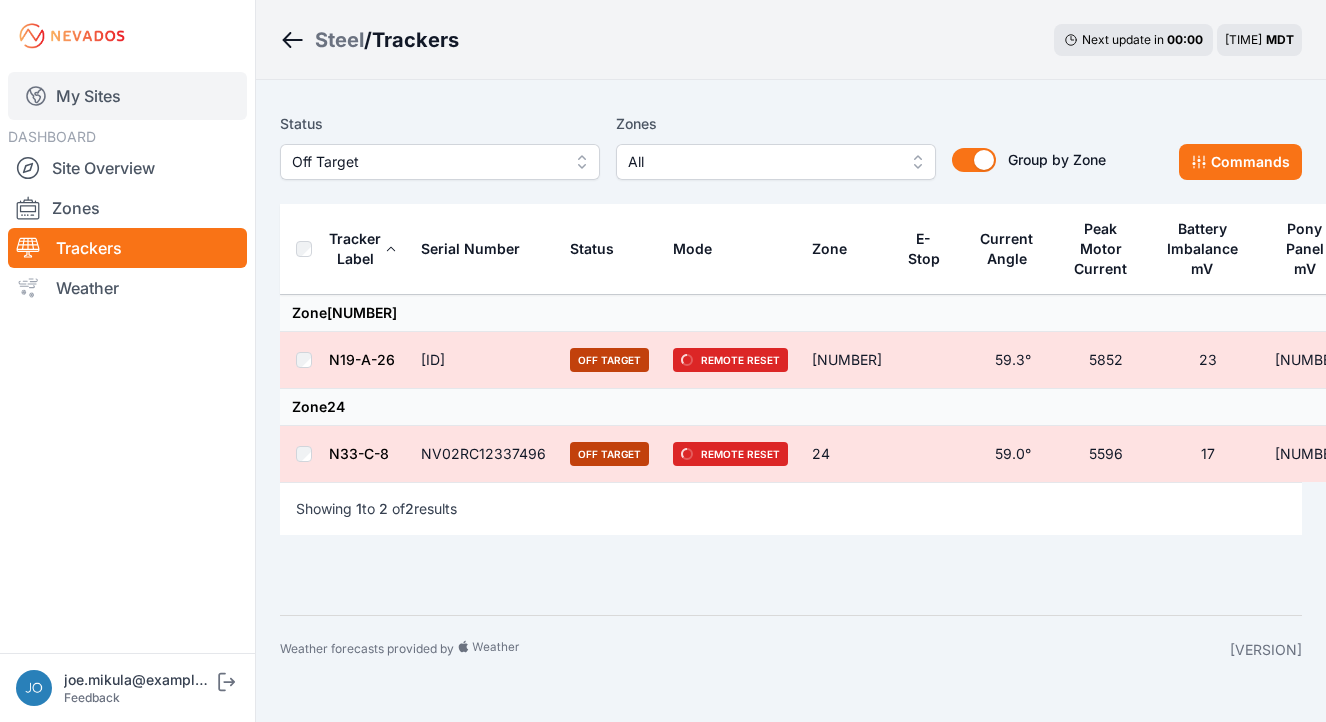 click on "My Sites" at bounding box center [127, 96] 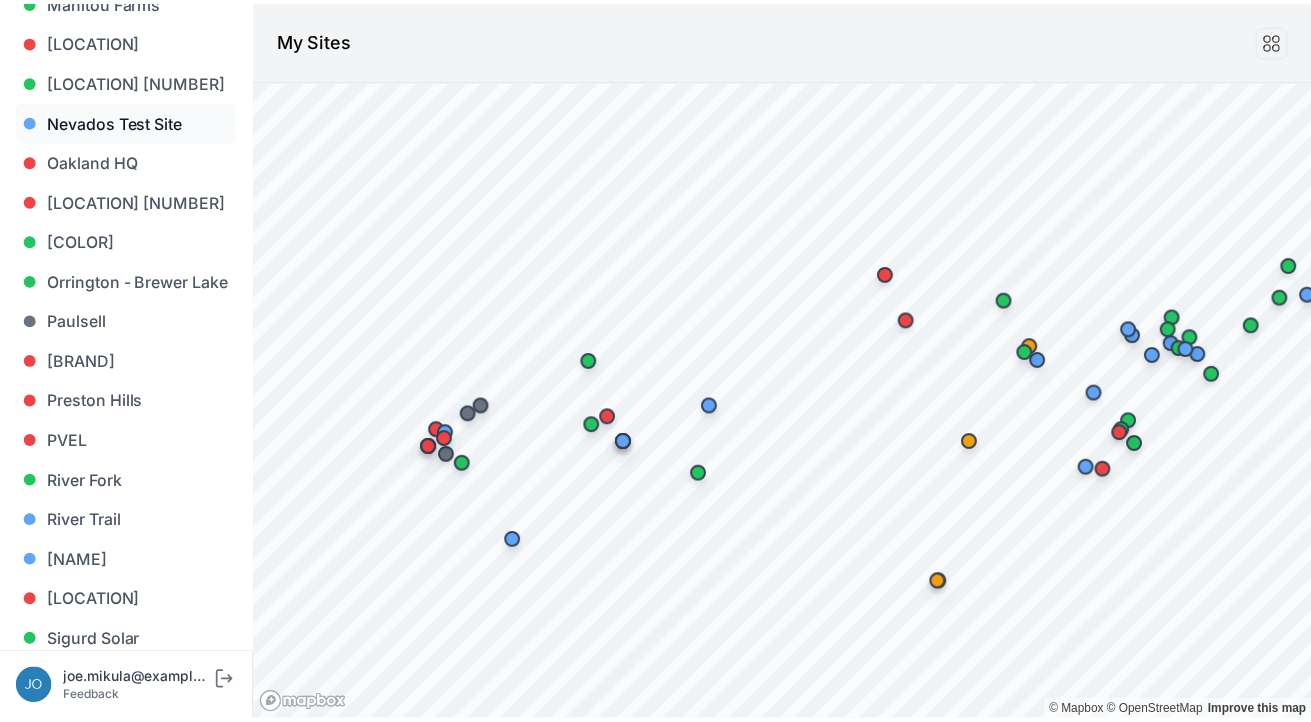 scroll, scrollTop: 1151, scrollLeft: 0, axis: vertical 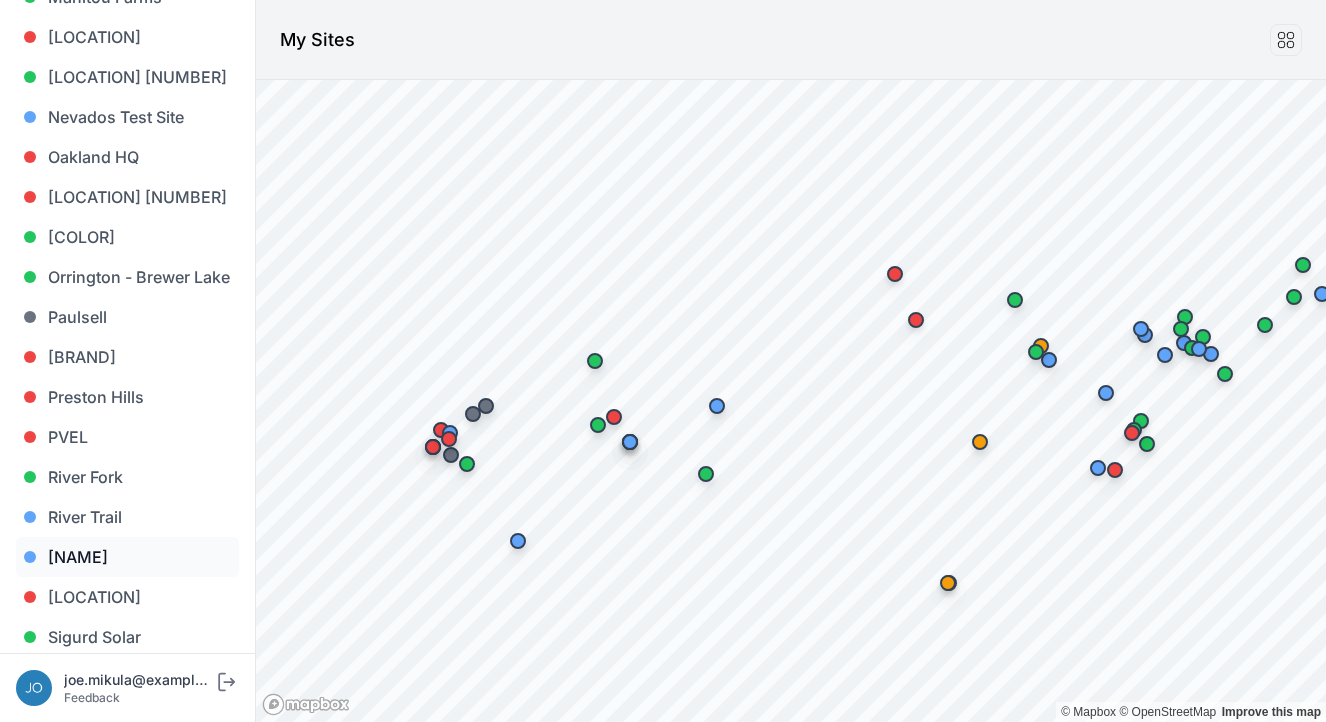 click on "[NAME]" at bounding box center [127, 557] 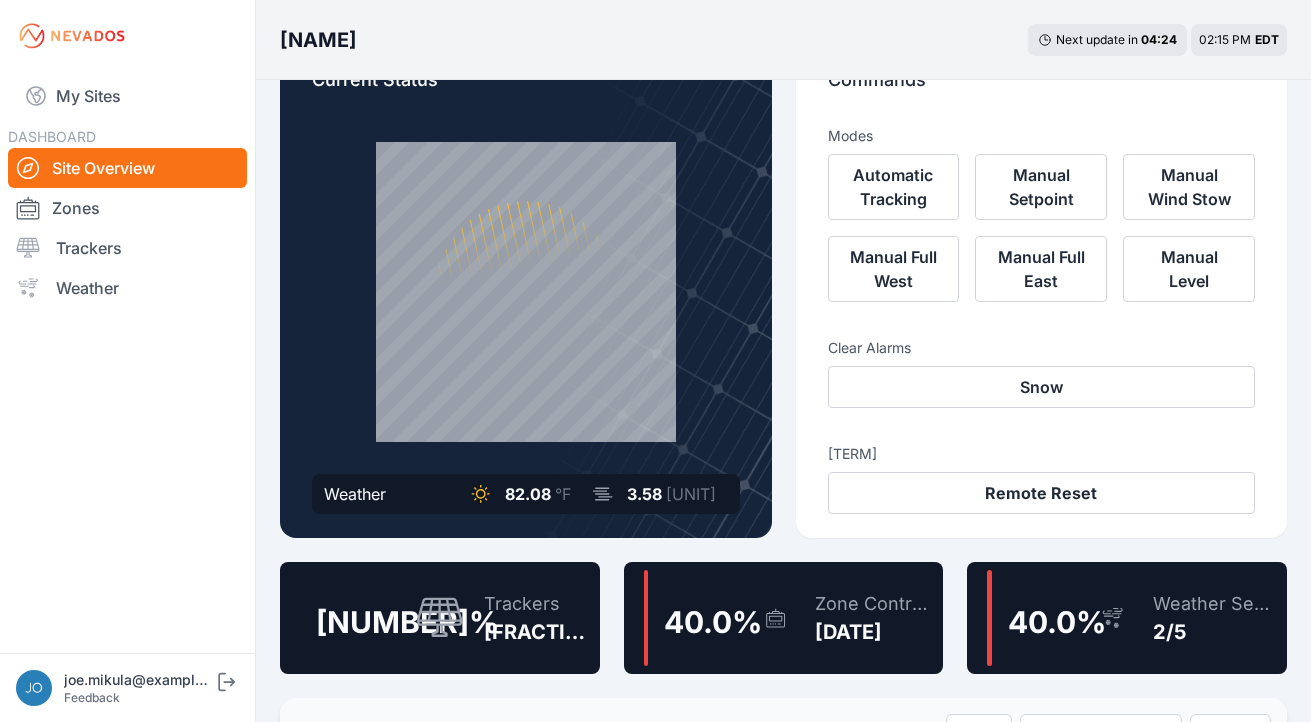 scroll, scrollTop: 144, scrollLeft: 0, axis: vertical 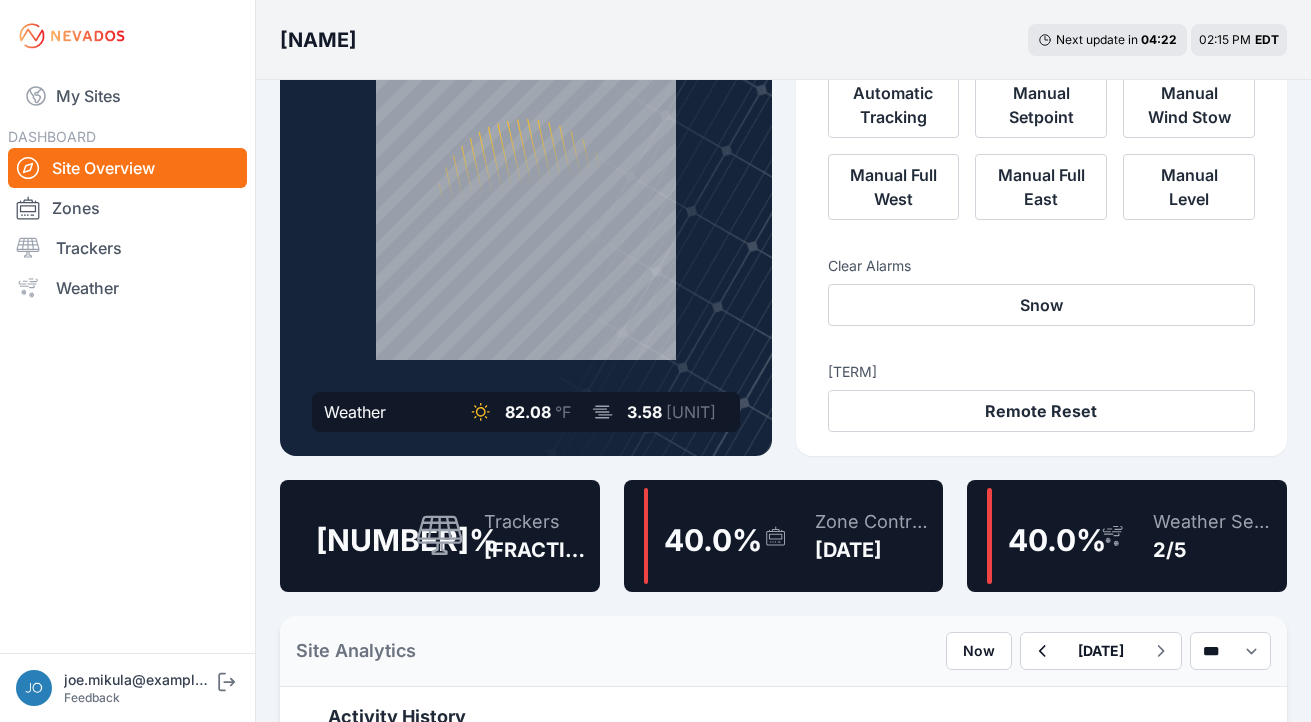 click at bounding box center (440, 536) 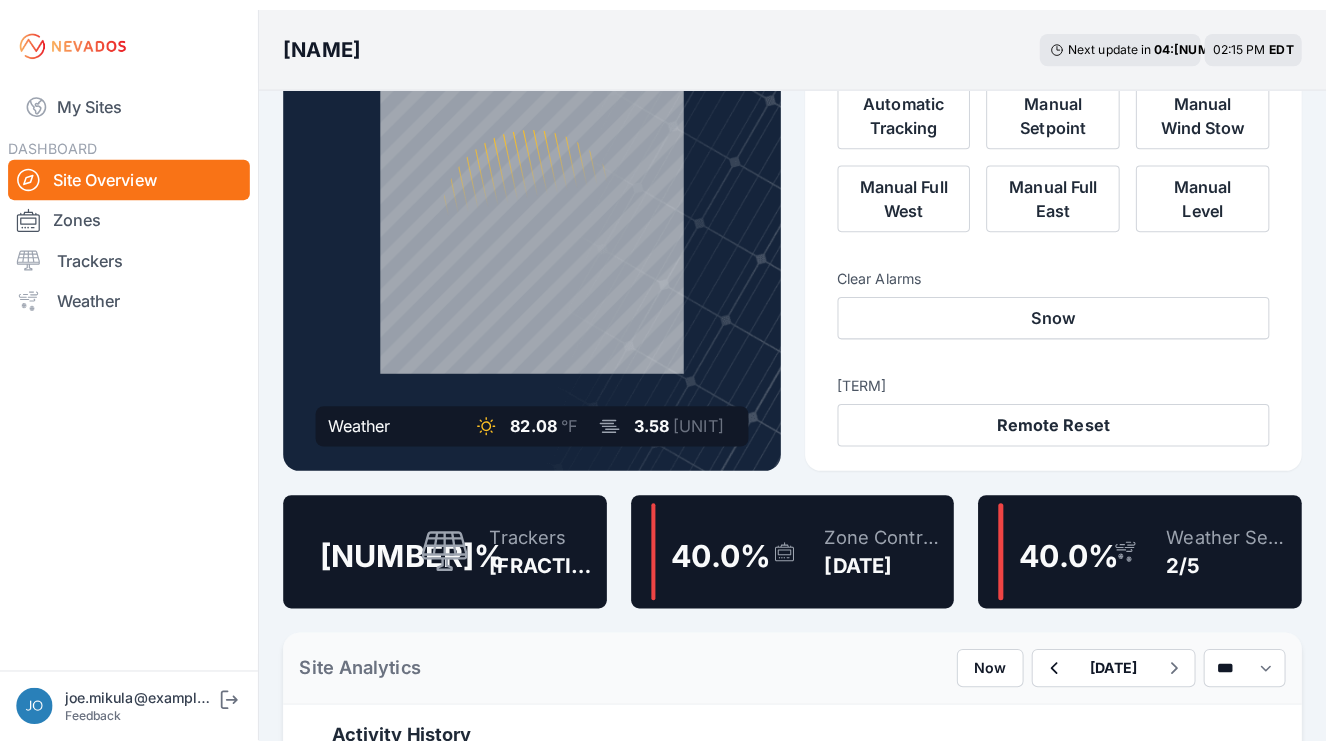 scroll, scrollTop: 0, scrollLeft: 0, axis: both 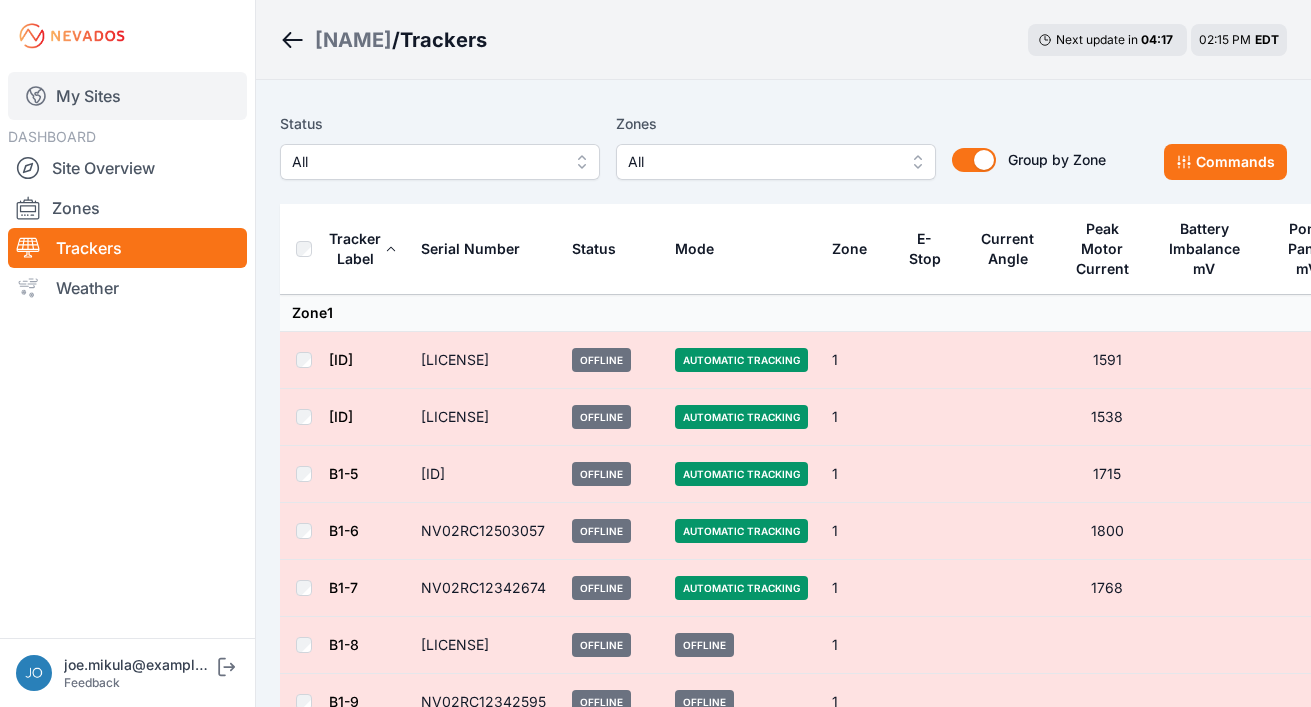click on "My Sites" at bounding box center [127, 96] 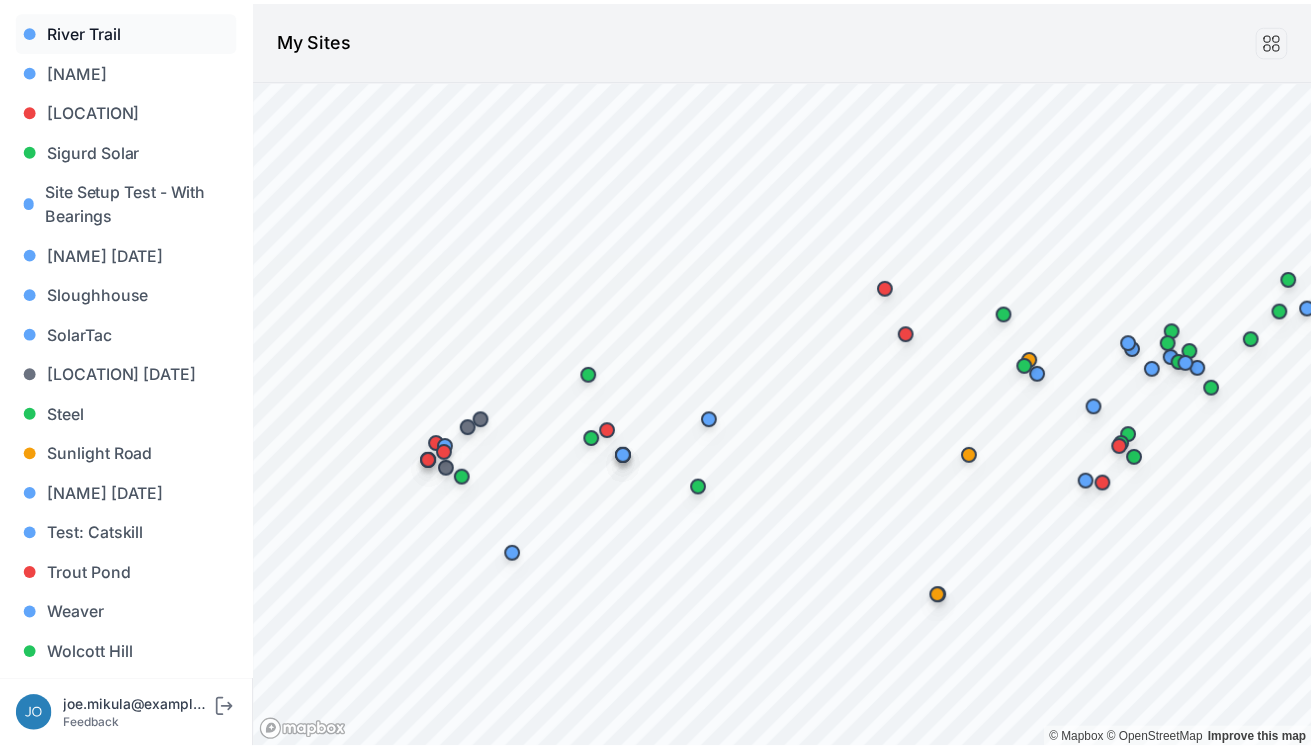 scroll, scrollTop: 1450, scrollLeft: 0, axis: vertical 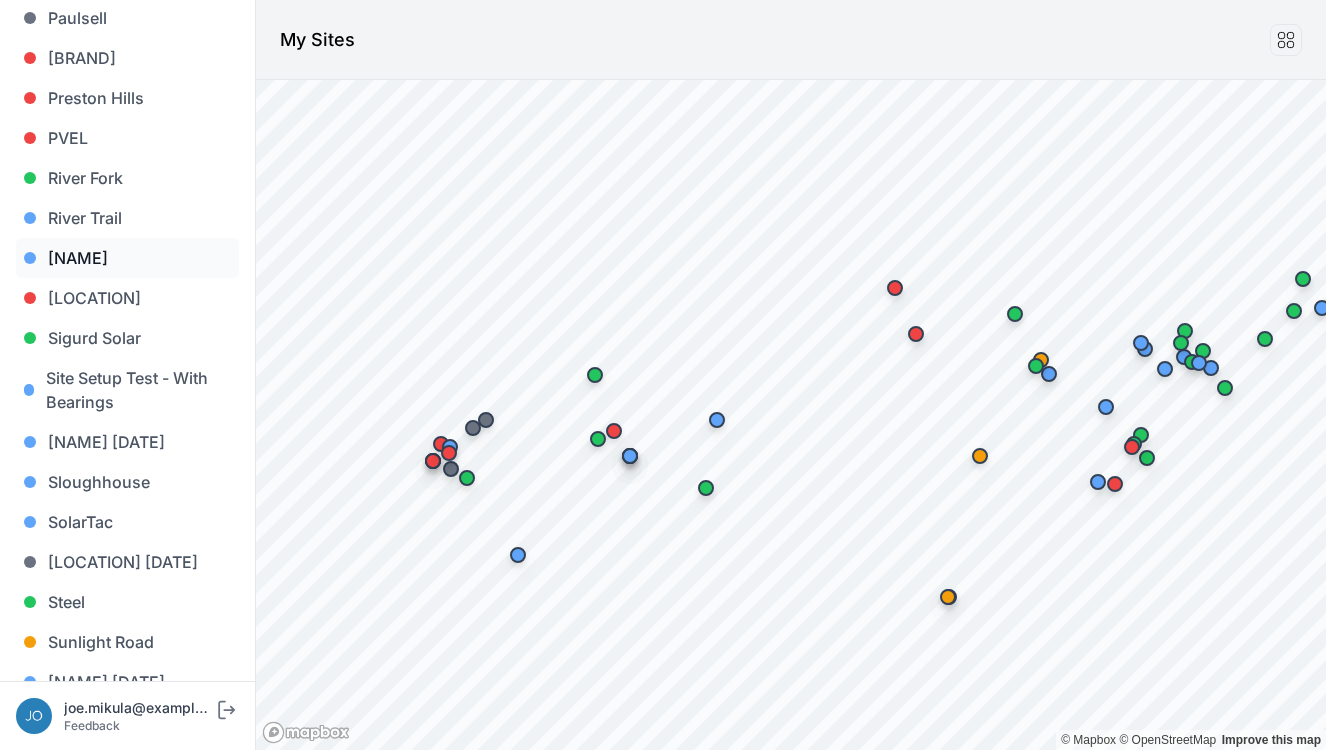 click on "[NAME]" at bounding box center [127, 258] 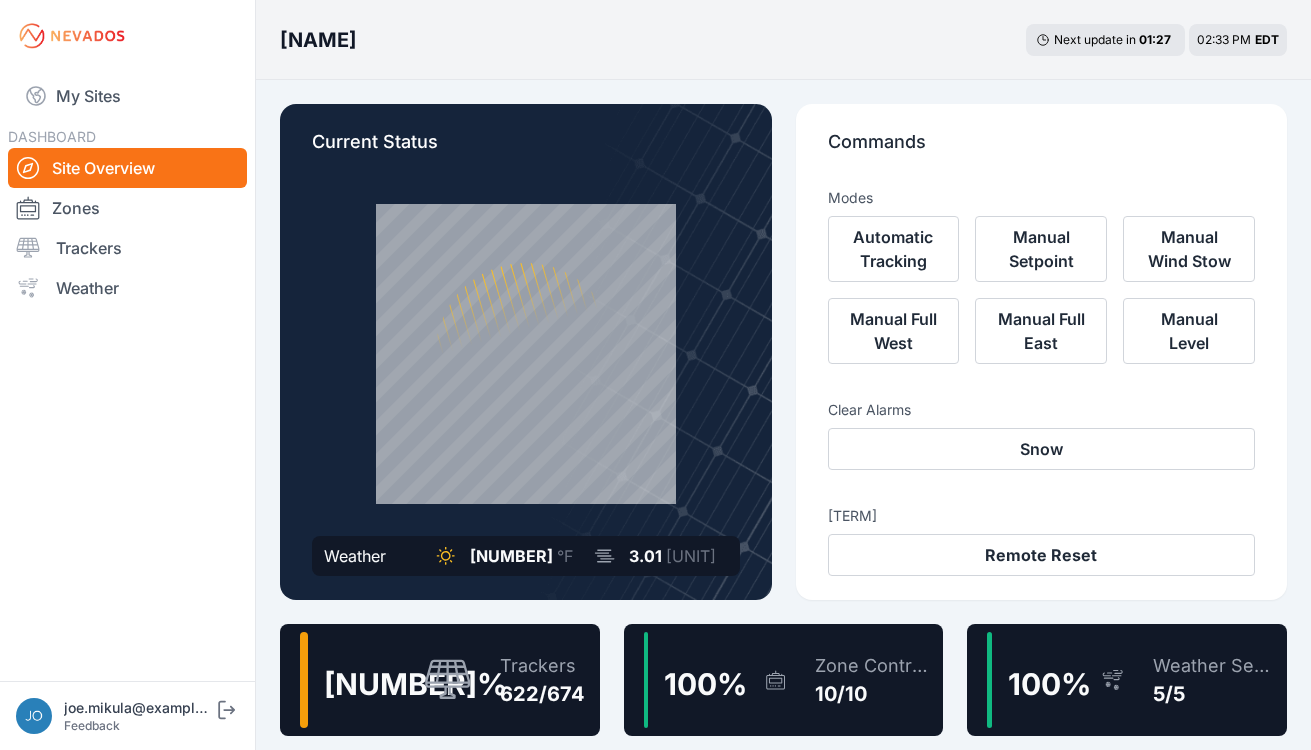 scroll, scrollTop: 79, scrollLeft: 0, axis: vertical 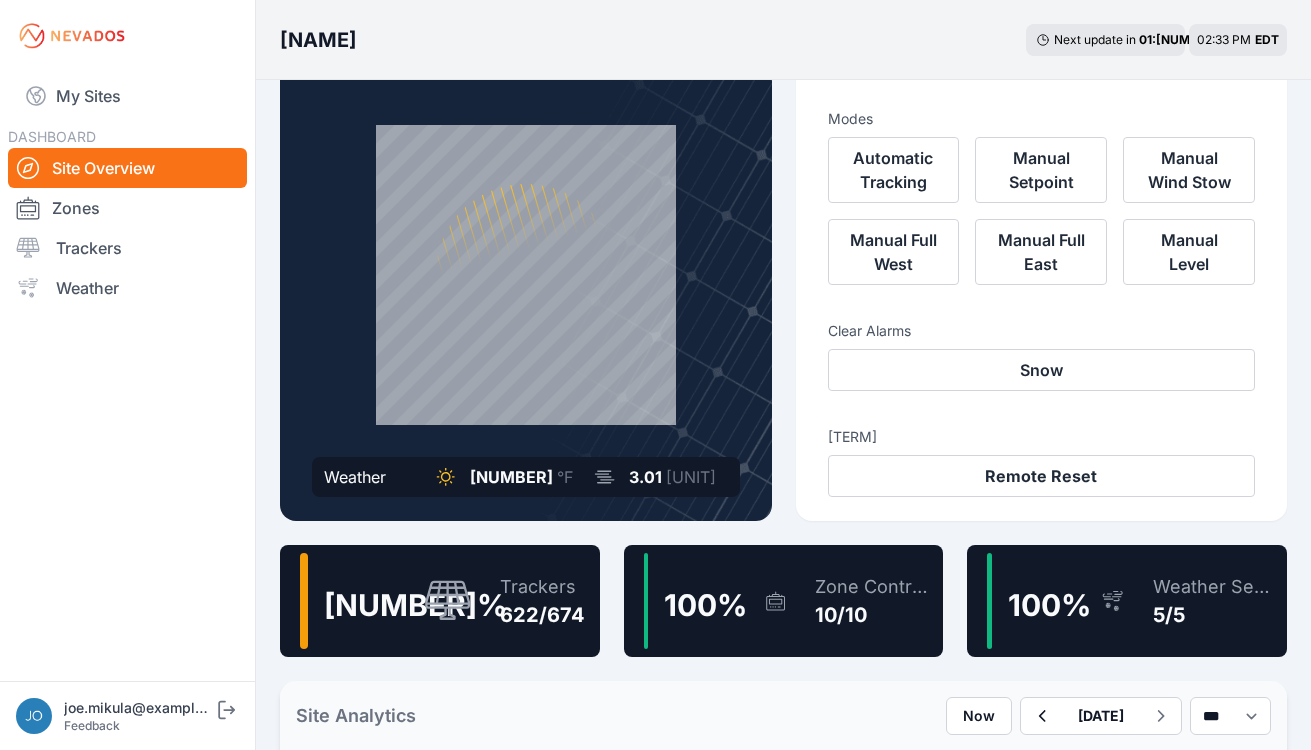 click on "622/674" at bounding box center (542, 615) 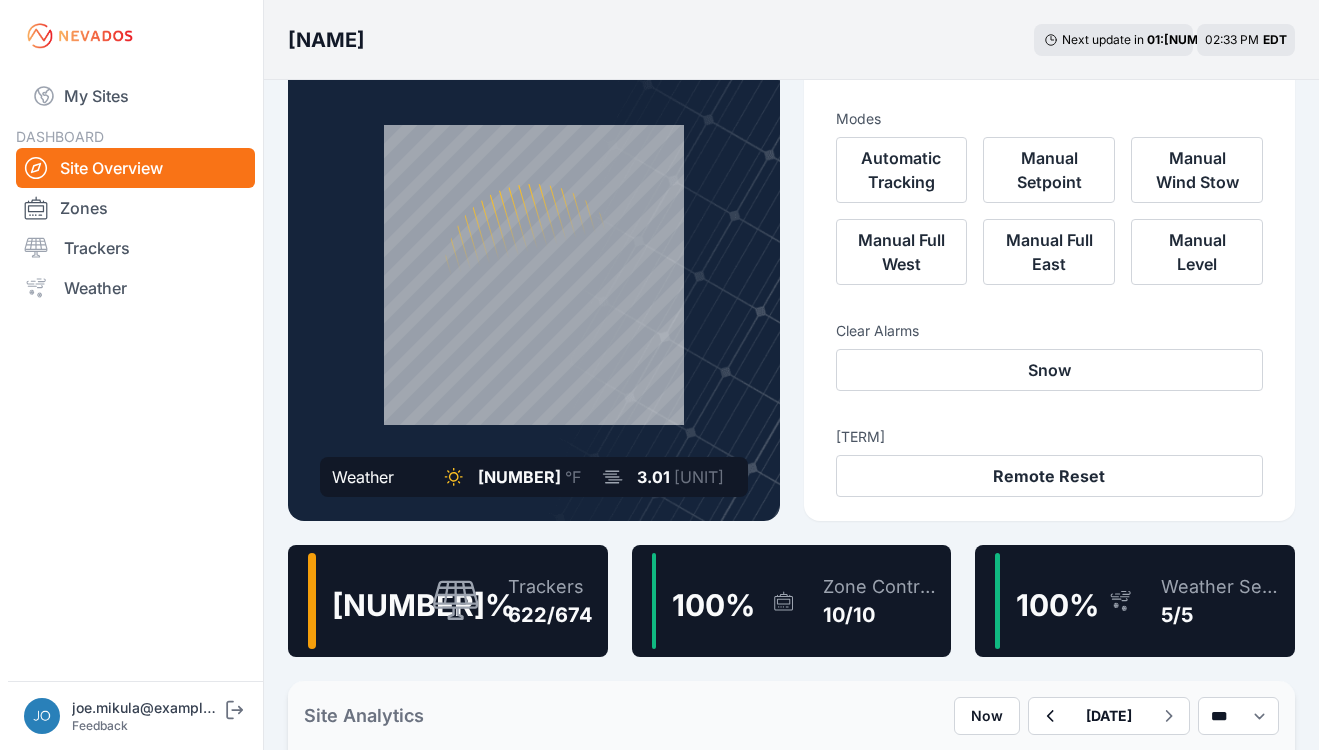 scroll, scrollTop: 0, scrollLeft: 0, axis: both 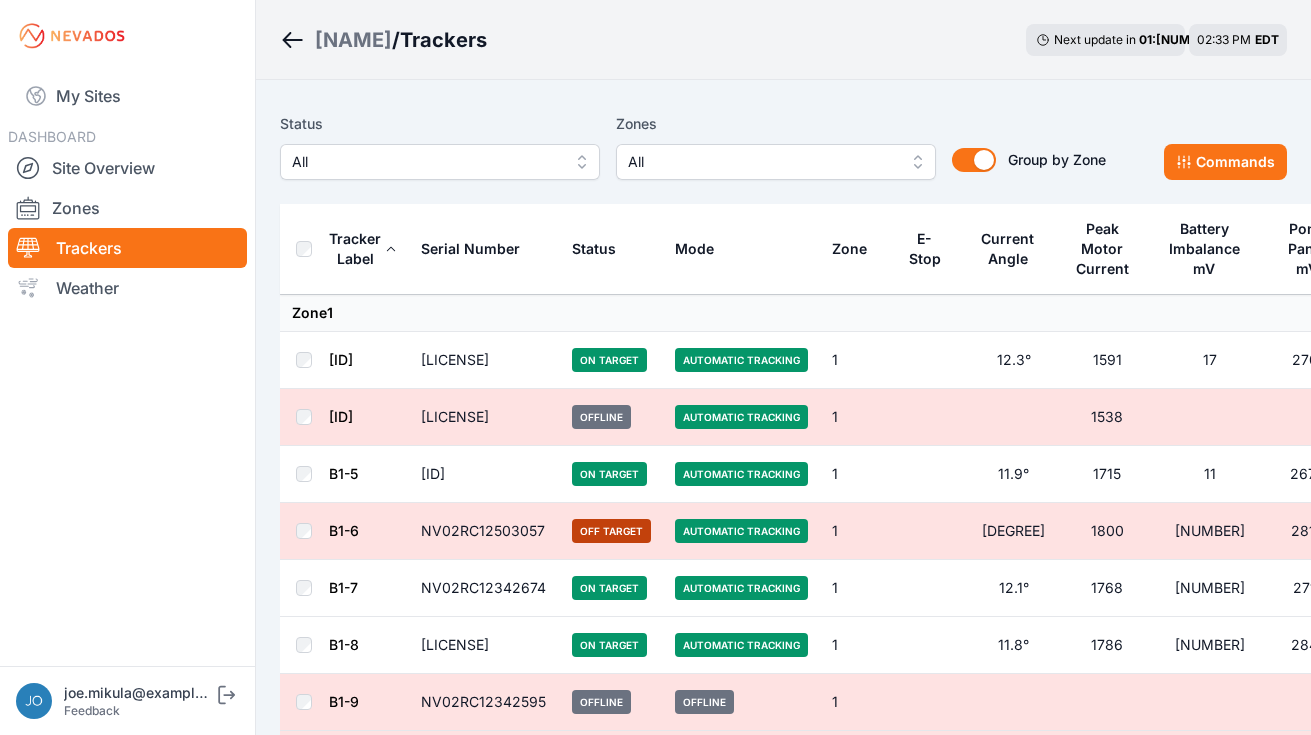 click on "All" at bounding box center [426, 162] 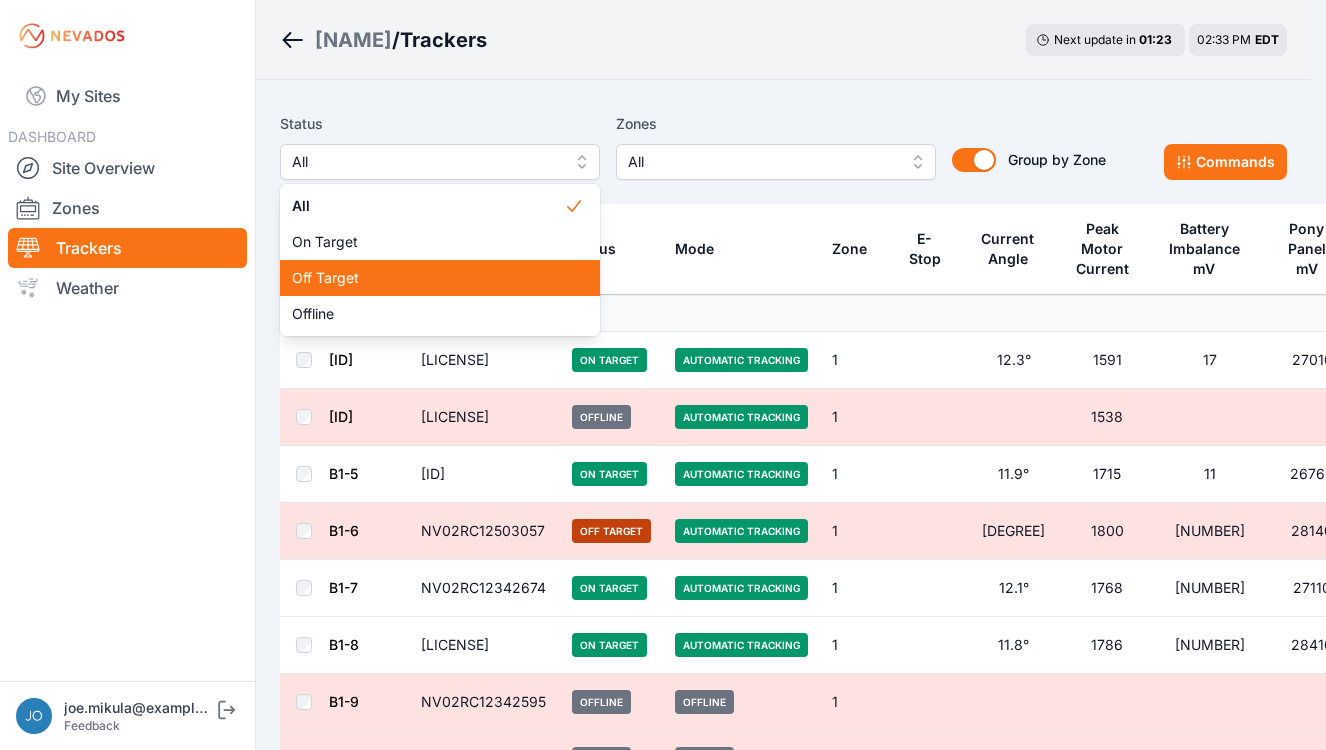 click on "Off Target" at bounding box center (428, 278) 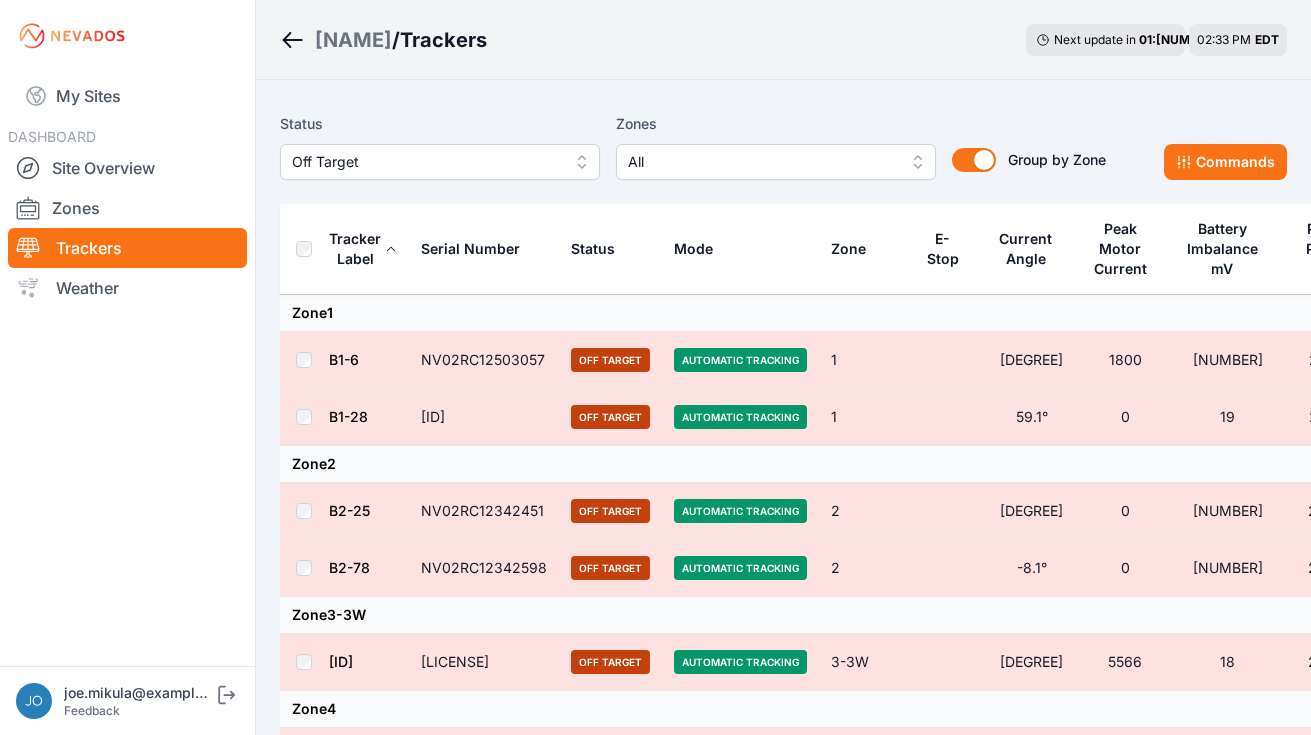 click on "Status Off Target Zones All Group by Zone Group by Zone Commands" at bounding box center (783, 146) 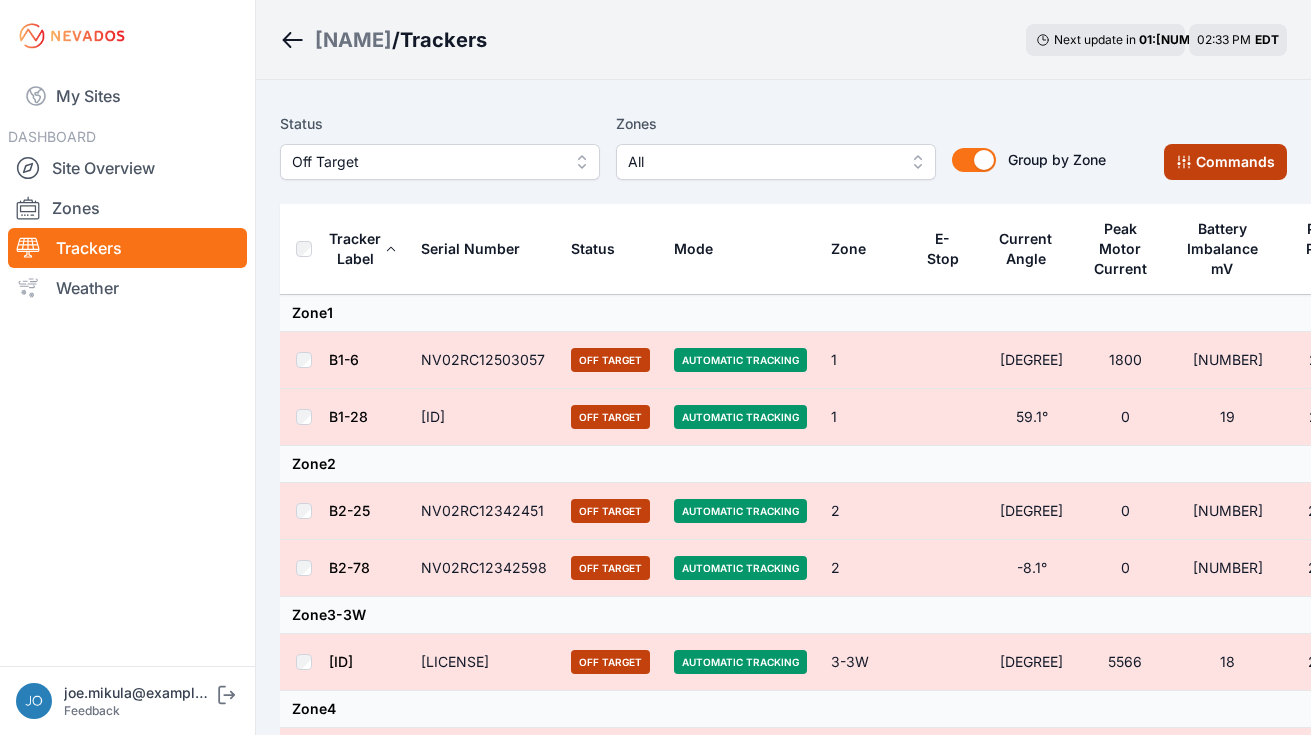 click on "Commands" at bounding box center [1225, 162] 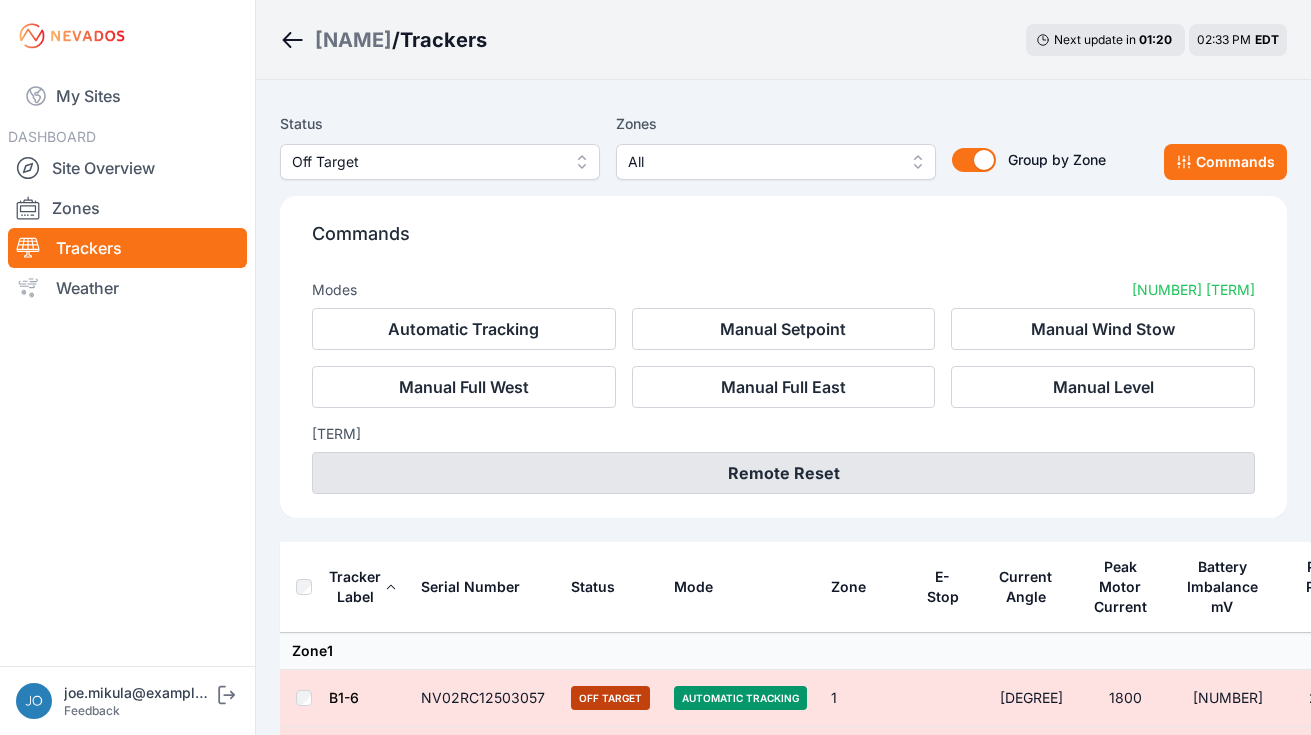 click on "Remote Reset" at bounding box center (783, 473) 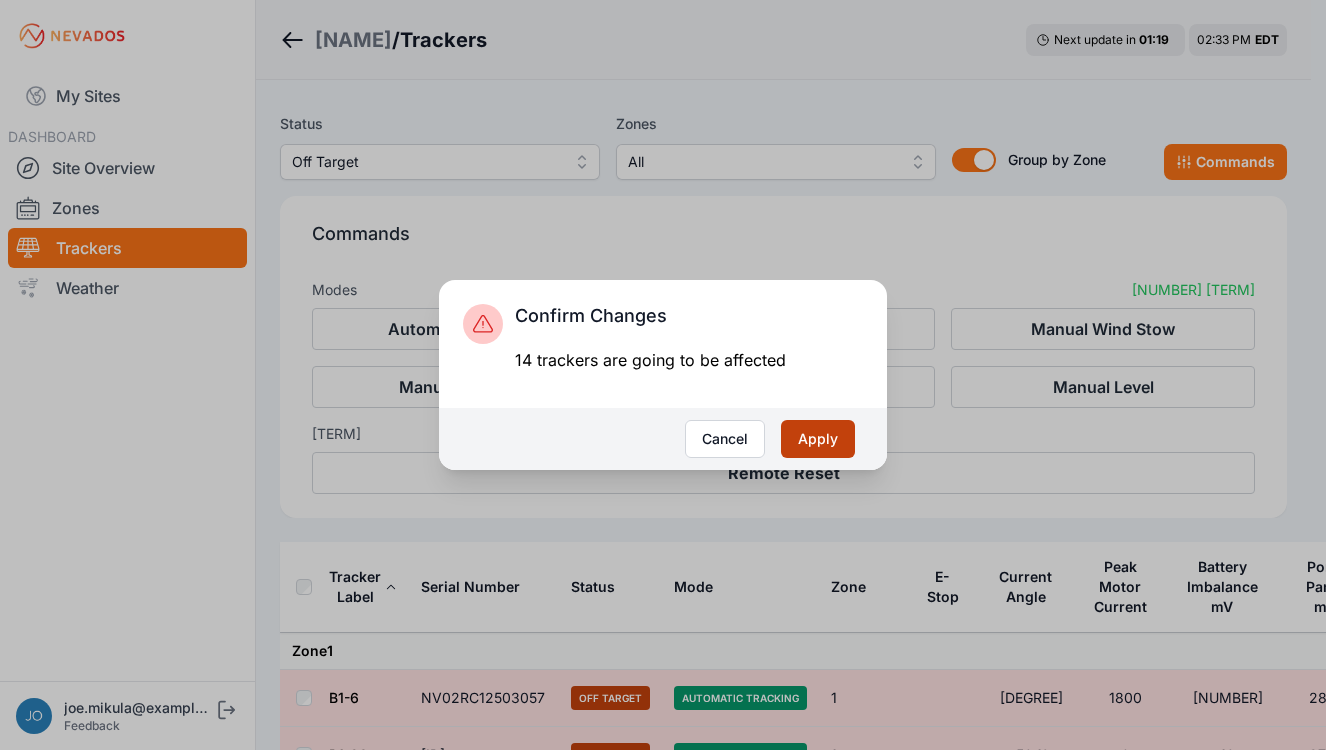 click on "Apply" at bounding box center (818, 439) 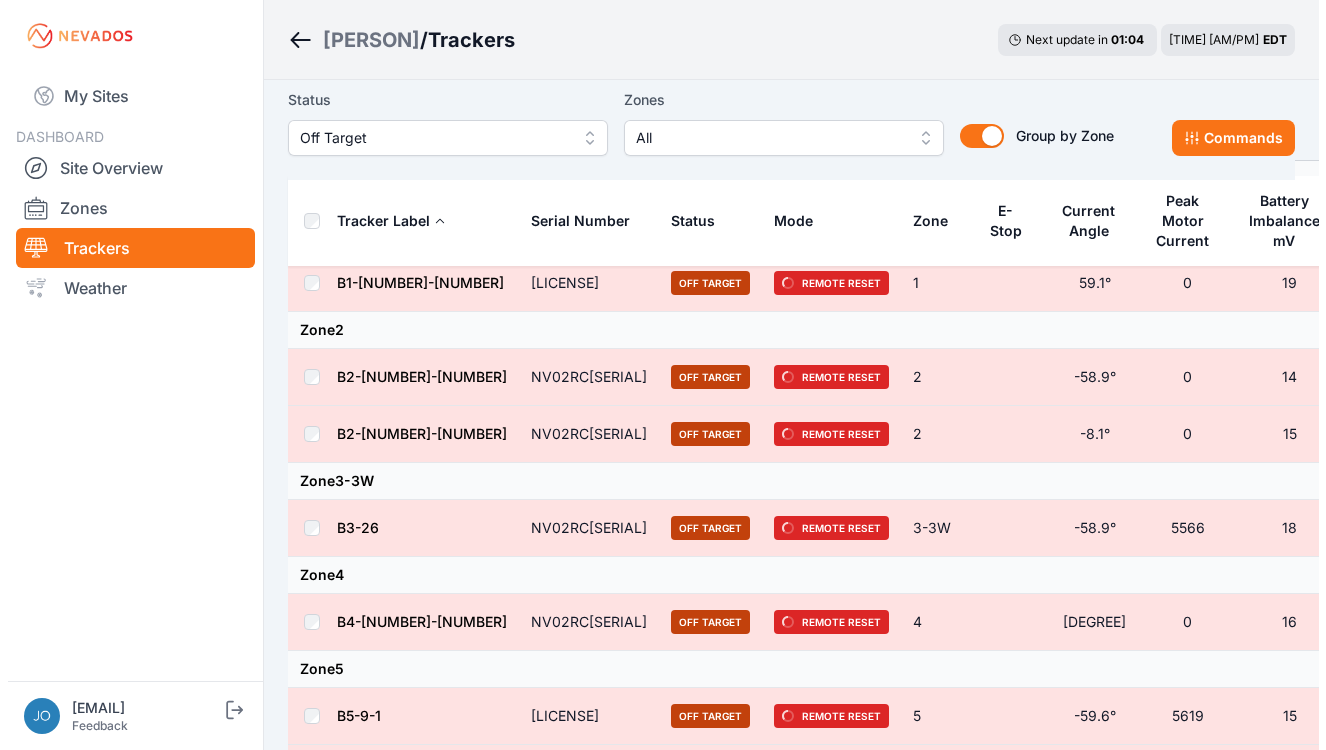 scroll, scrollTop: 0, scrollLeft: 0, axis: both 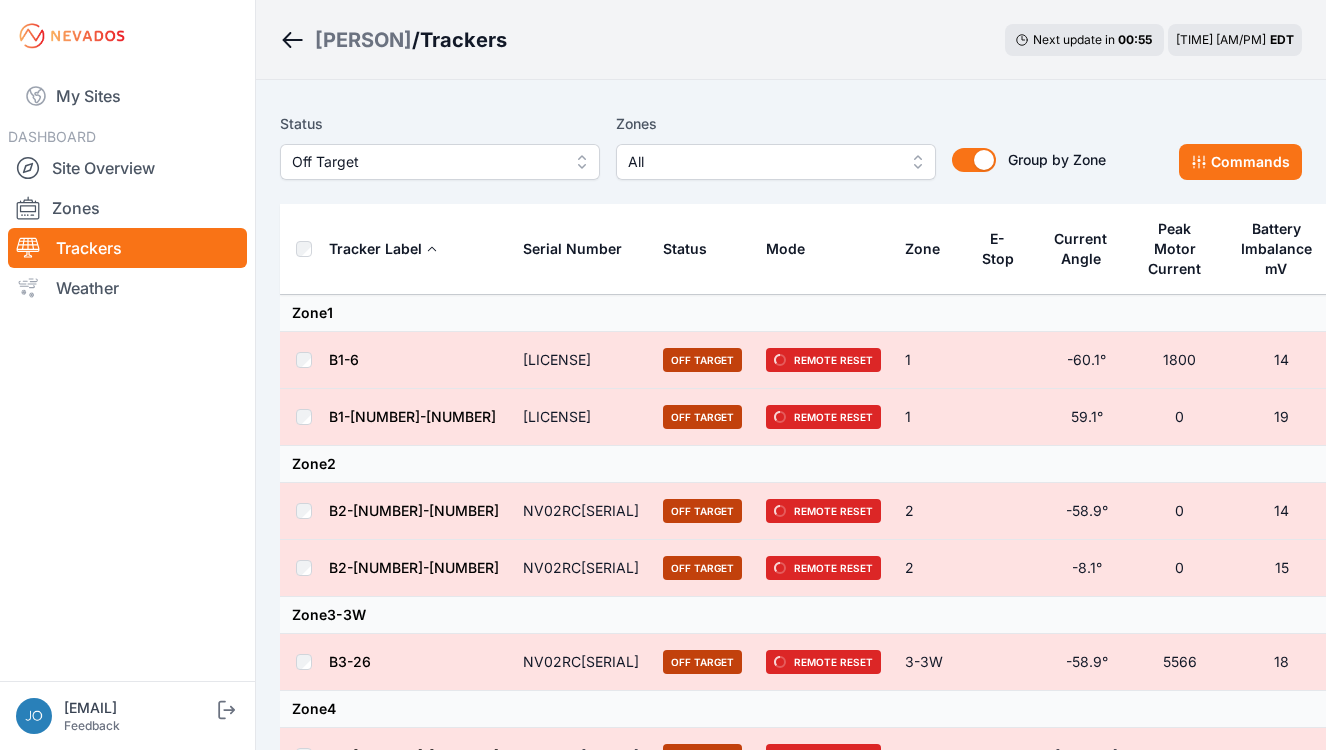 click on "Off Target" at bounding box center [426, 162] 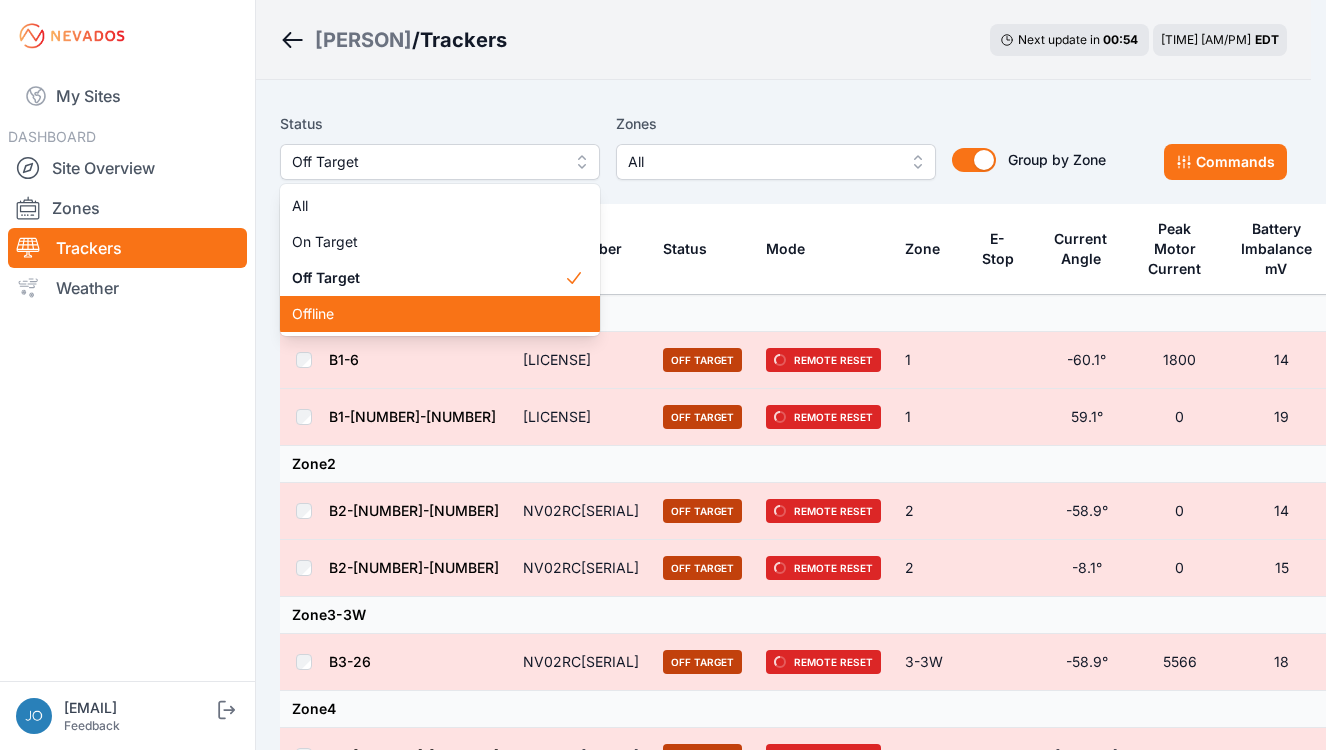 click on "Offline" at bounding box center (440, 314) 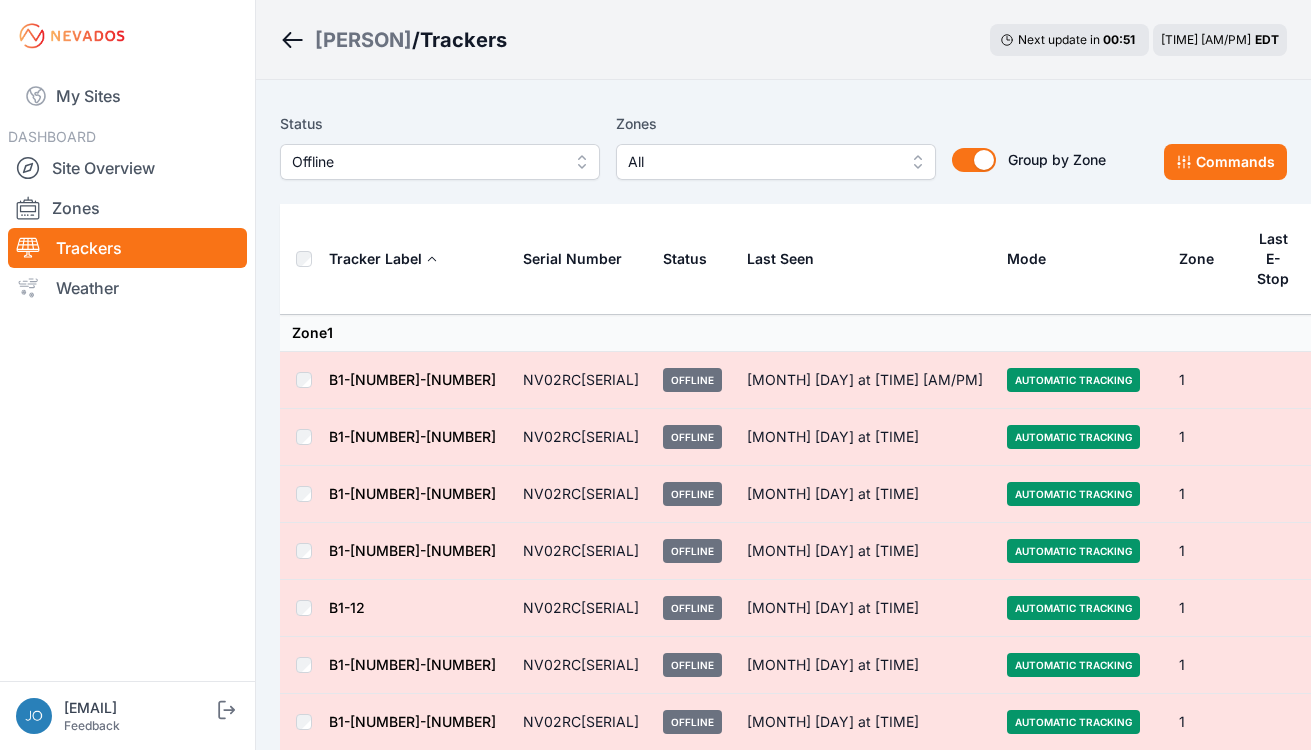 click on "Sarish" at bounding box center (363, 40) 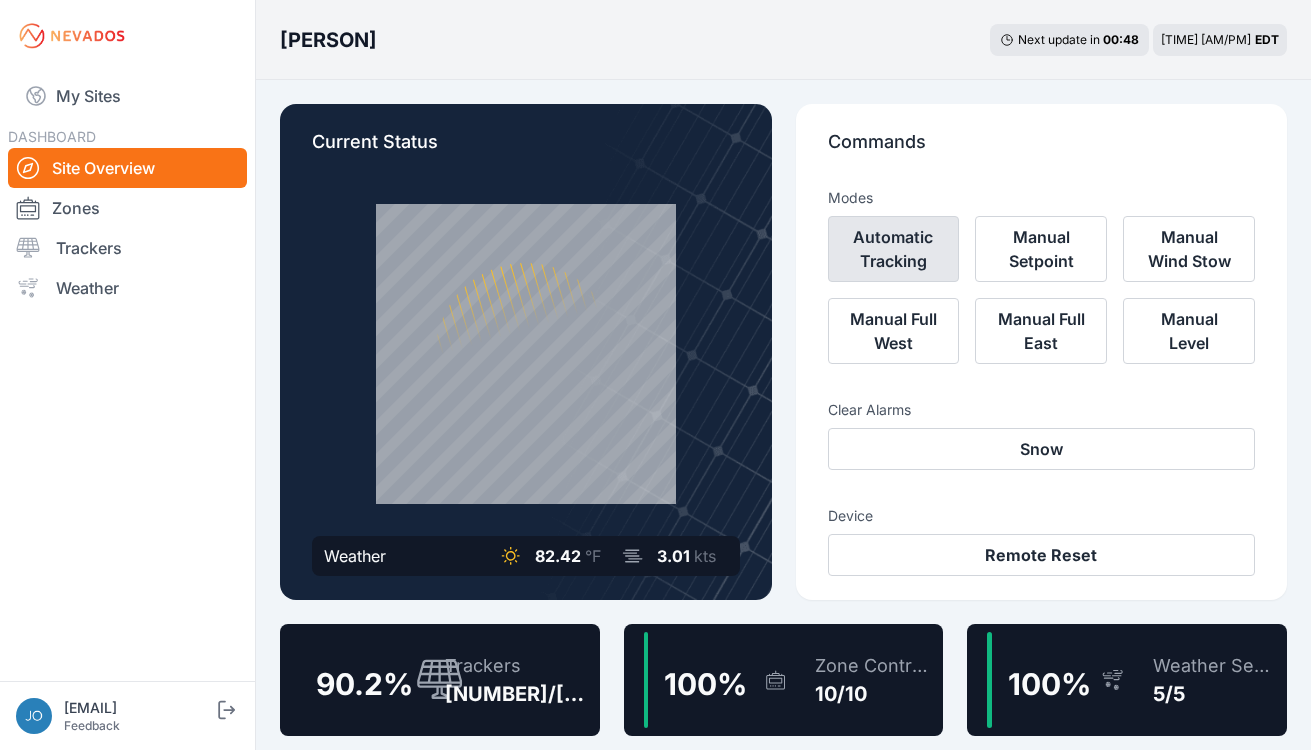click on "Automatic Tracking" at bounding box center [894, 249] 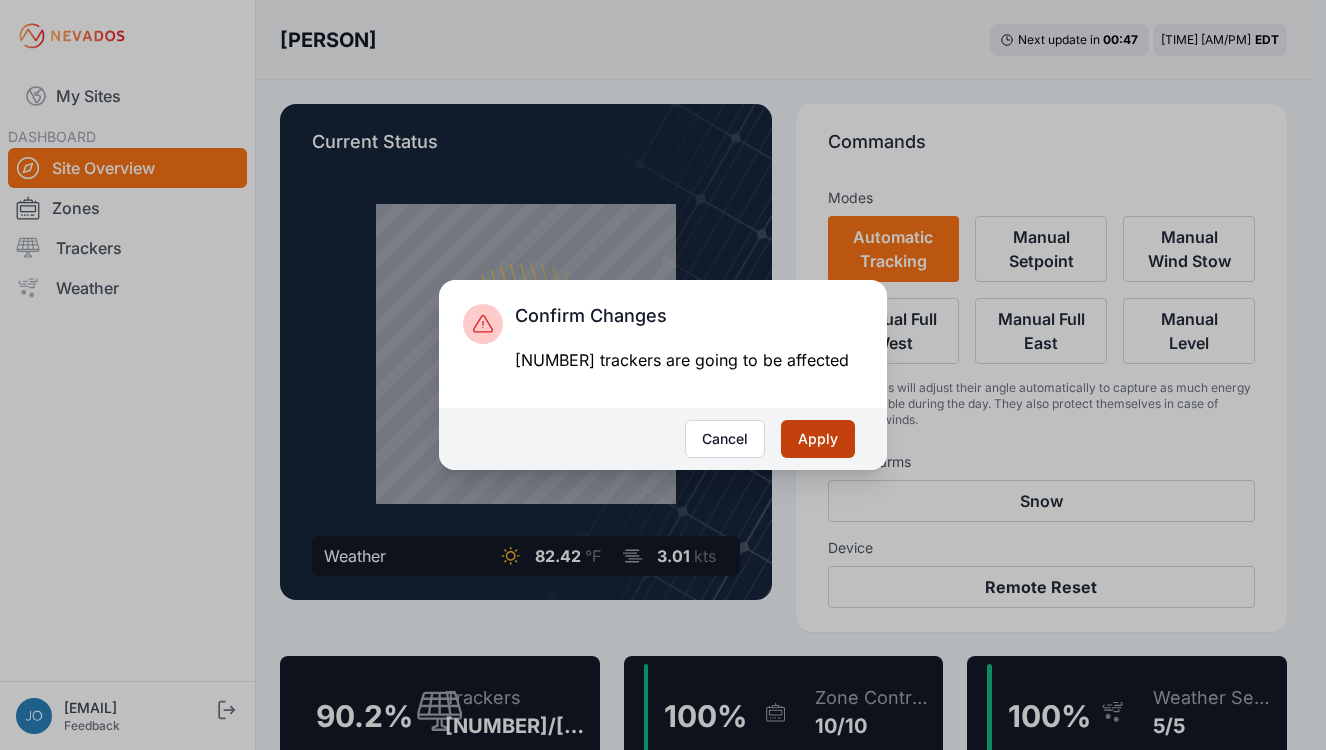 click on "Apply" at bounding box center (818, 439) 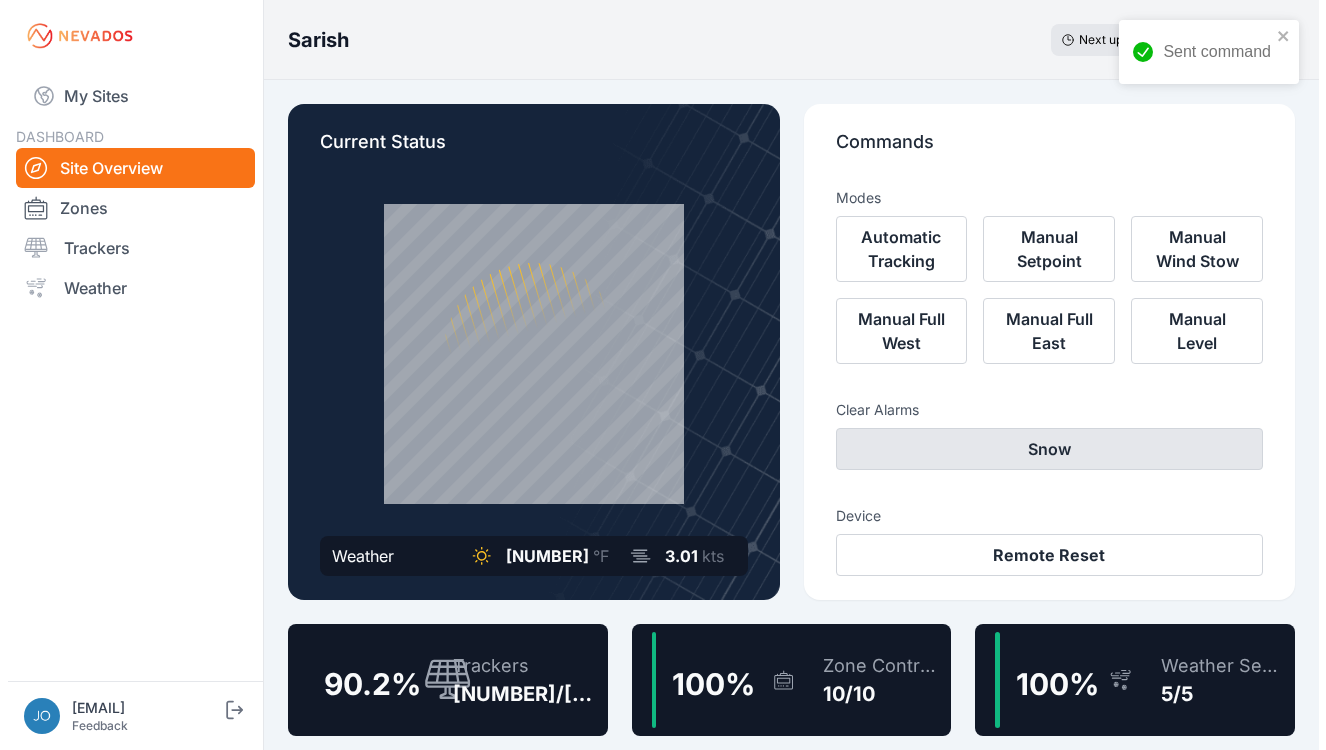 scroll, scrollTop: 0, scrollLeft: 0, axis: both 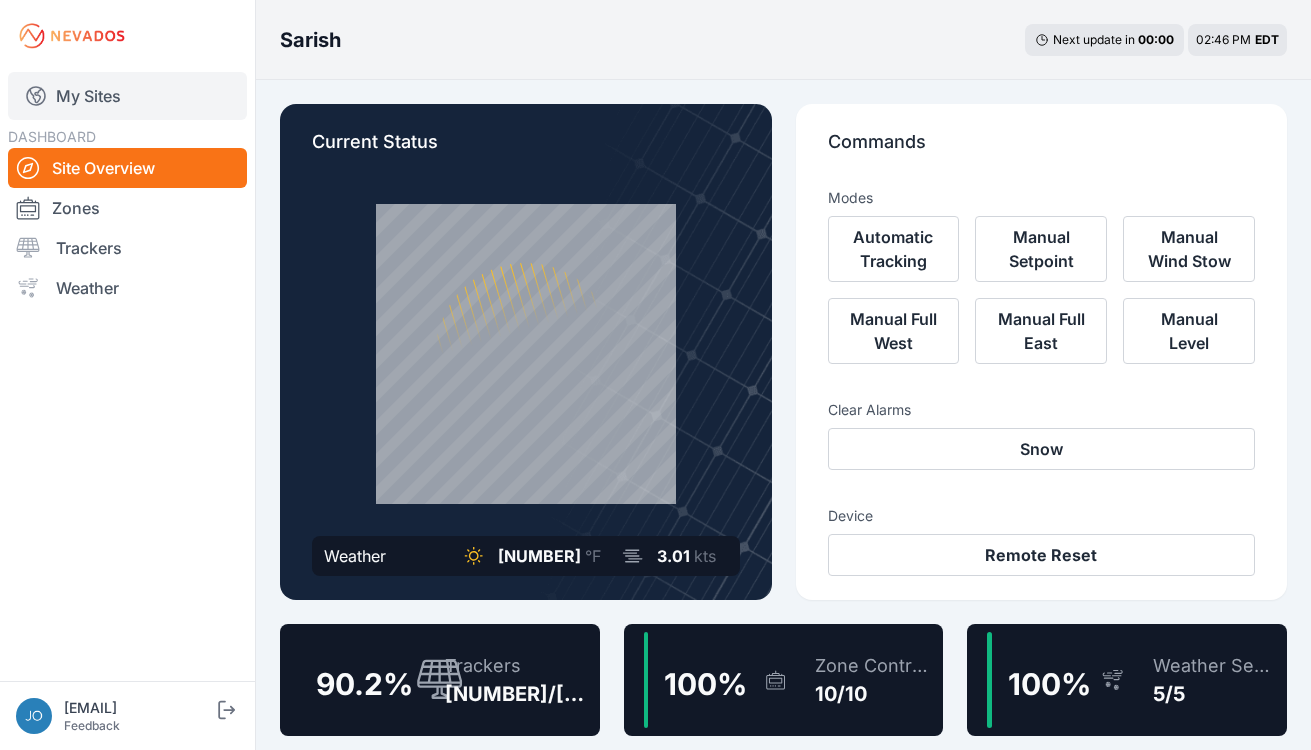 click on "My Sites" at bounding box center [127, 96] 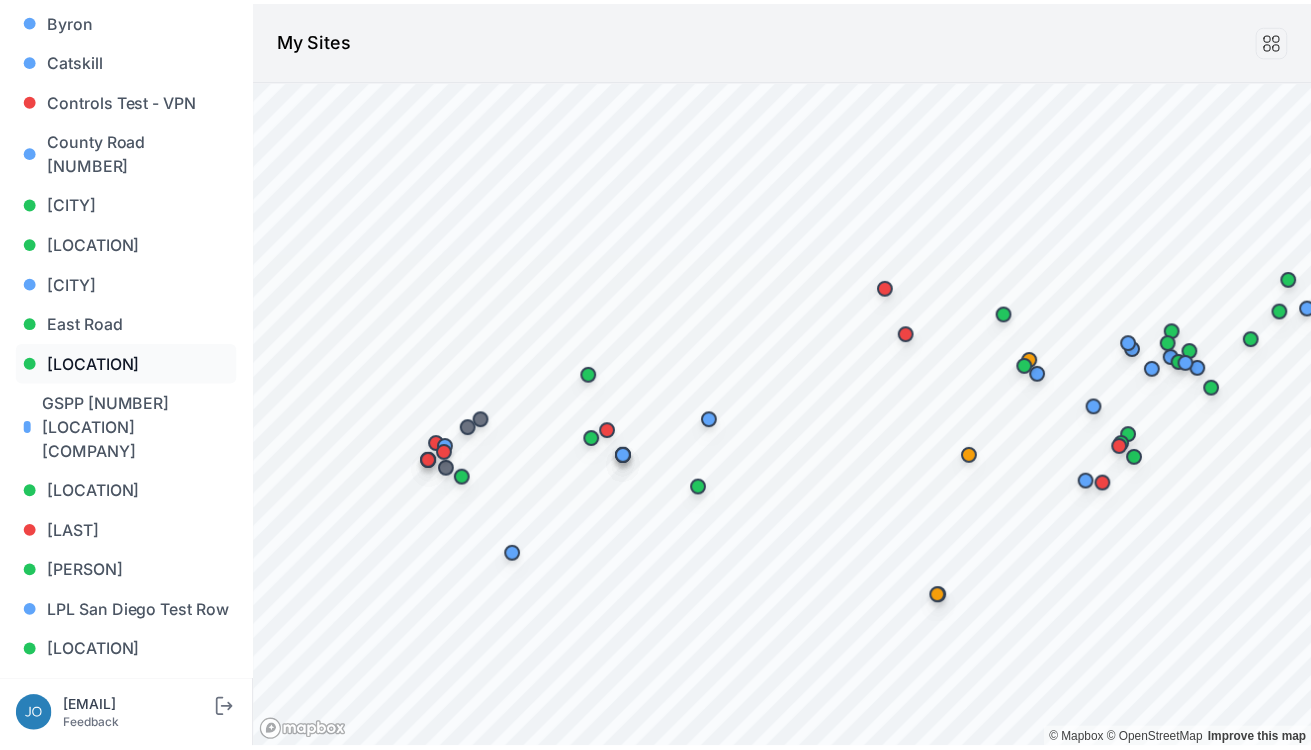 scroll, scrollTop: 1216, scrollLeft: 0, axis: vertical 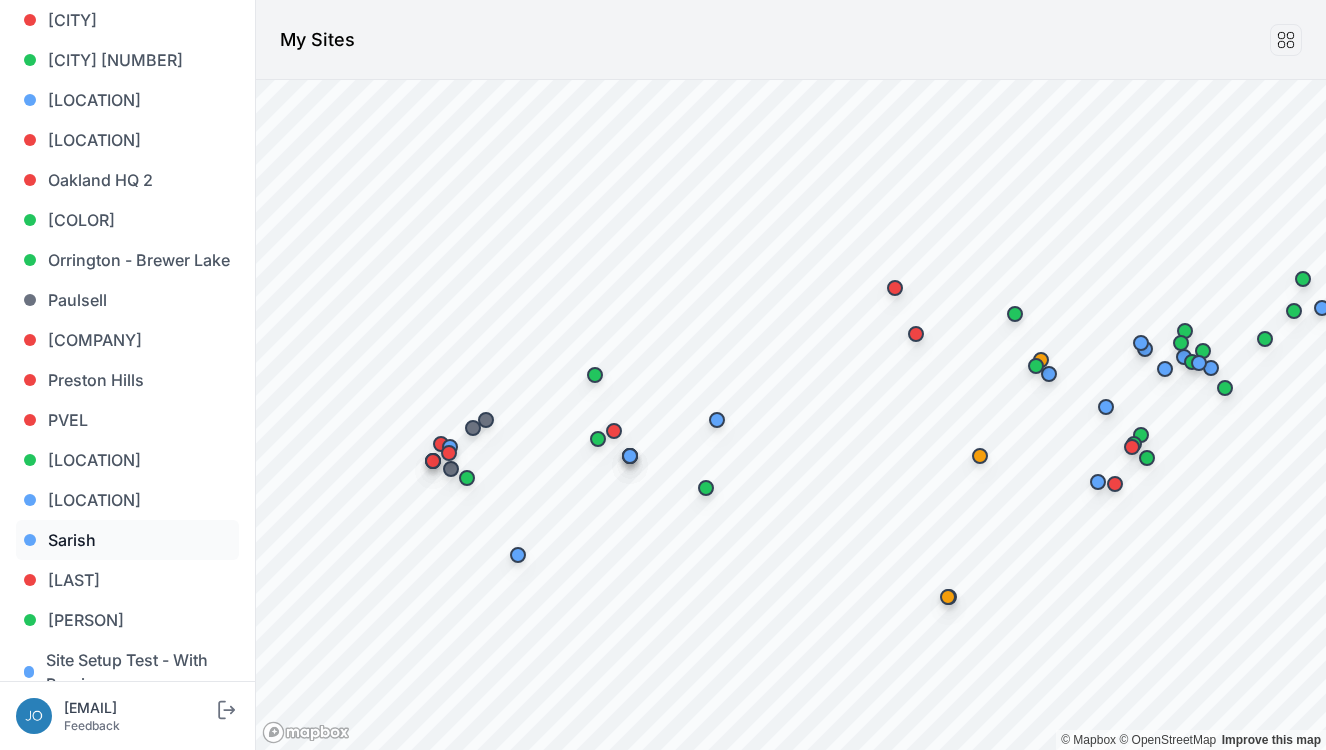 click on "Sarish" at bounding box center [127, 540] 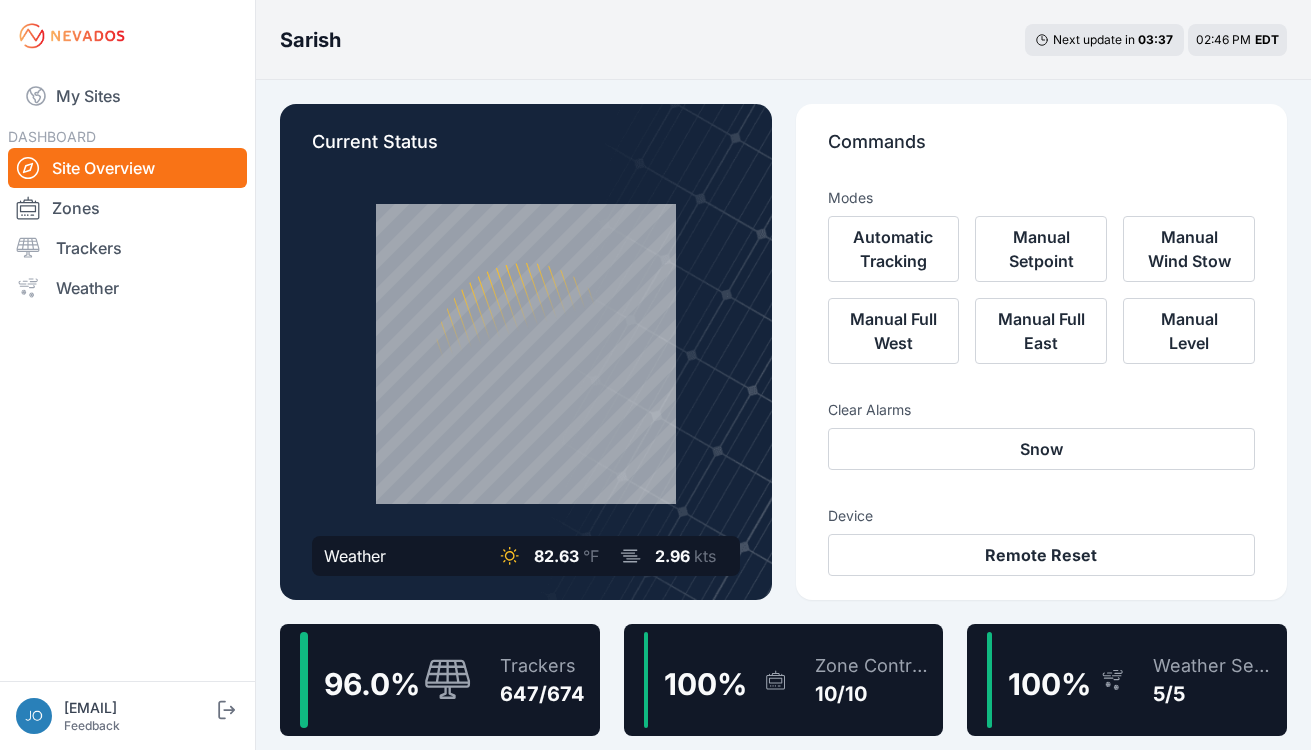scroll, scrollTop: 21, scrollLeft: 0, axis: vertical 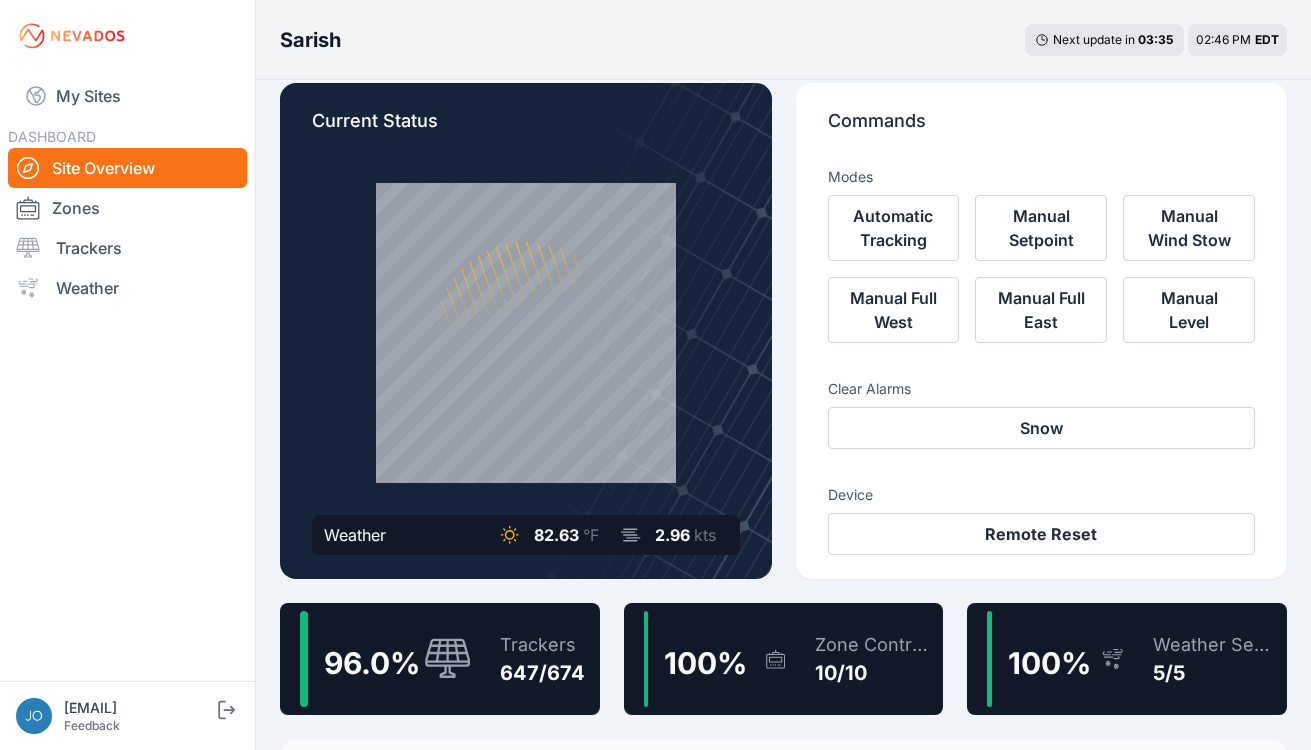 click on "96.0 % Trackers 647/674" at bounding box center [440, 659] 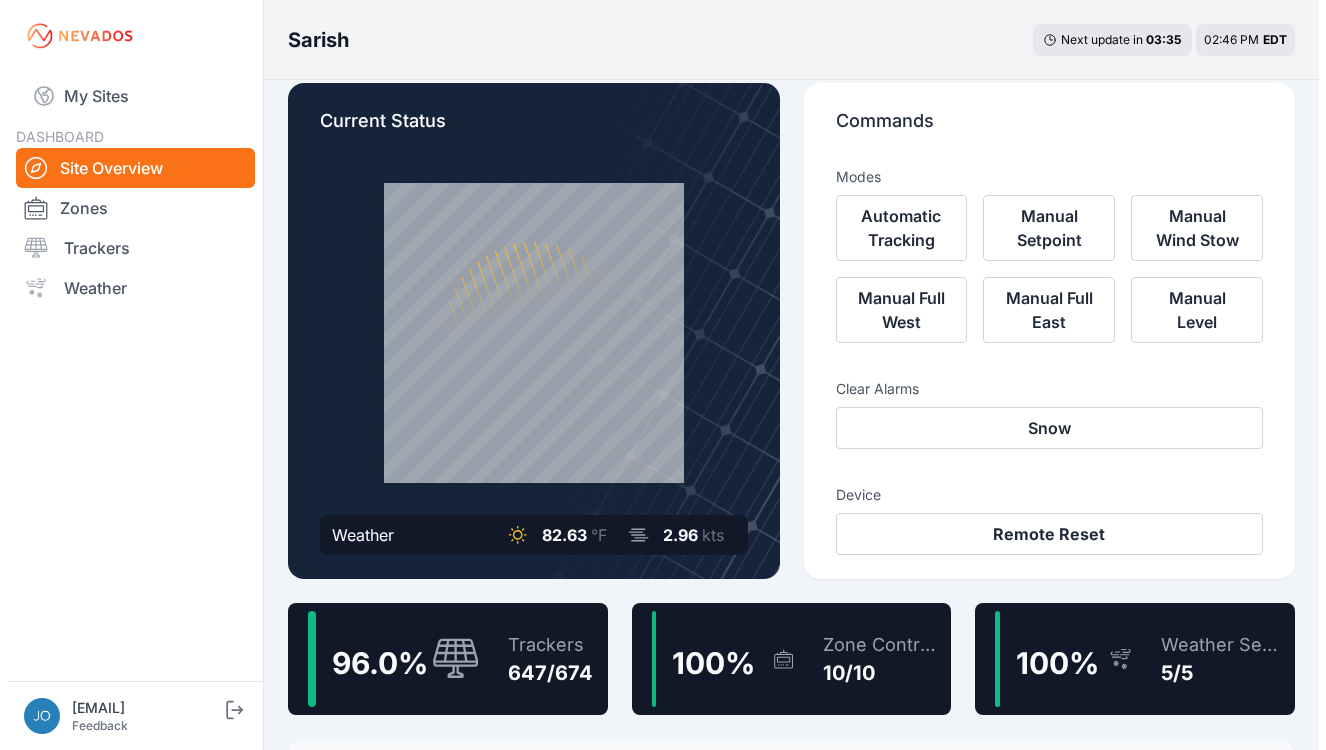 scroll, scrollTop: 0, scrollLeft: 0, axis: both 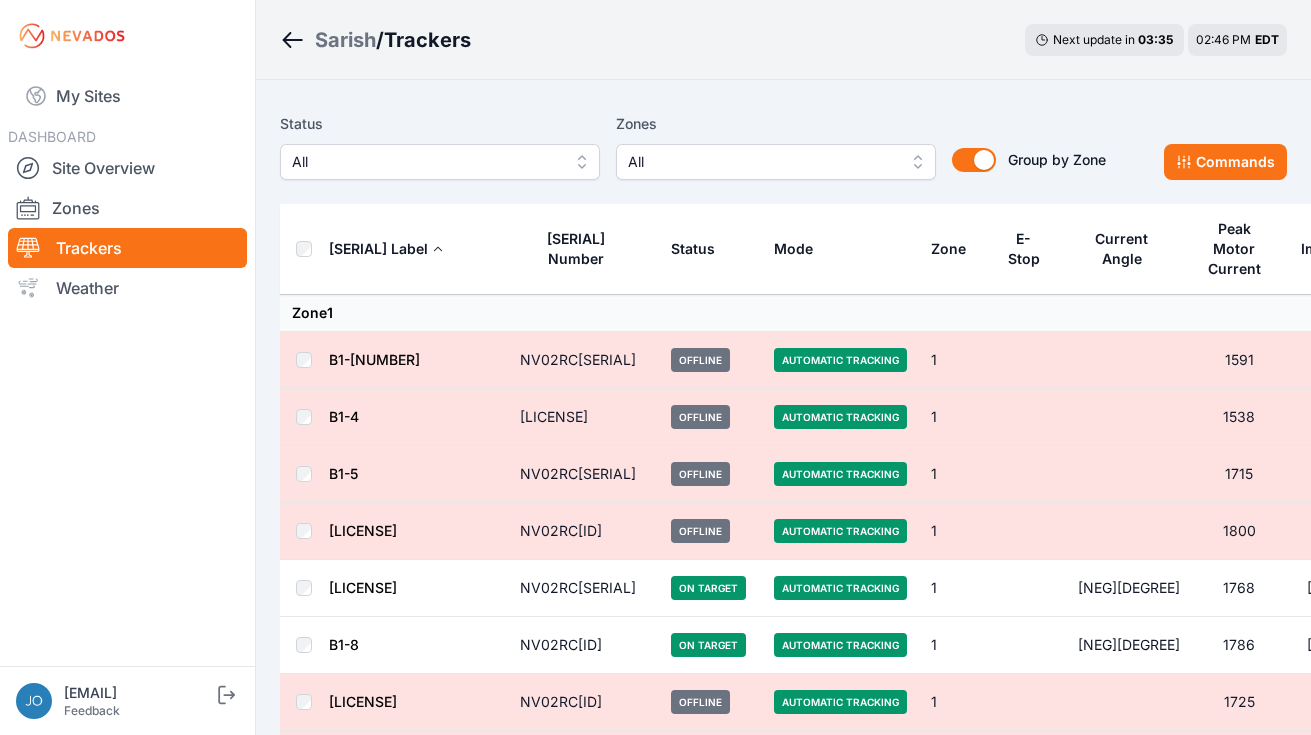 click on "All" at bounding box center (440, 162) 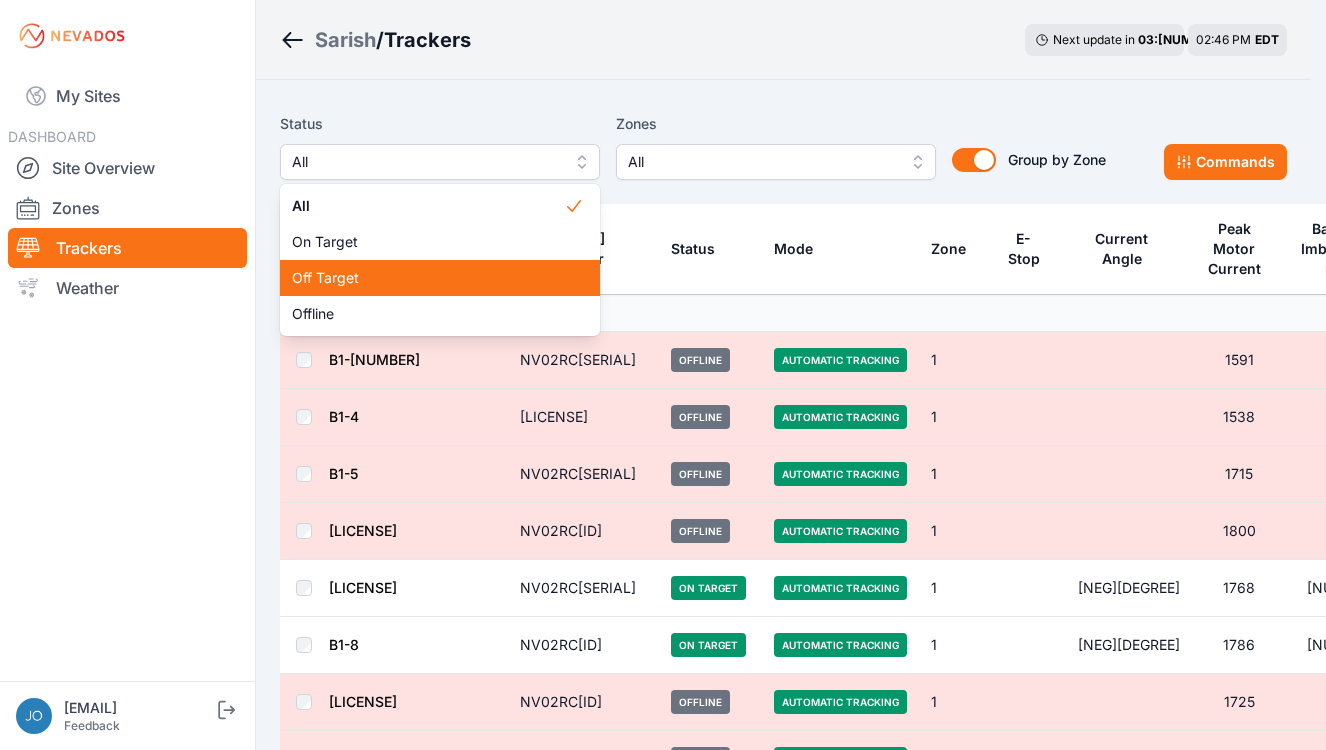 click on "Off Target" at bounding box center [428, 278] 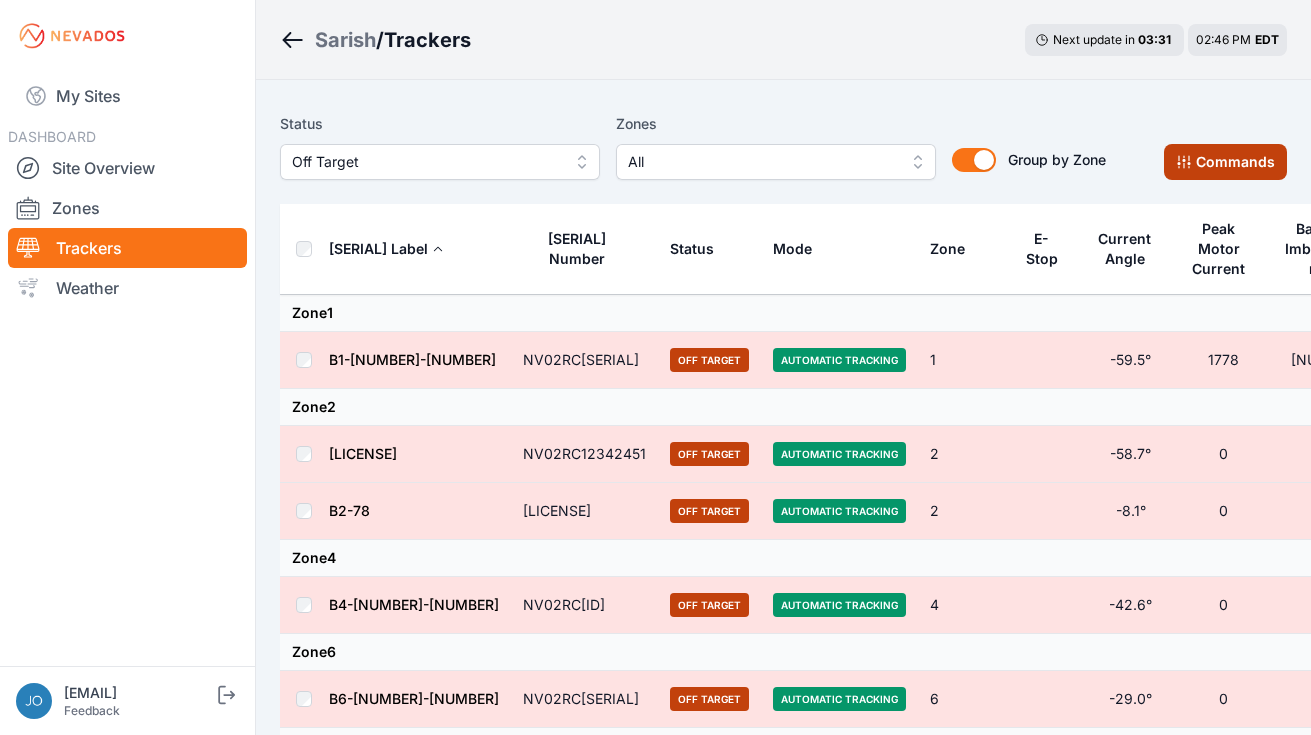click on "Commands" at bounding box center (1225, 162) 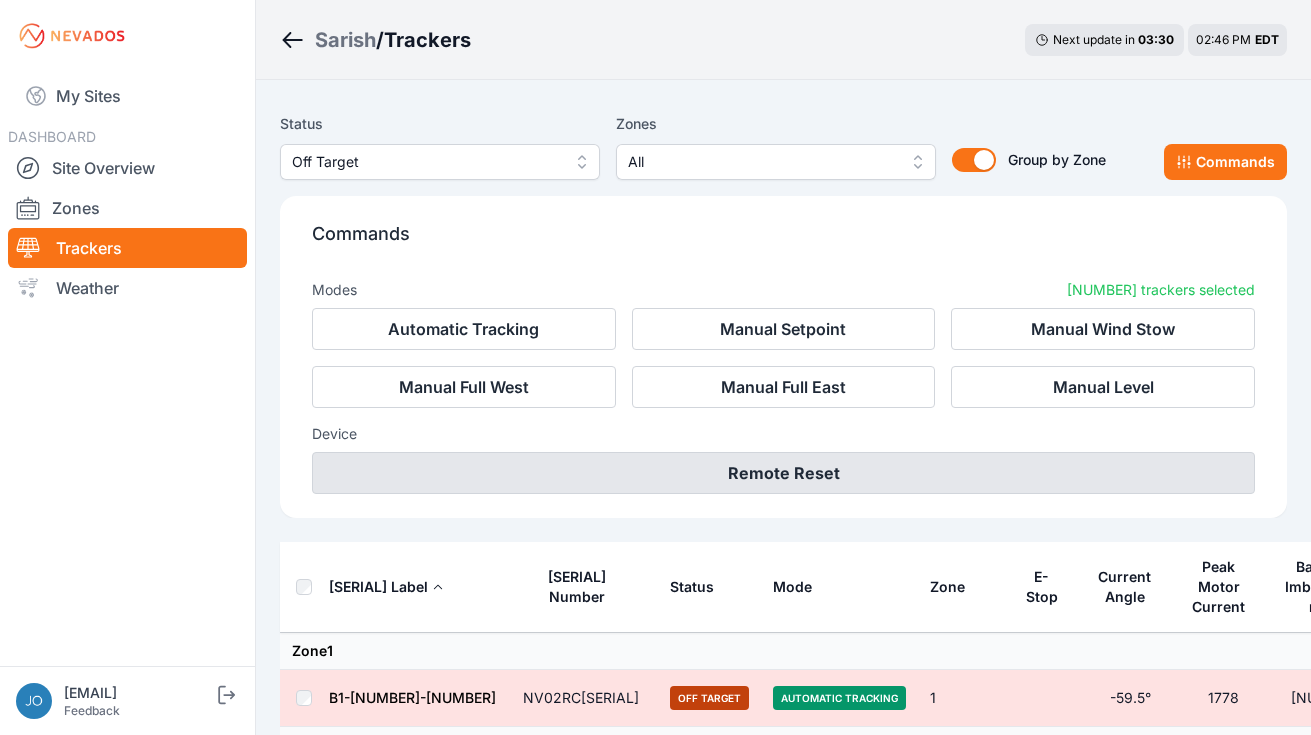 click on "Remote Reset" at bounding box center [783, 473] 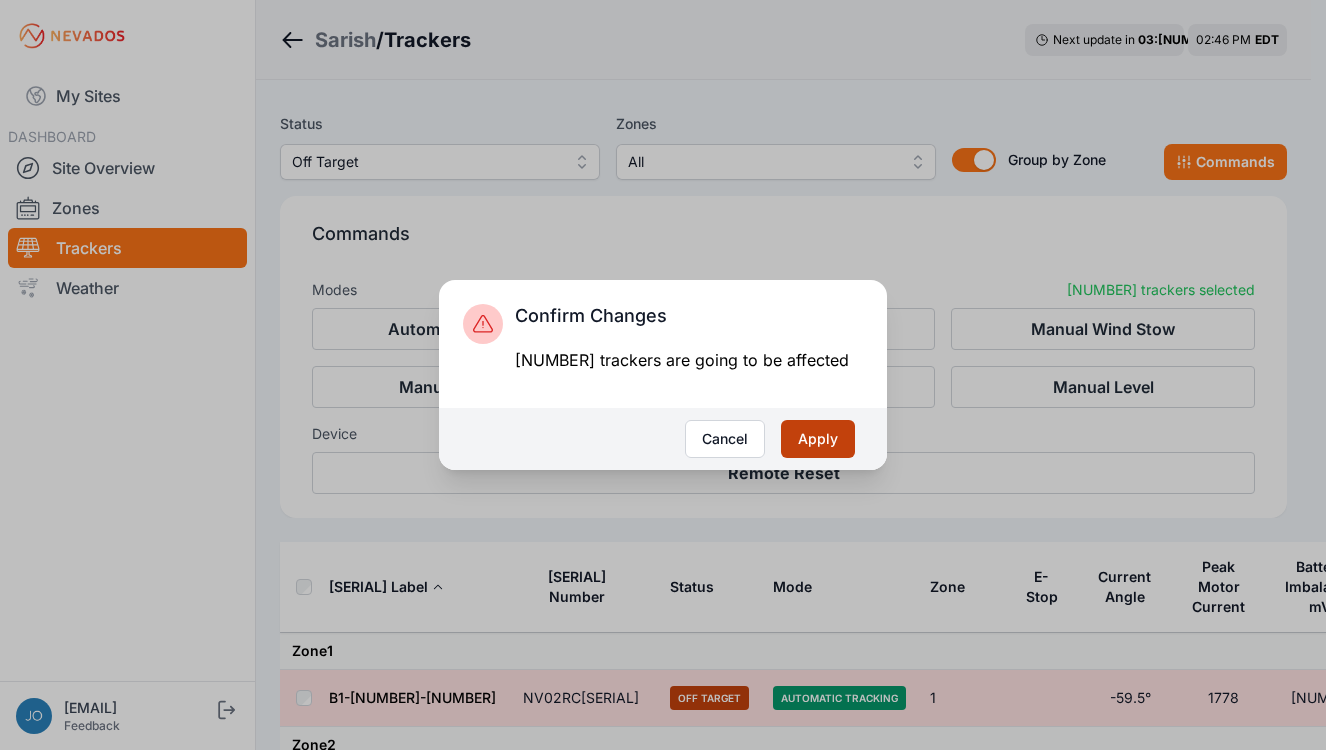 click on "Apply" at bounding box center (818, 439) 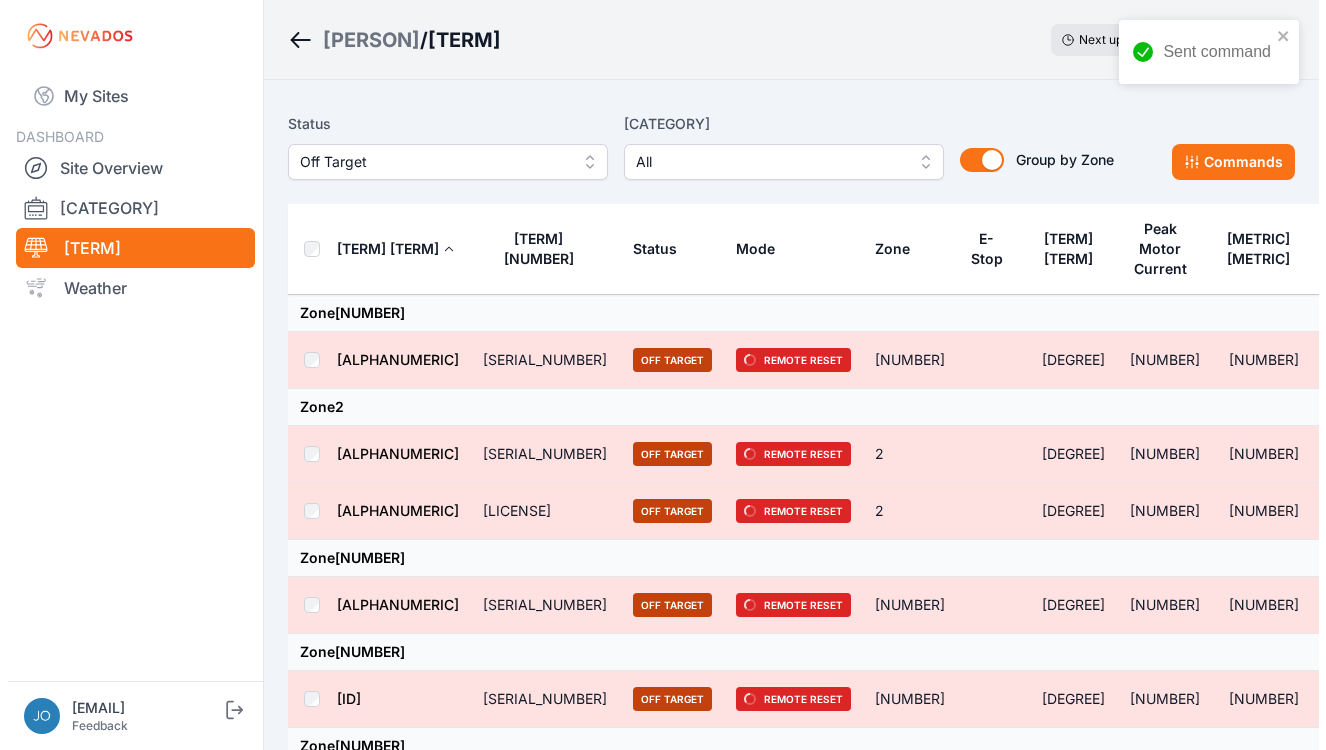 scroll, scrollTop: 0, scrollLeft: 0, axis: both 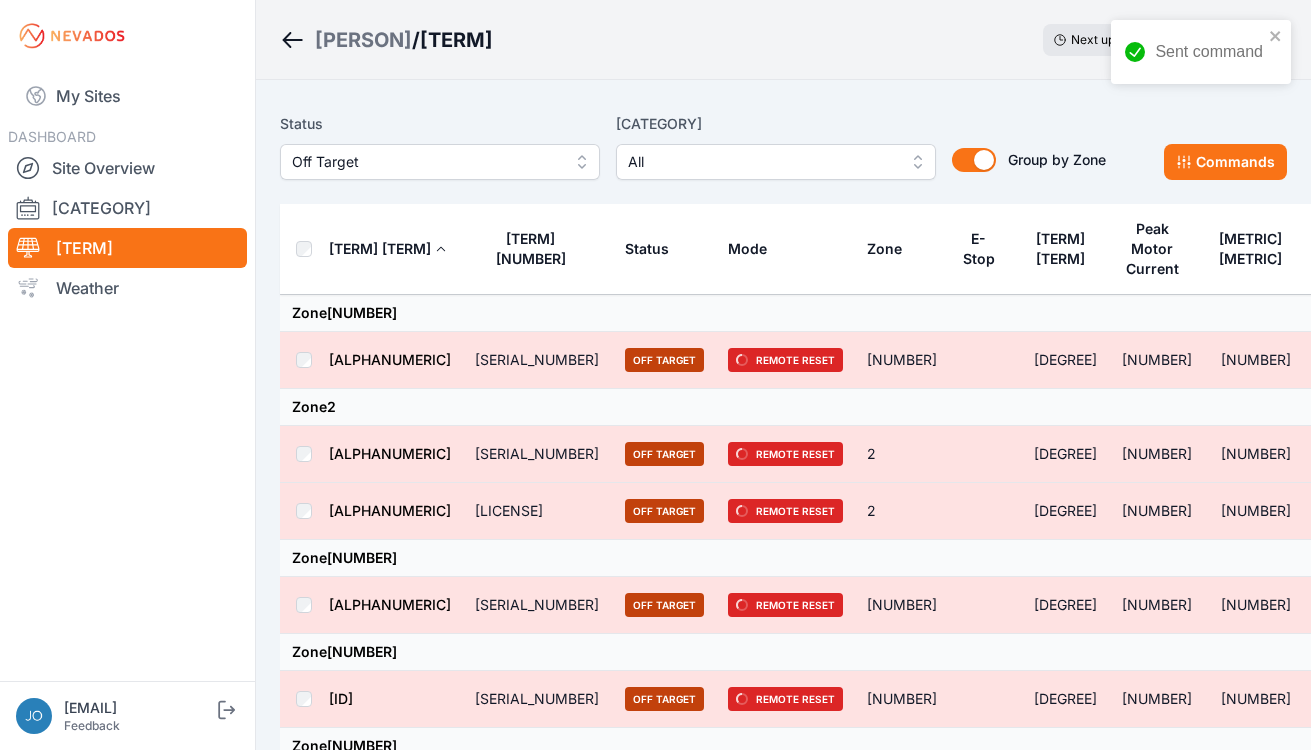 click on "[PERSON]" at bounding box center (363, 40) 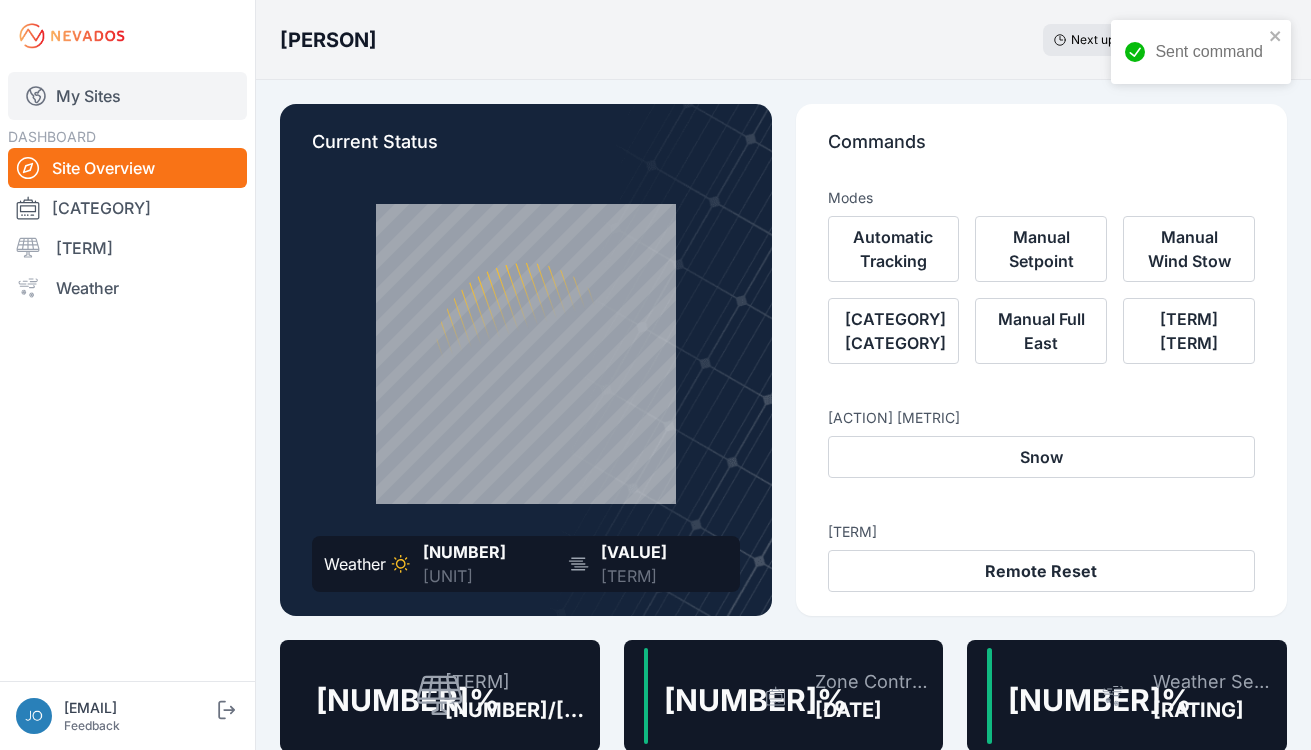 click on "My Sites" at bounding box center (127, 96) 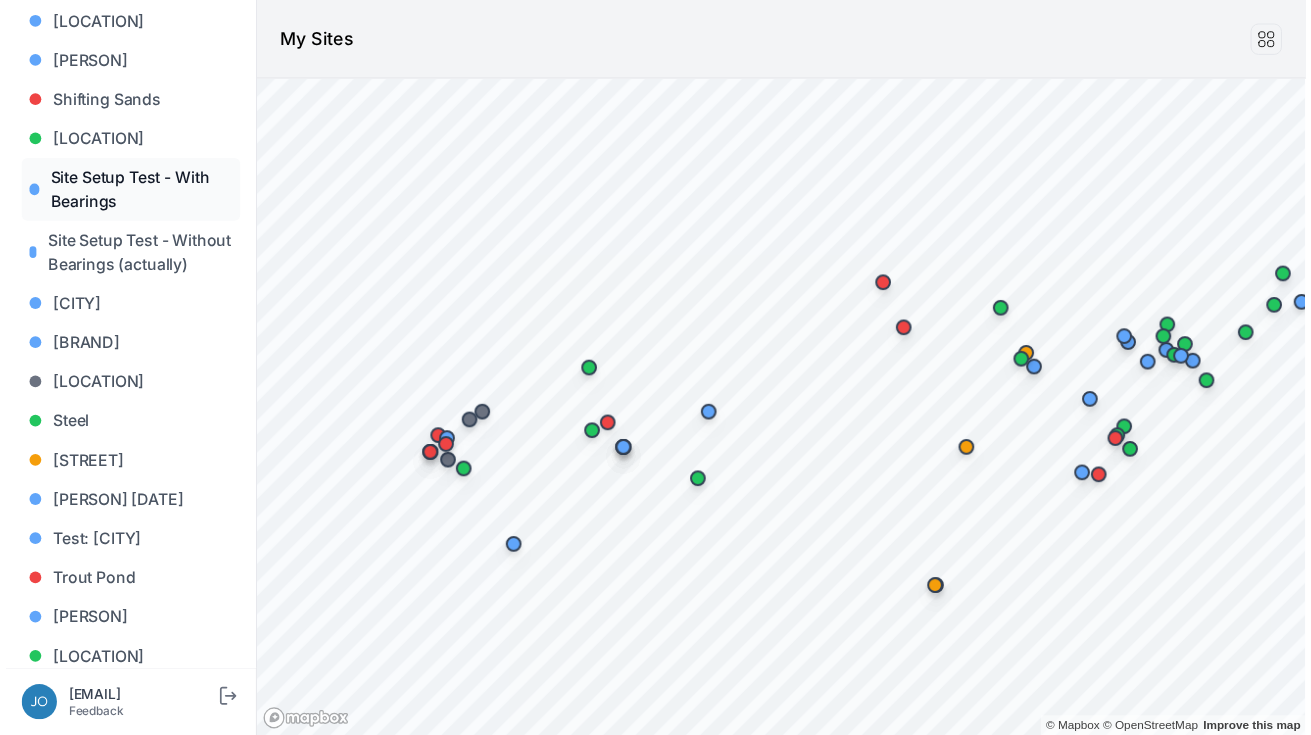 scroll, scrollTop: 1641, scrollLeft: 0, axis: vertical 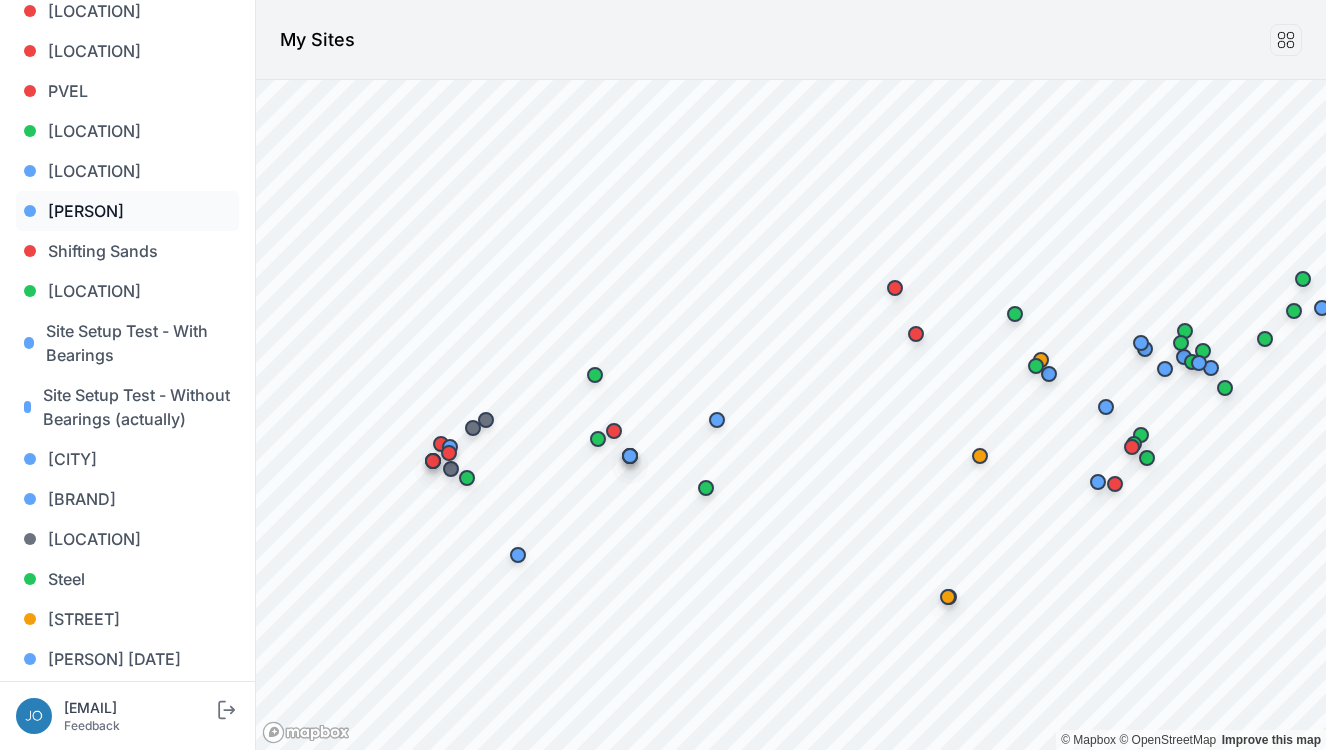 click on "Sarish" at bounding box center [127, 211] 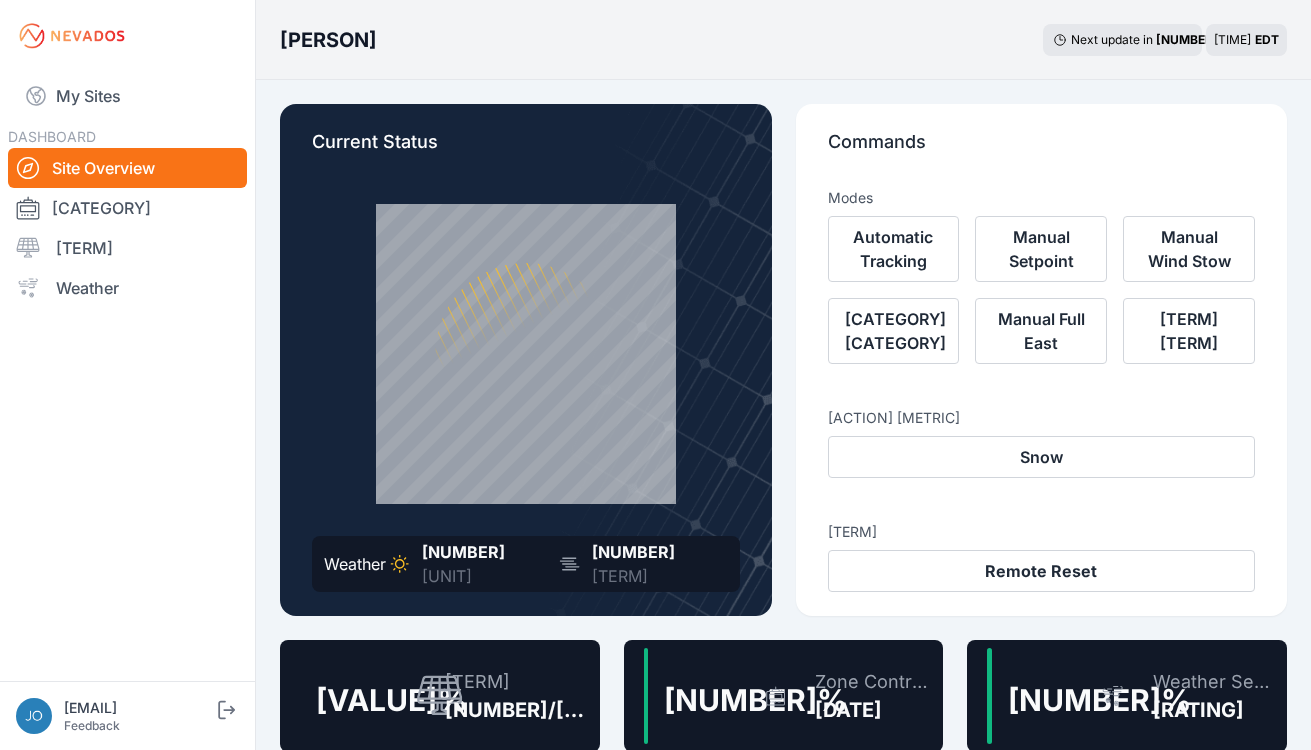 click on "Trackers" at bounding box center (518, 682) 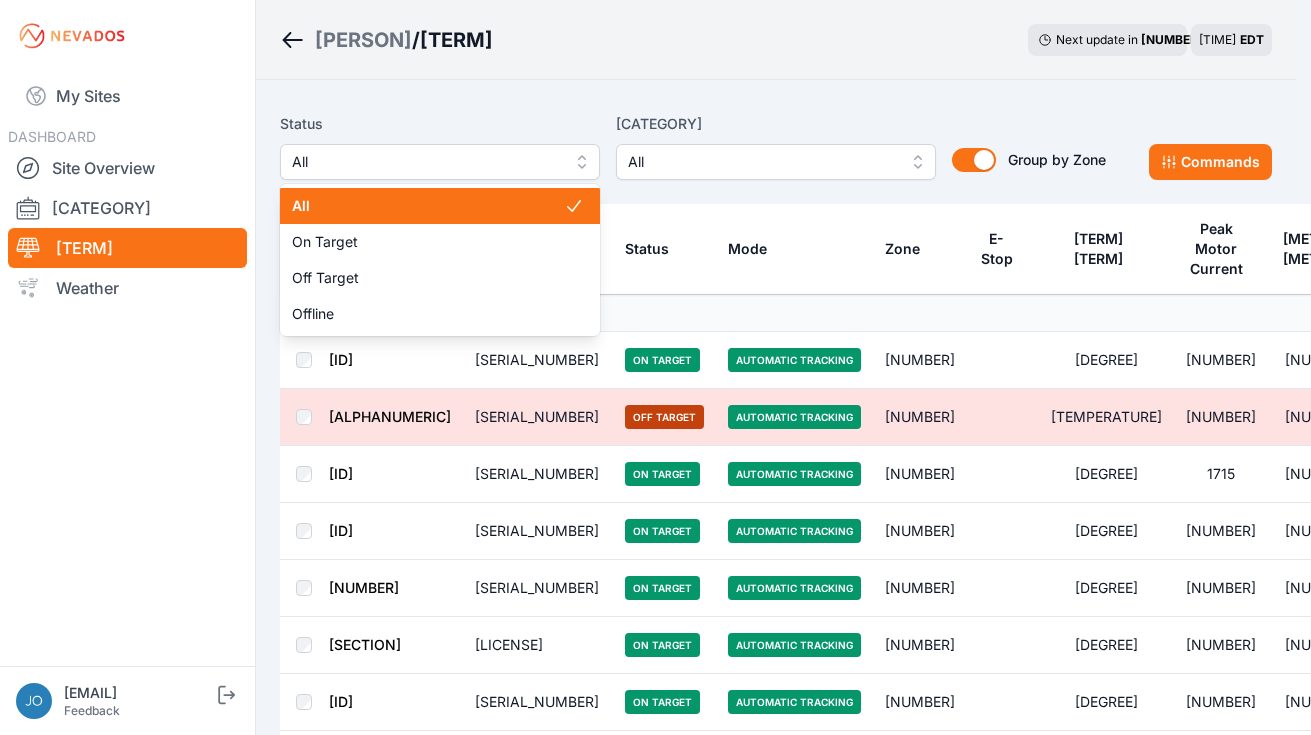 click on "All" at bounding box center (440, 162) 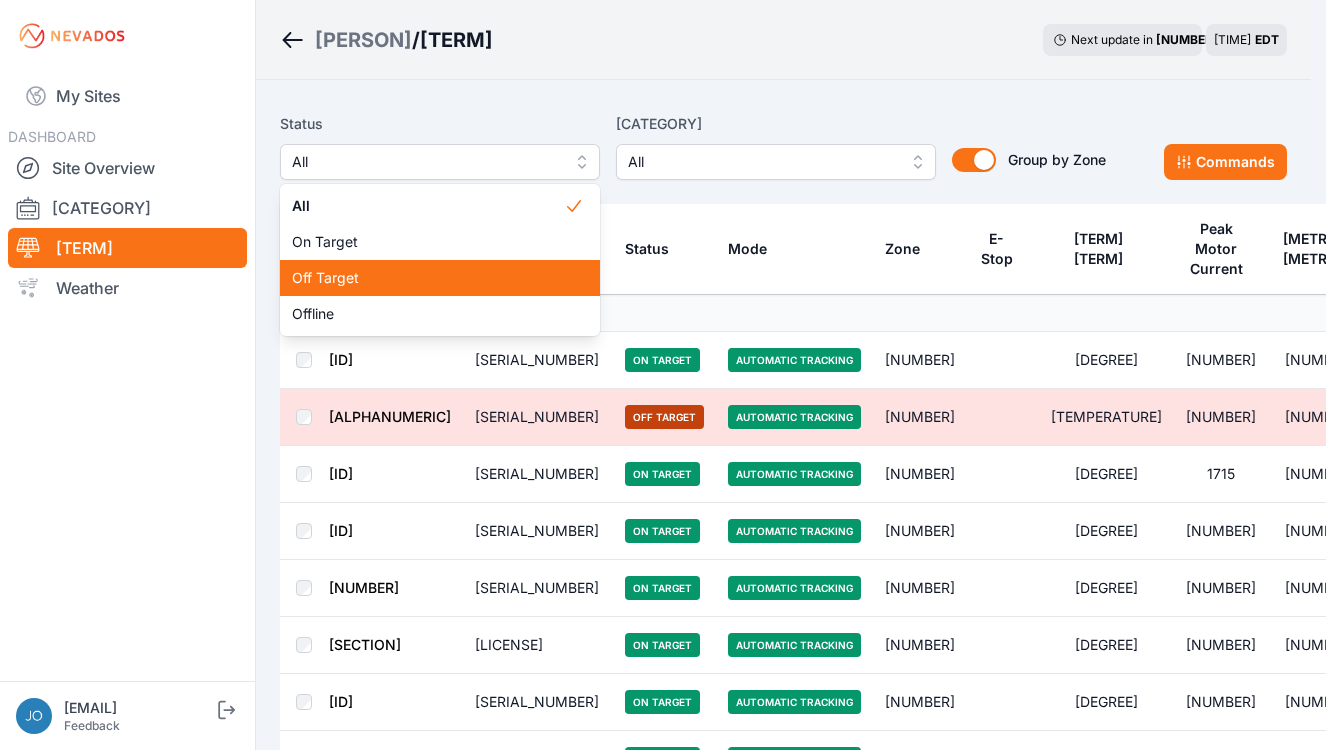 click on "Off Target" at bounding box center (428, 278) 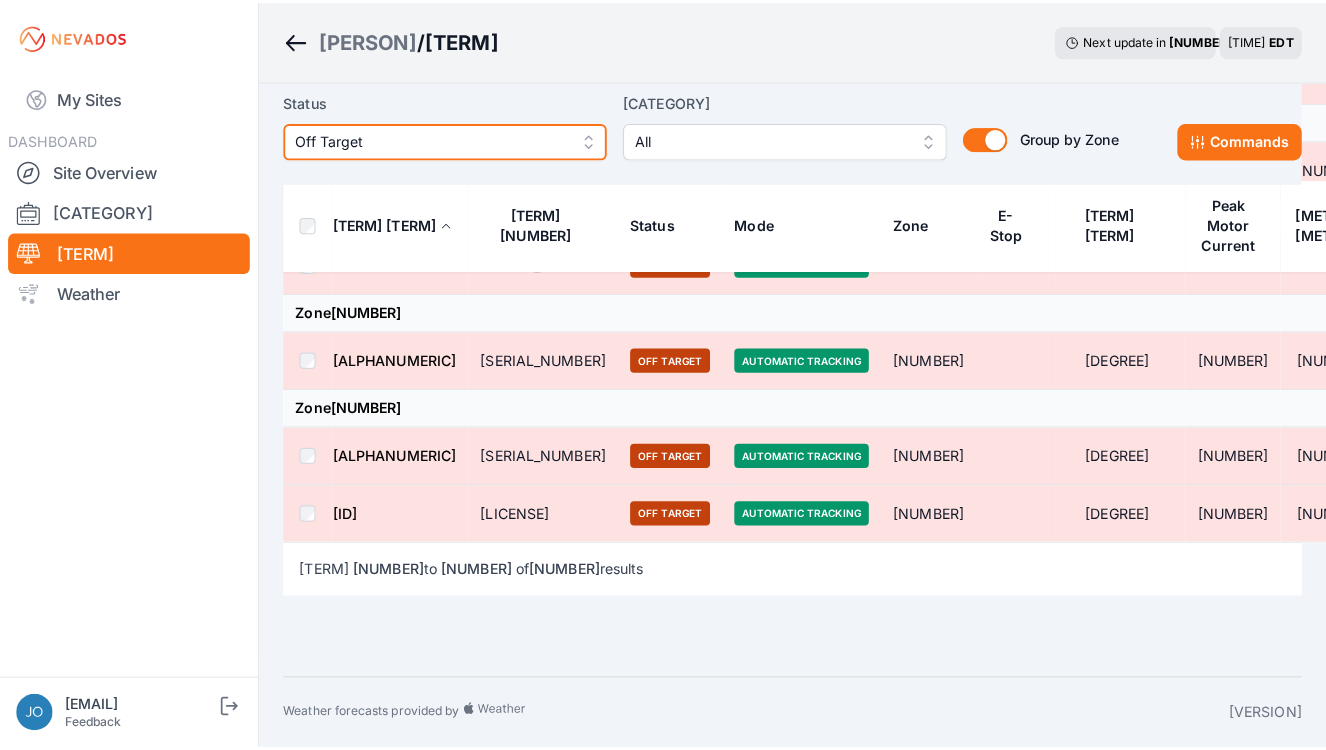 scroll, scrollTop: 0, scrollLeft: 0, axis: both 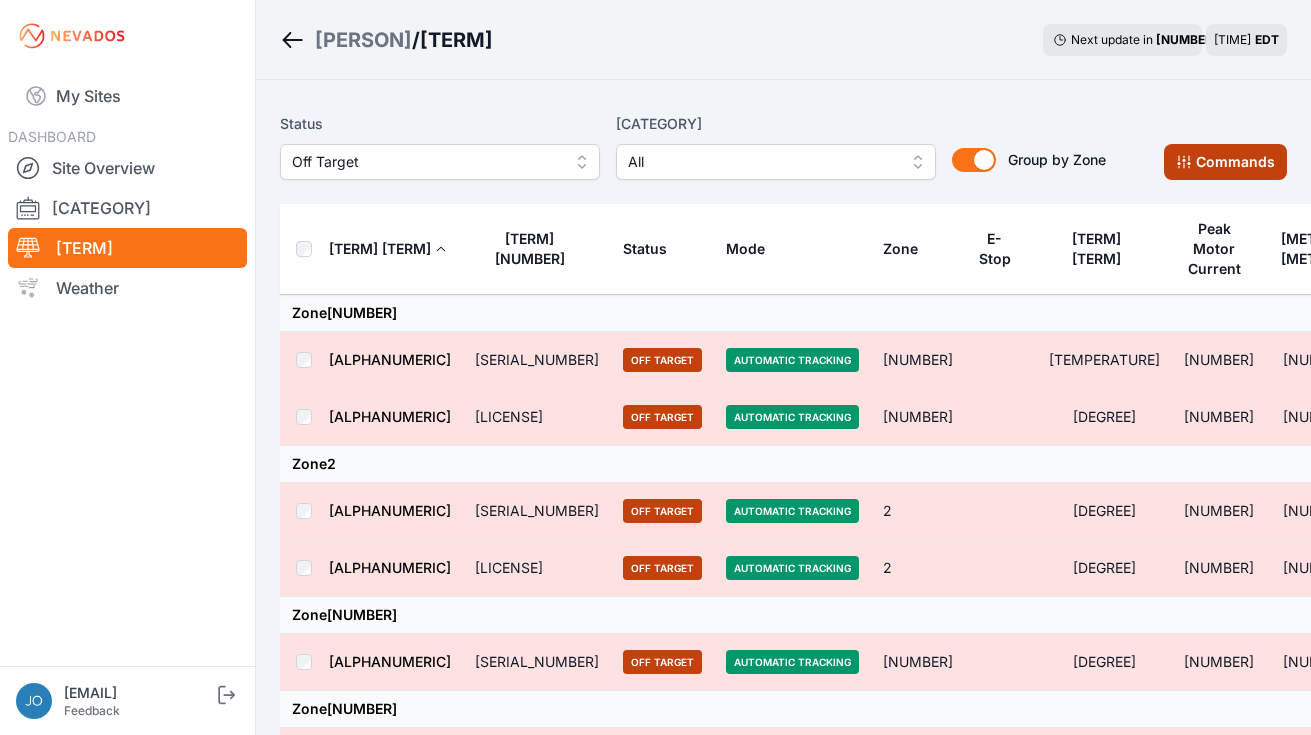 click on "Commands" at bounding box center (1225, 162) 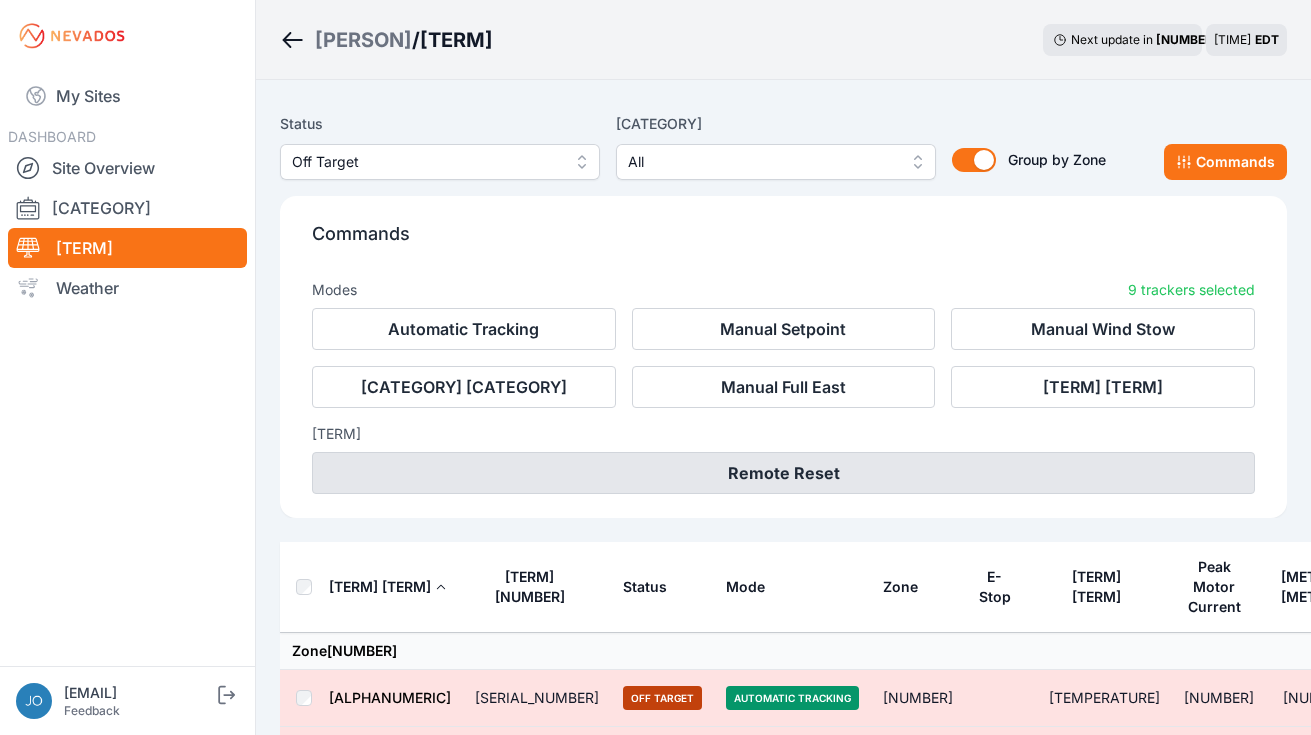 click on "Remote Reset" at bounding box center [783, 473] 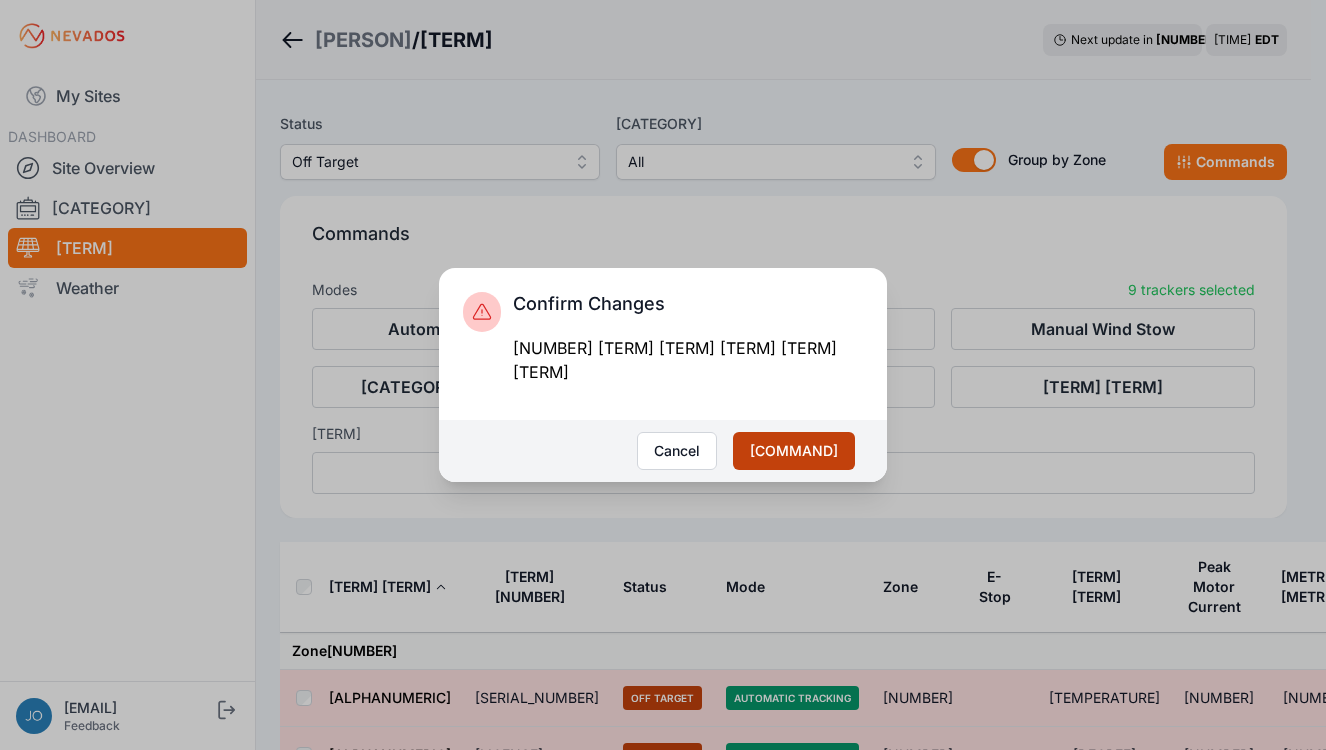 click on "Apply" at bounding box center (794, 451) 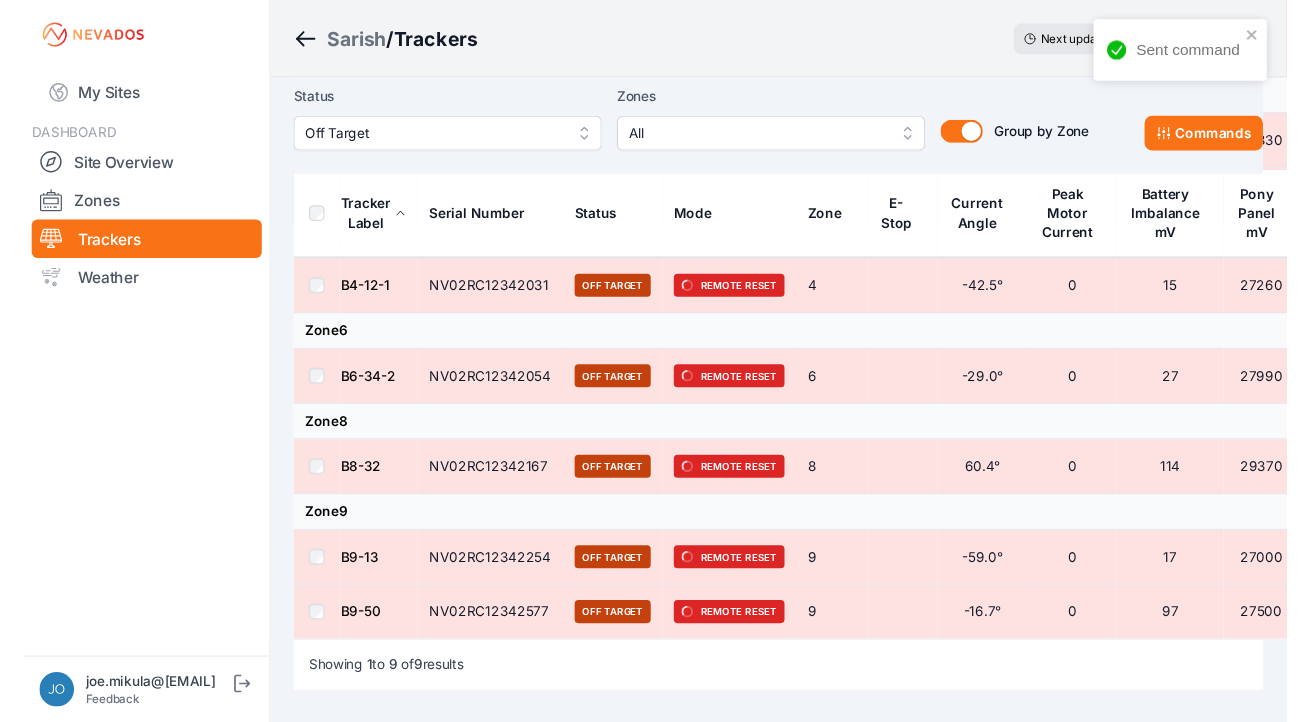 scroll, scrollTop: 481, scrollLeft: 0, axis: vertical 